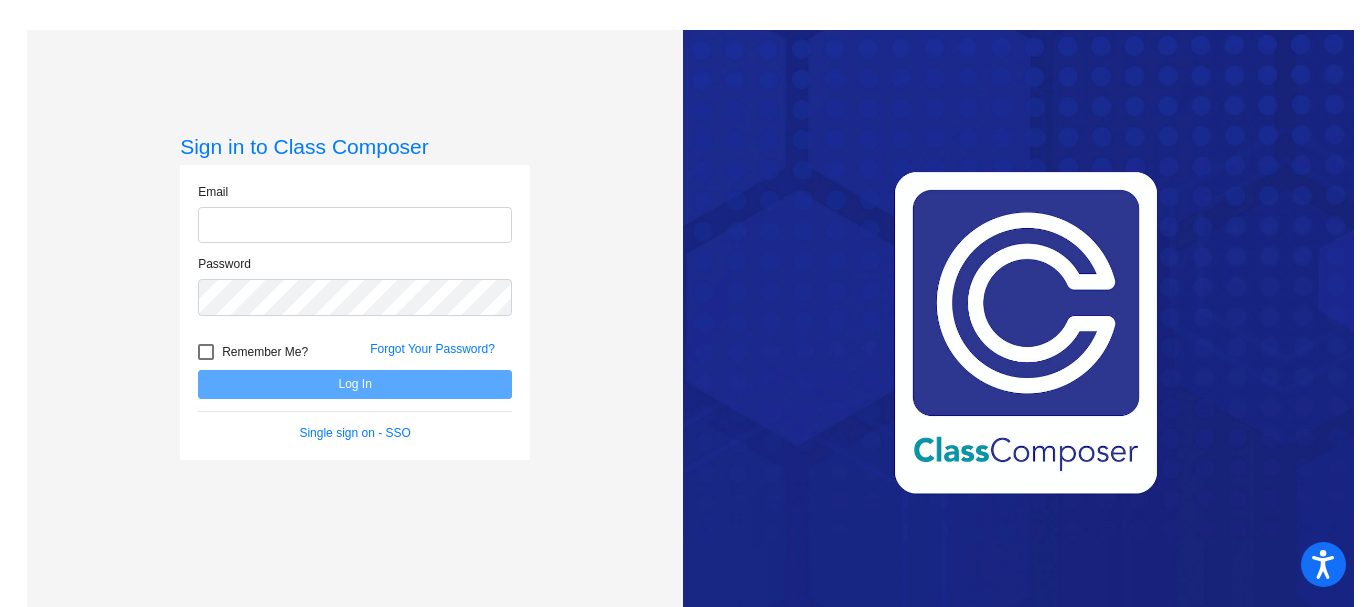 scroll, scrollTop: 0, scrollLeft: 0, axis: both 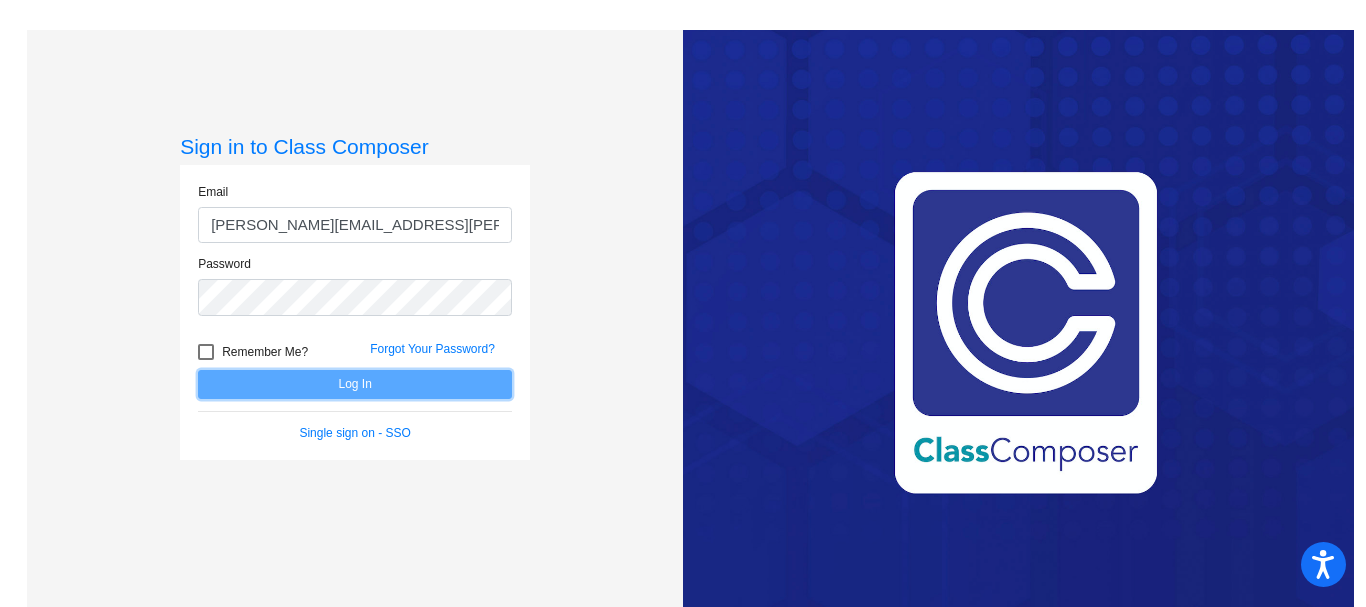 click on "Log In" 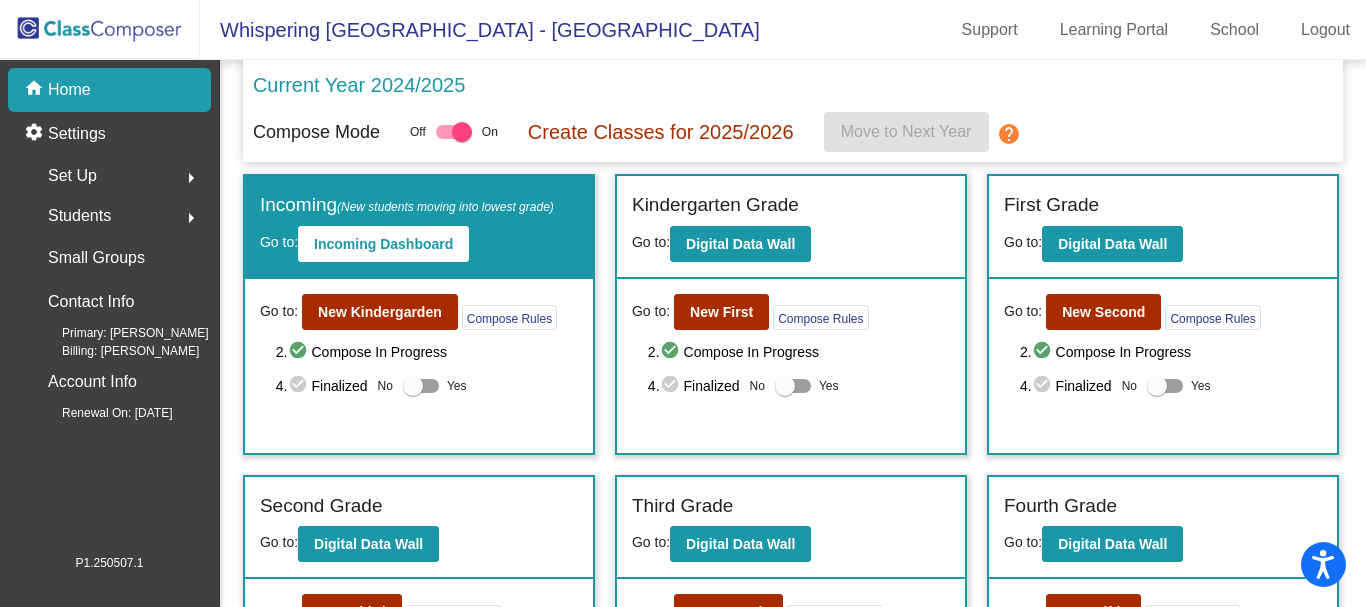 click on "arrow_right" 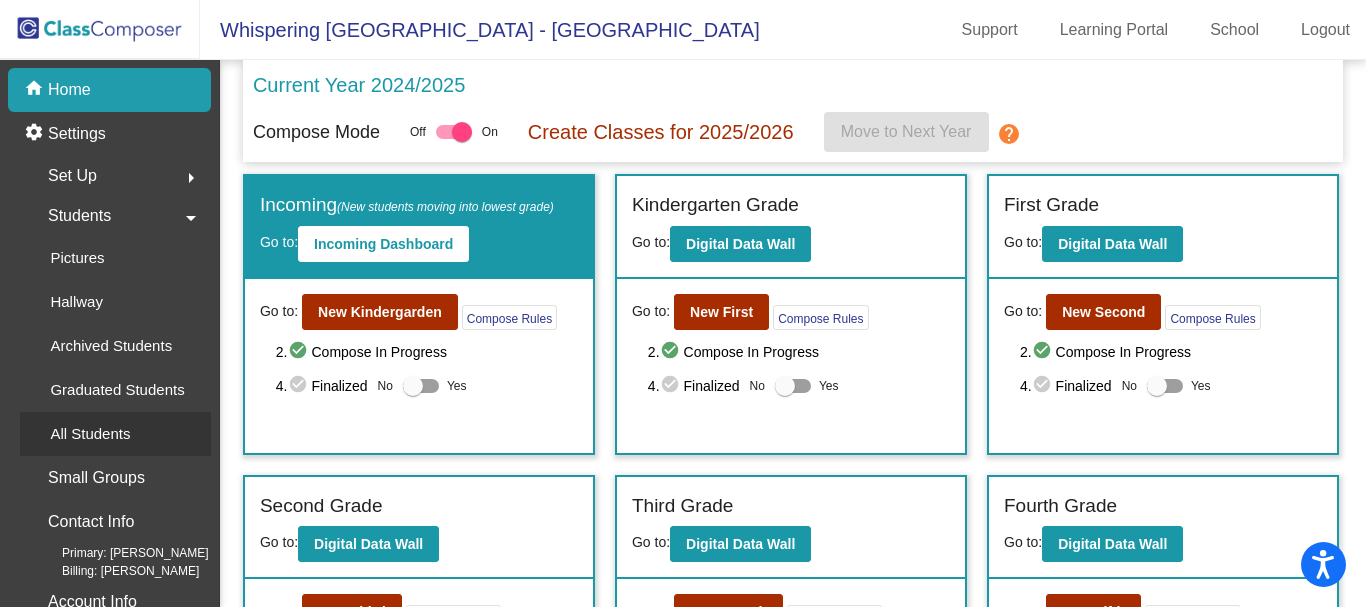click on "All Students" 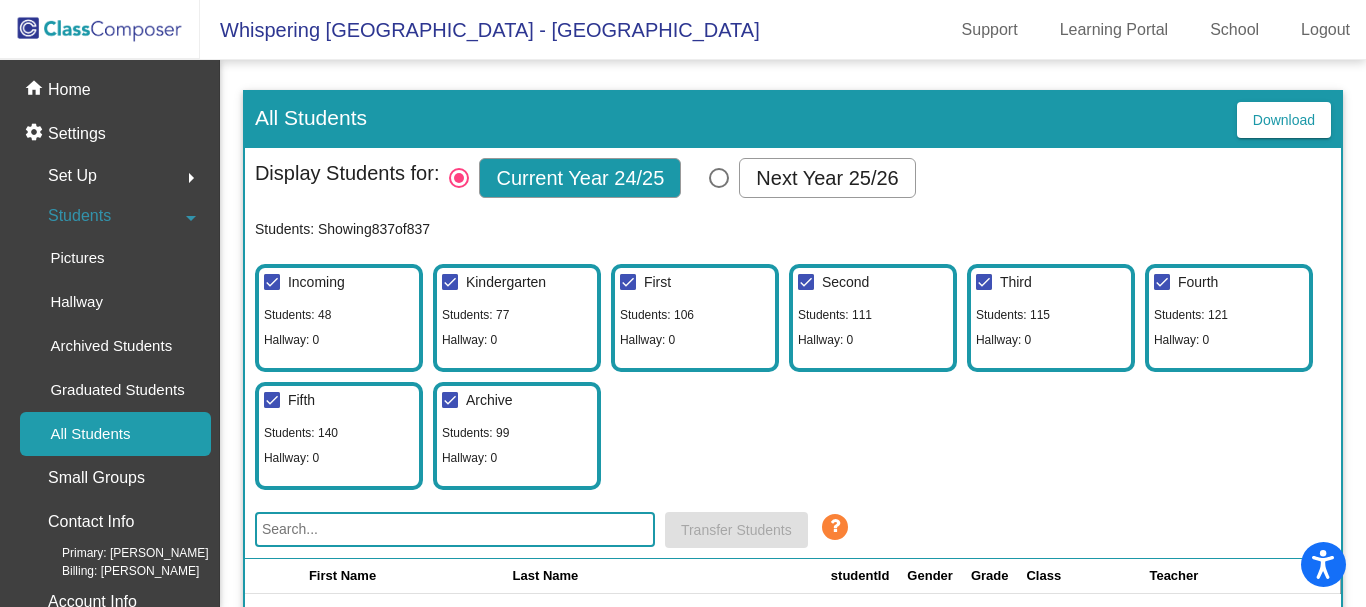 click 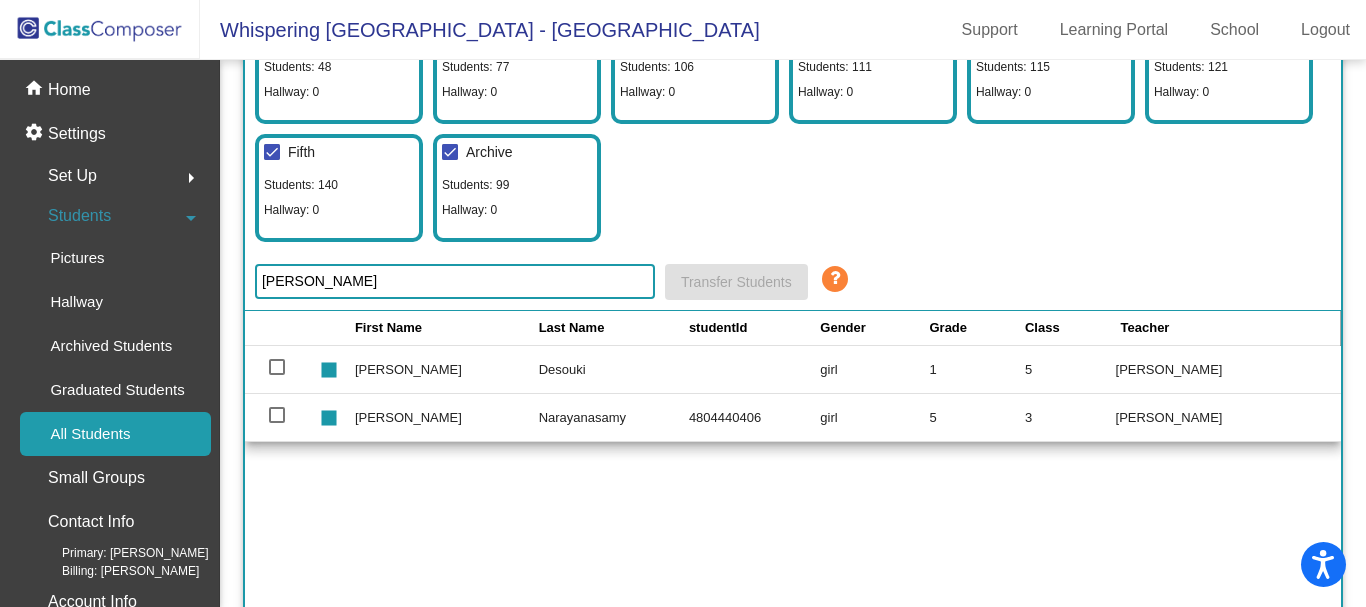 scroll, scrollTop: 200, scrollLeft: 0, axis: vertical 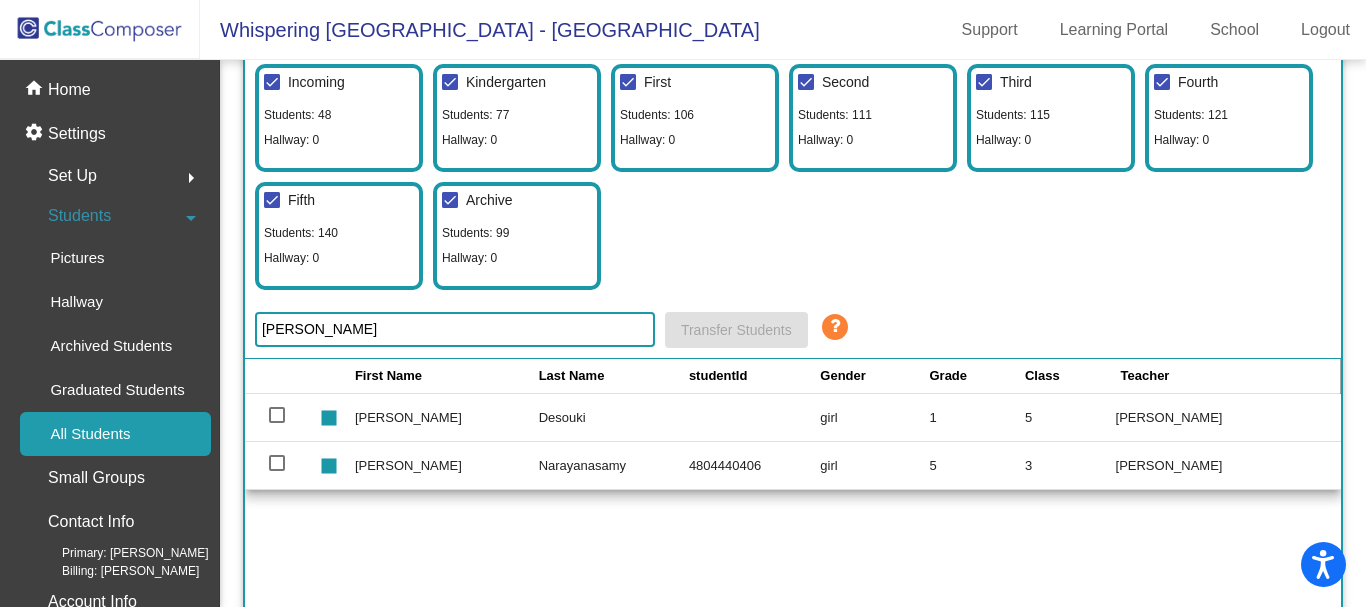 type on "nadia" 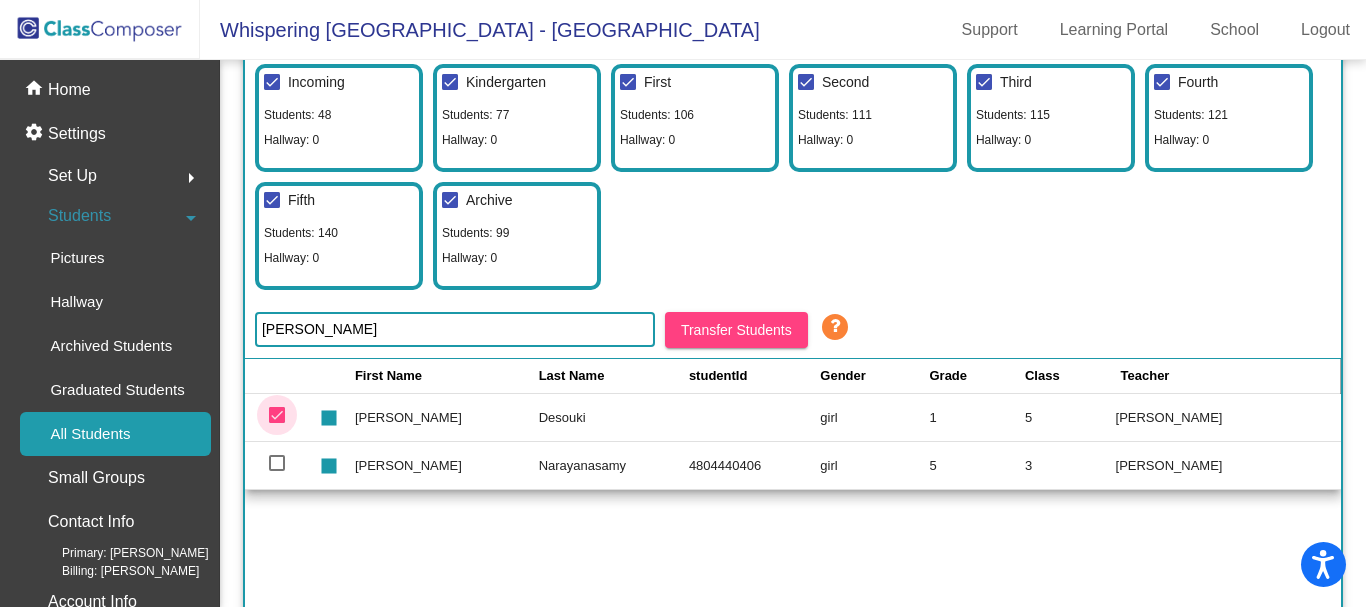 click at bounding box center [277, 415] 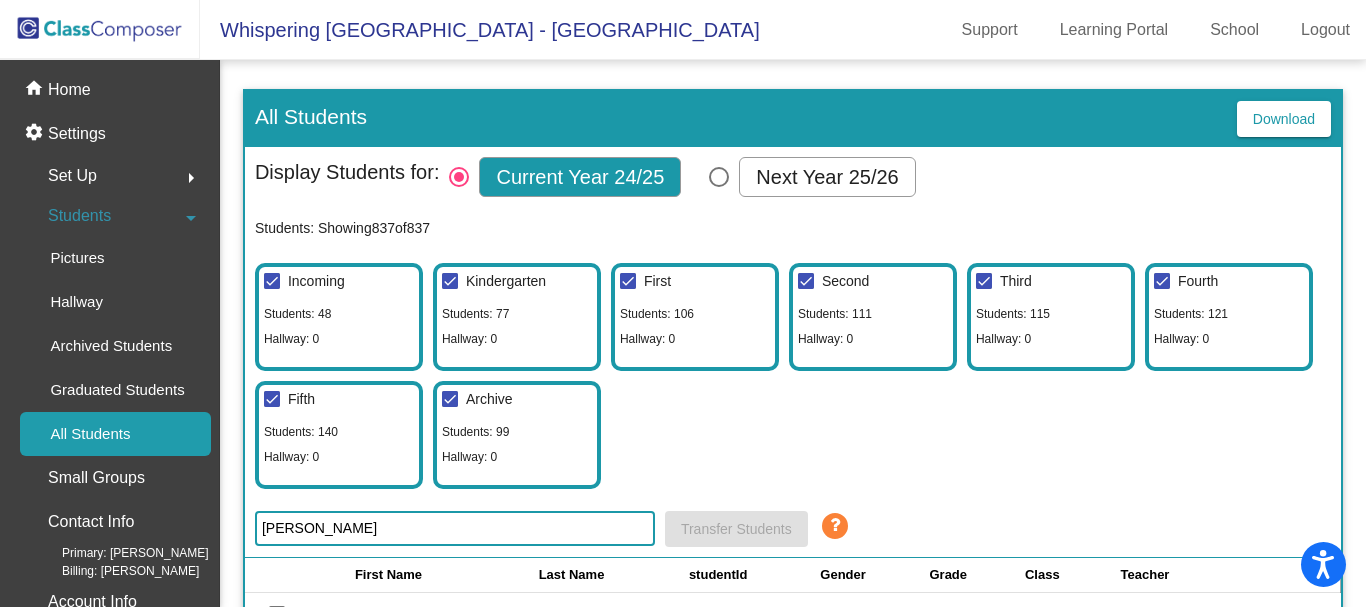 scroll, scrollTop: 0, scrollLeft: 0, axis: both 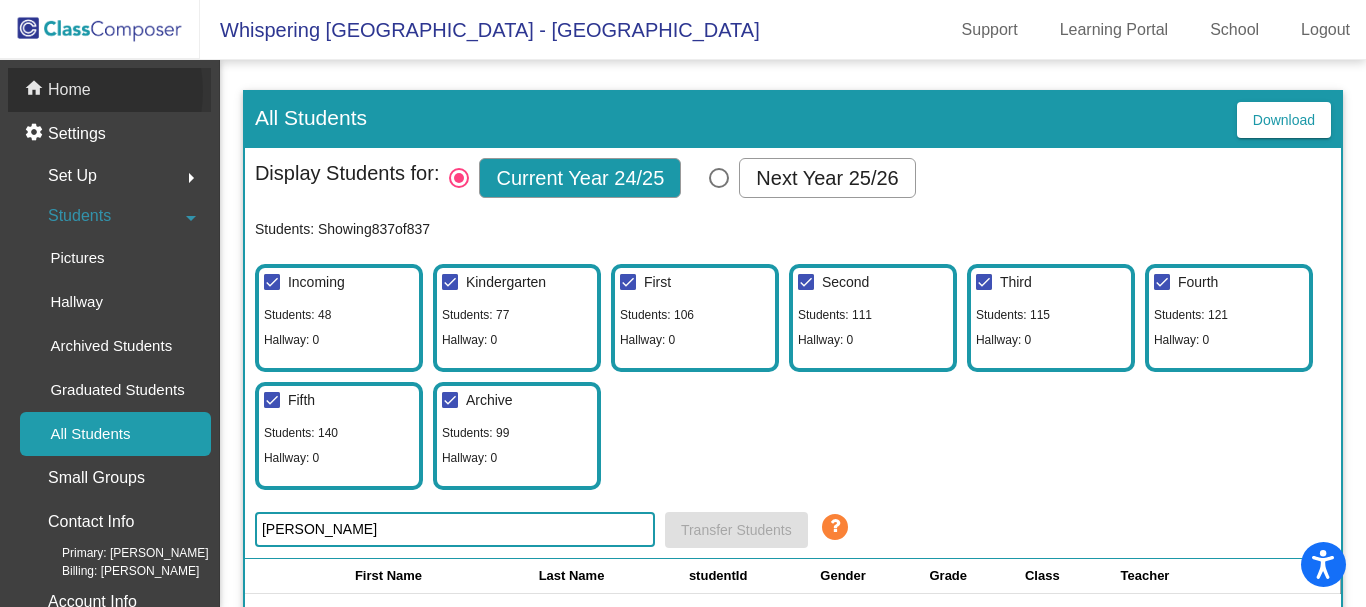 click on "Home" 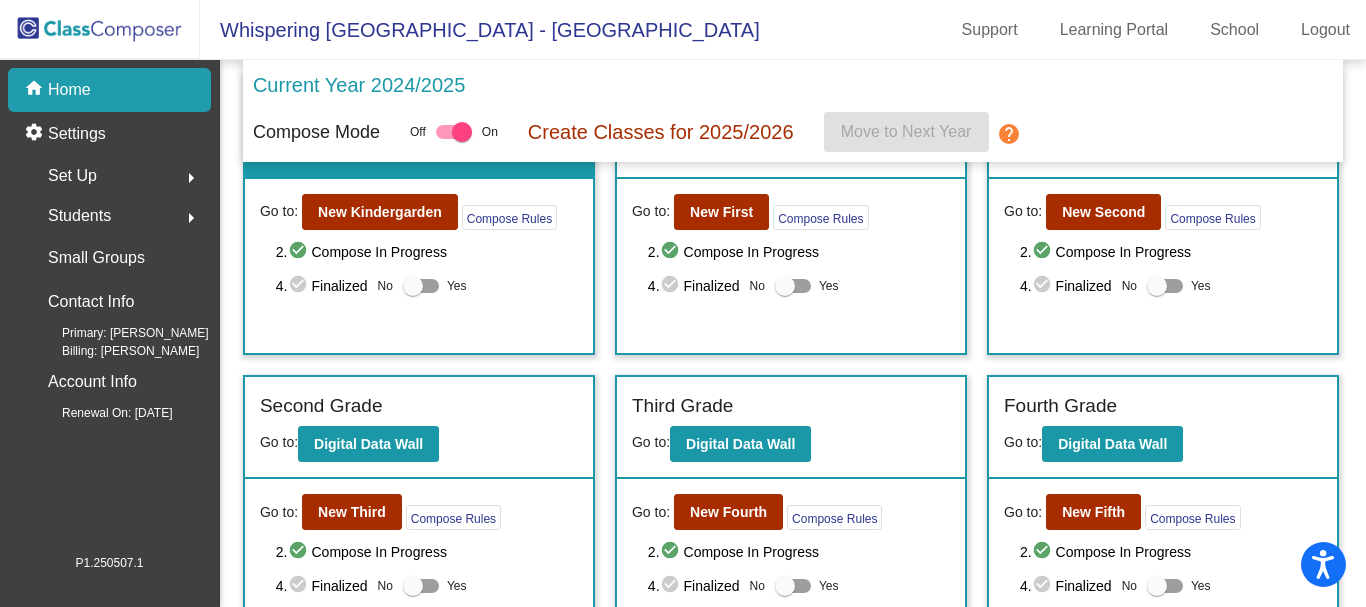 scroll, scrollTop: 0, scrollLeft: 0, axis: both 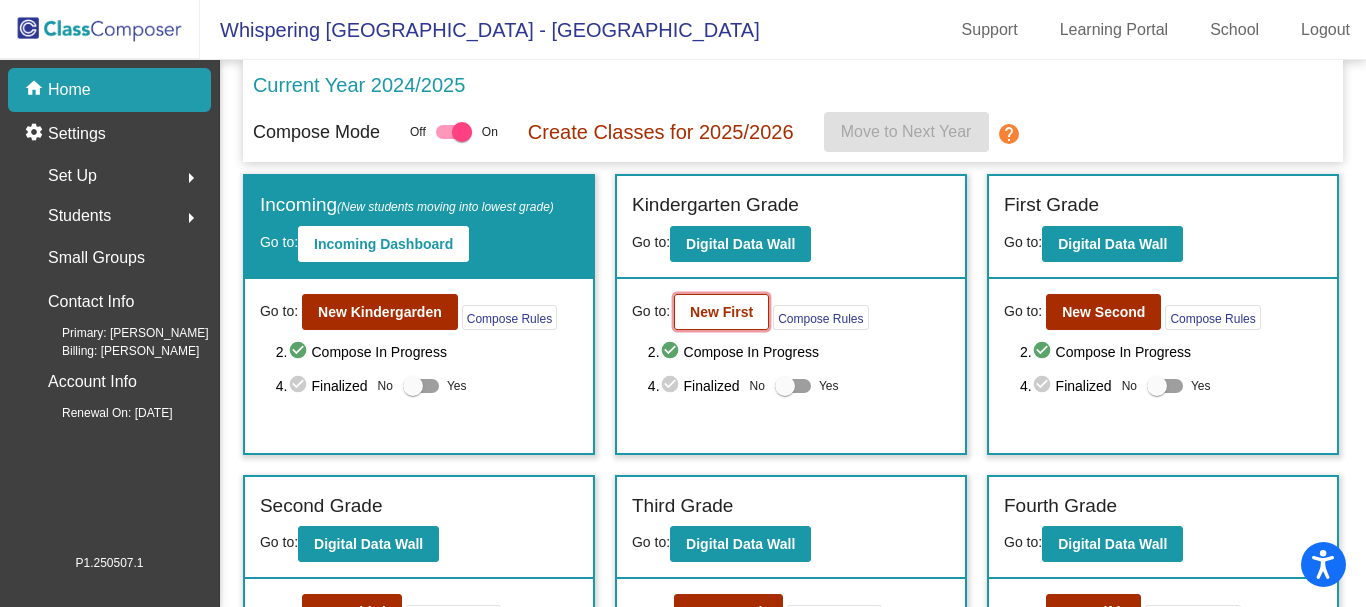 click on "New First" 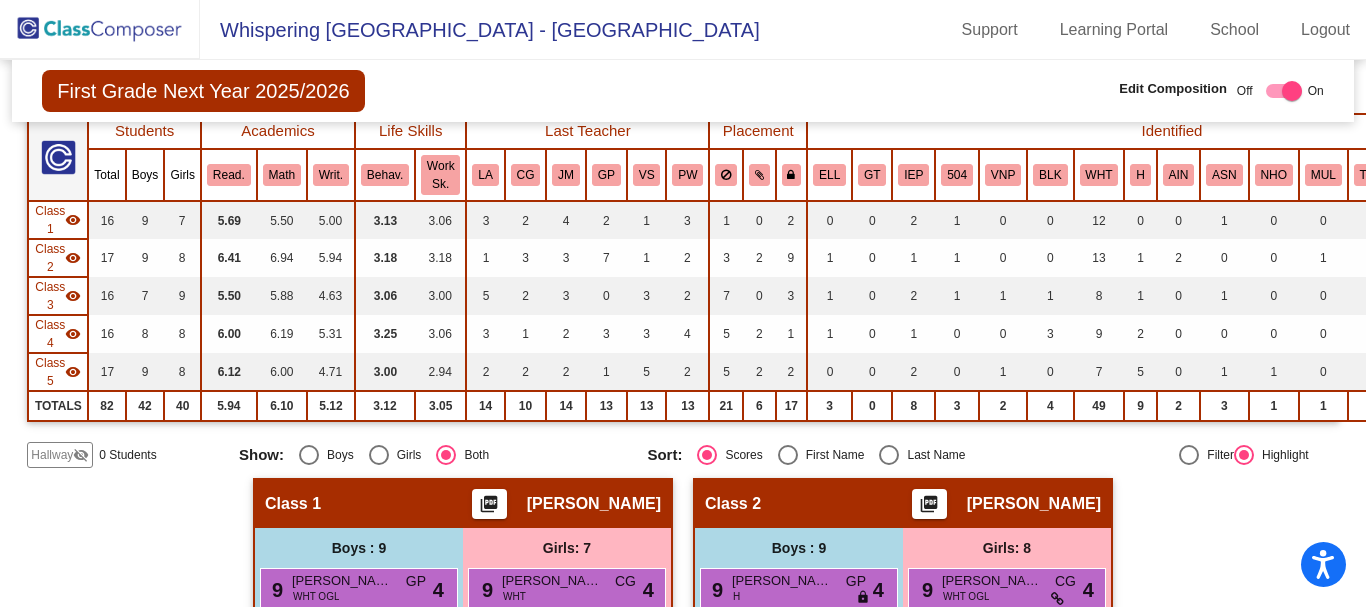 scroll, scrollTop: 0, scrollLeft: 0, axis: both 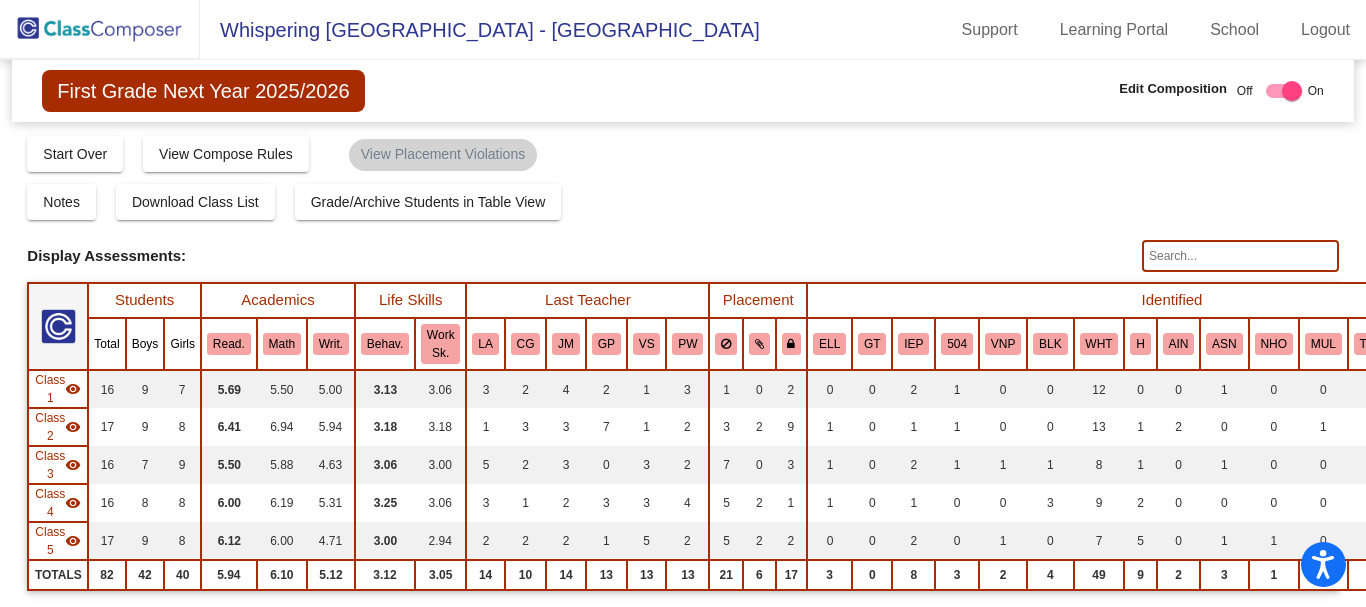 click 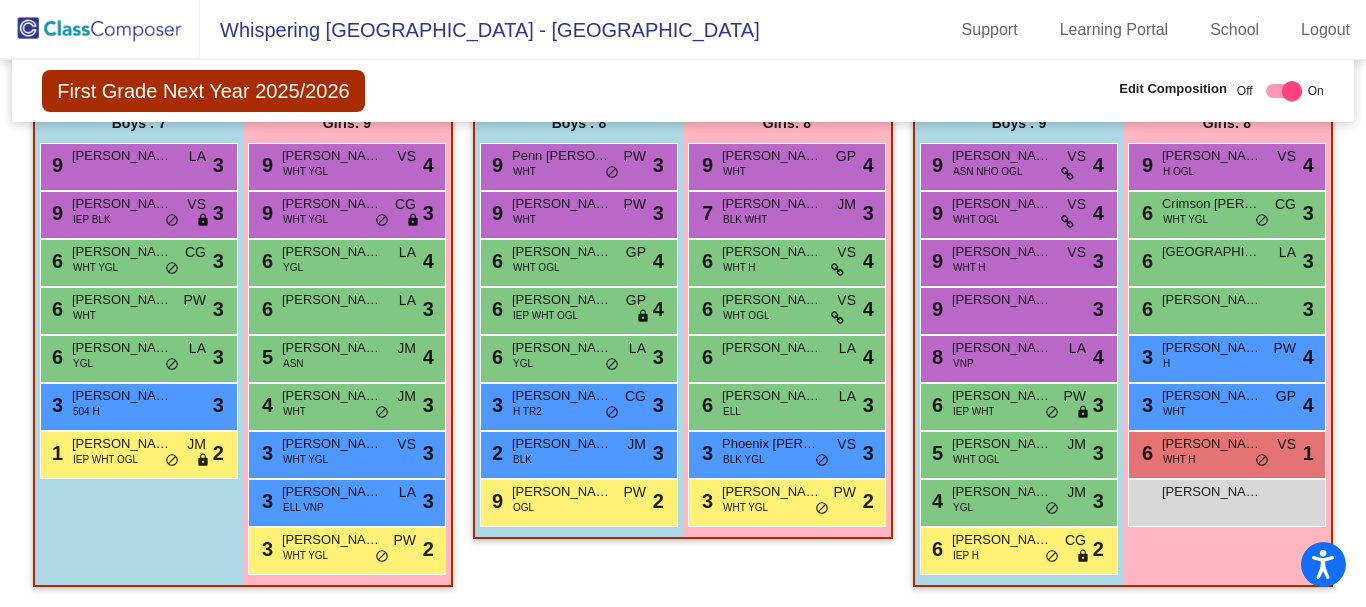 scroll, scrollTop: 1158, scrollLeft: 0, axis: vertical 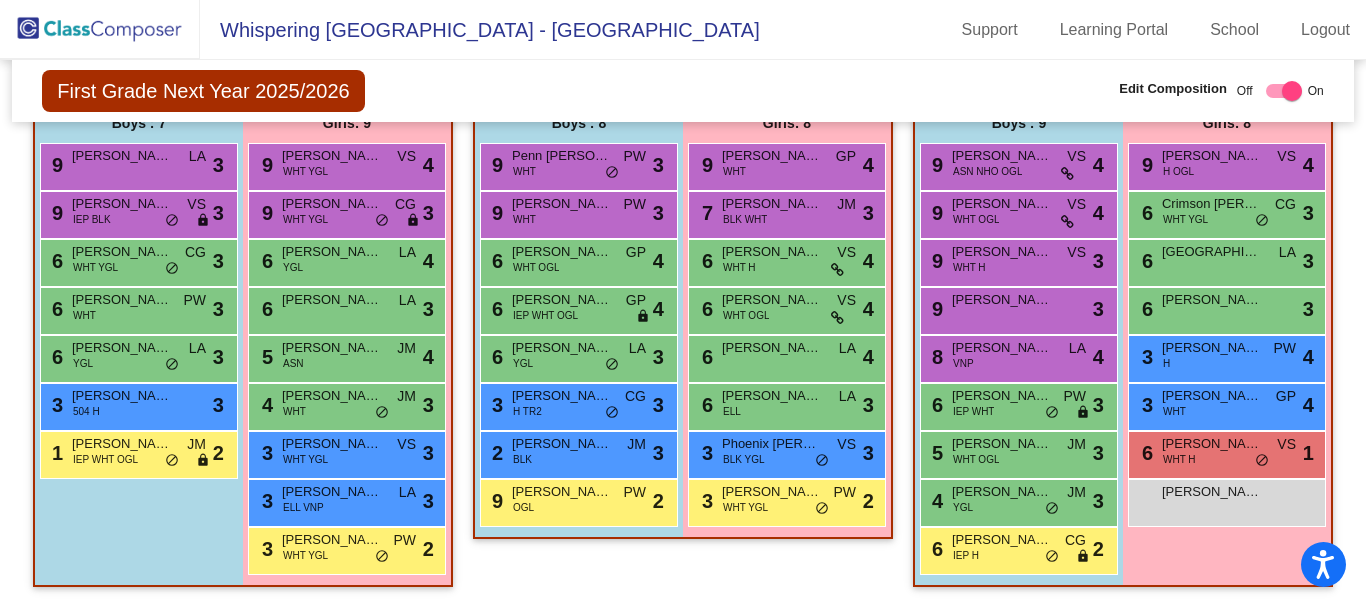 click on "Class 4    picture_as_pdf Deborah Hartman  Add Student  First Name Last Name Student Id  (Recommended)   Boy   Girl   Non Binary Add Close  Boys : 8  9 Penn A. Pignatelli WHT PW lock do_not_disturb_alt 3 9 Alexander Petty WHT PW lock do_not_disturb_alt 3 6 Sean Thornton WHT OGL GP lock do_not_disturb_alt 4 6 Brady Cooper IEP WHT OGL GP lock do_not_disturb_alt 4 6 Rory G. Flounders YGL LA lock do_not_disturb_alt 3 3 Noah Monterrey H TR2 CG lock do_not_disturb_alt 3 2 Kairo Pierre-Coffy BLK JM lock do_not_disturb_alt 3 9 Zachary W. Skiles OGL PW lock do_not_disturb_alt 2 Girls: 8 9 Eleanor R. Dearman WHT GP lock do_not_disturb_alt 4 7 Elizah S. Jewell BLK WHT JM lock do_not_disturb_alt 3 6 Luciana Diez WHT H VS lock do_not_disturb_alt 4 6 Harper L. Dunning WHT OGL VS lock do_not_disturb_alt 4 6 Elara M. Hoffman LA lock do_not_disturb_alt 4 6 Antonella Linhares-Zandona ELL LA lock do_not_disturb_alt 3 3 Phoenix Westmoreland BLK YGL VS lock do_not_disturb_alt 3 3 Aubrey L. Shapiro WHT YGL PW lock 2" 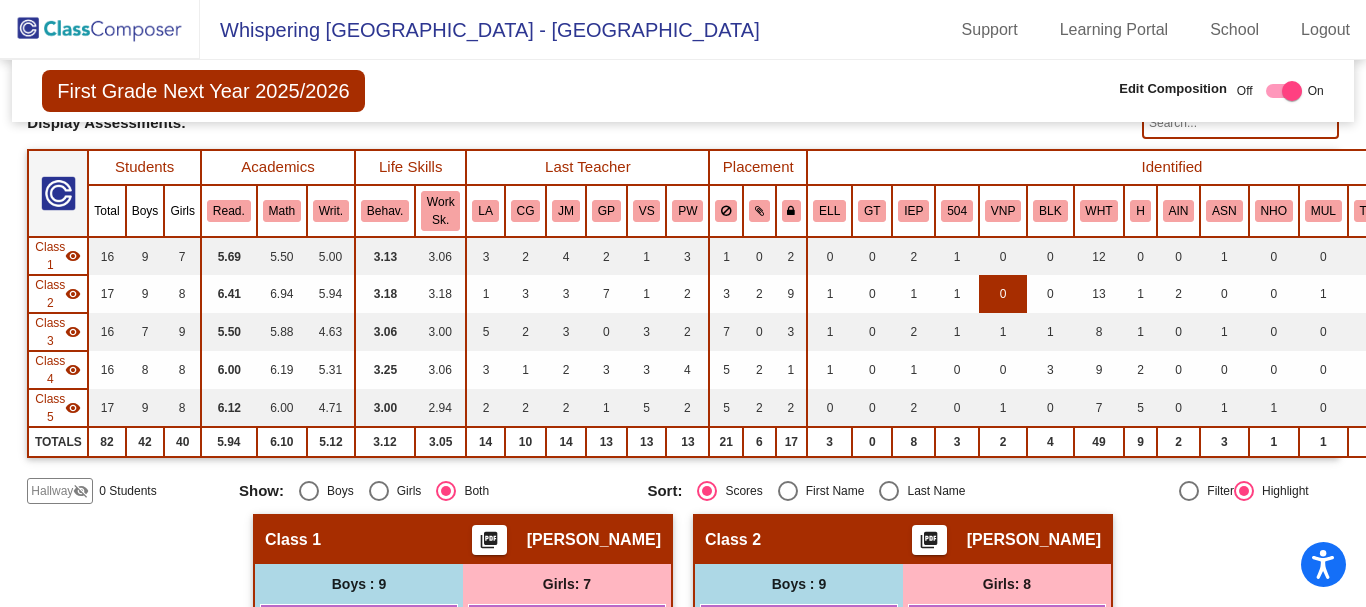 scroll, scrollTop: 0, scrollLeft: 0, axis: both 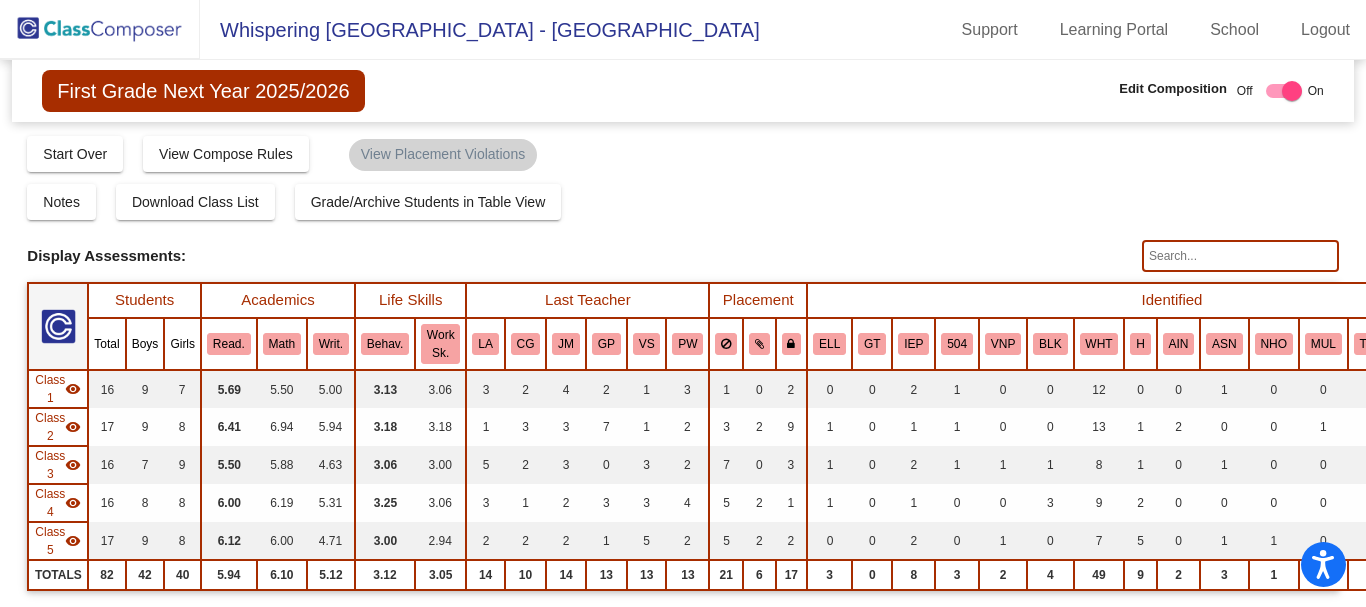 click 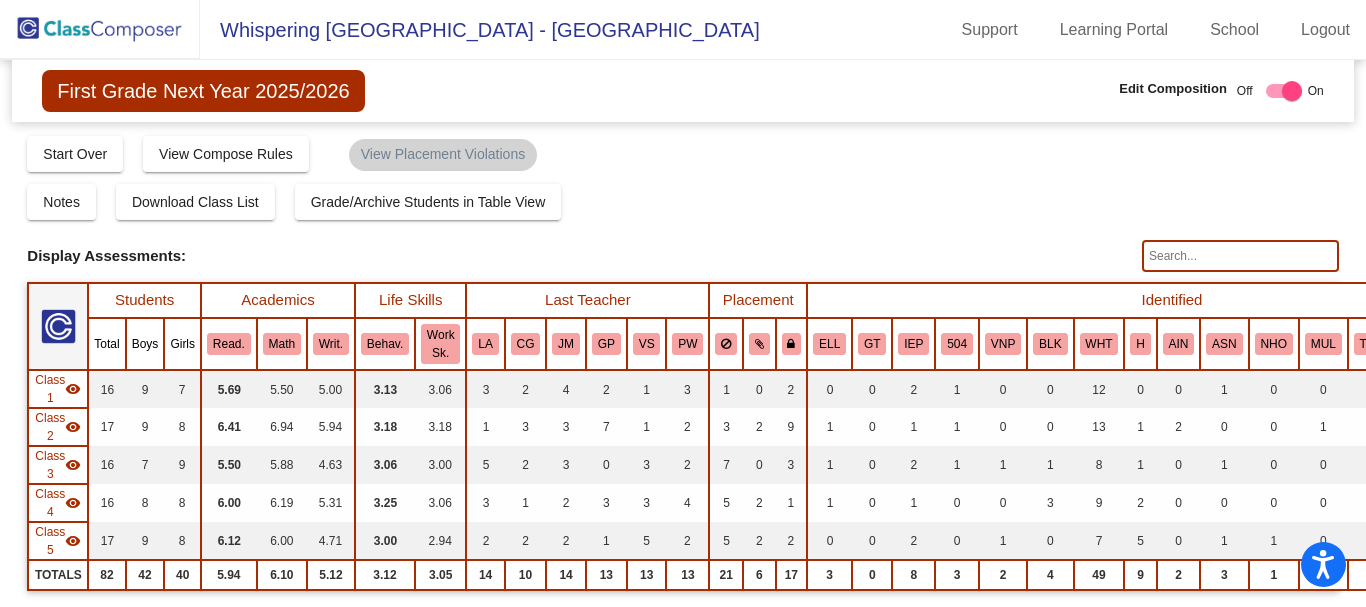 paste on "Desouki" 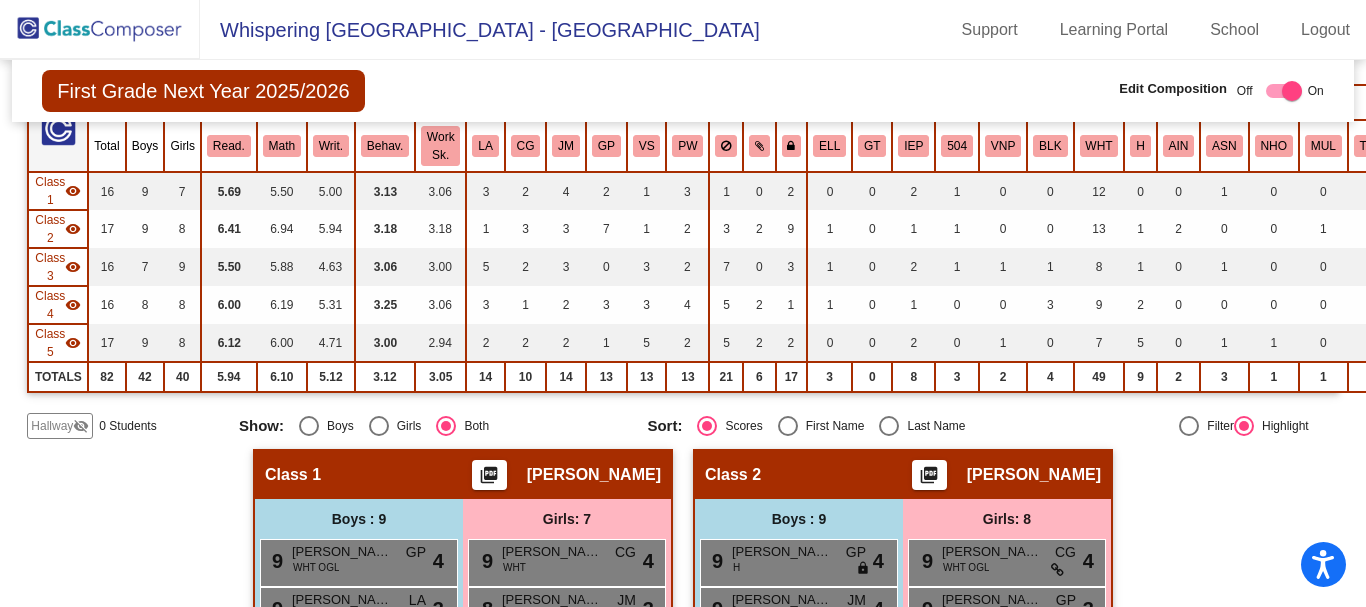 scroll, scrollTop: 58, scrollLeft: 0, axis: vertical 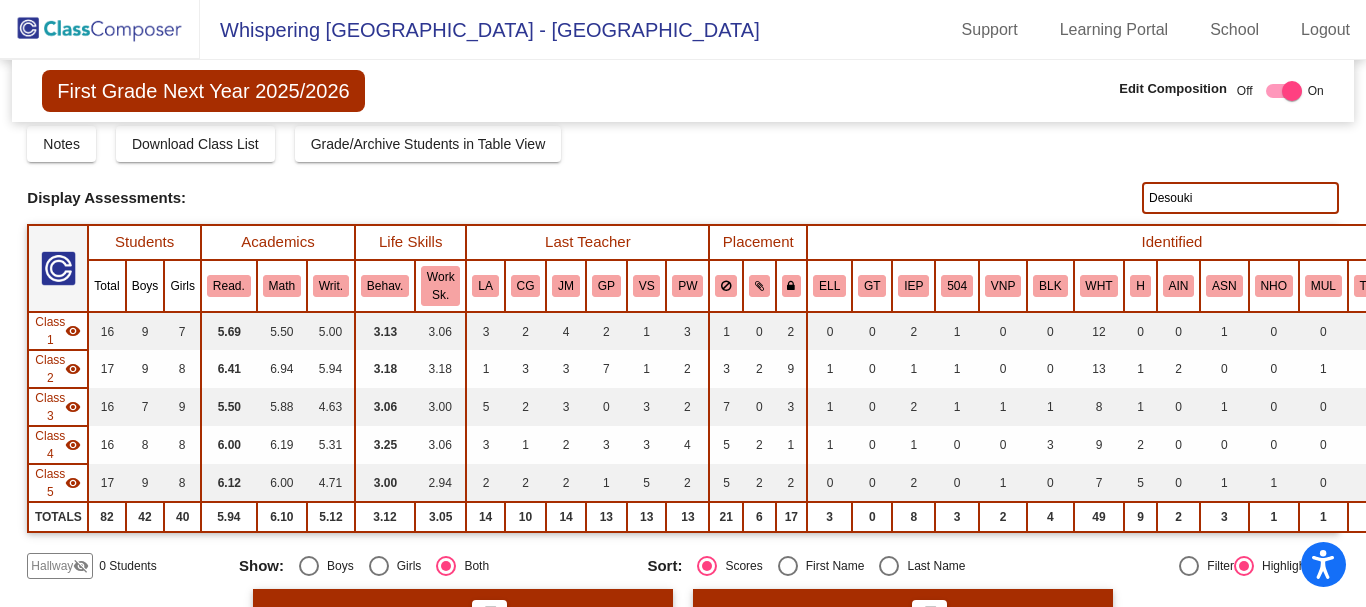 type on "Desouki" 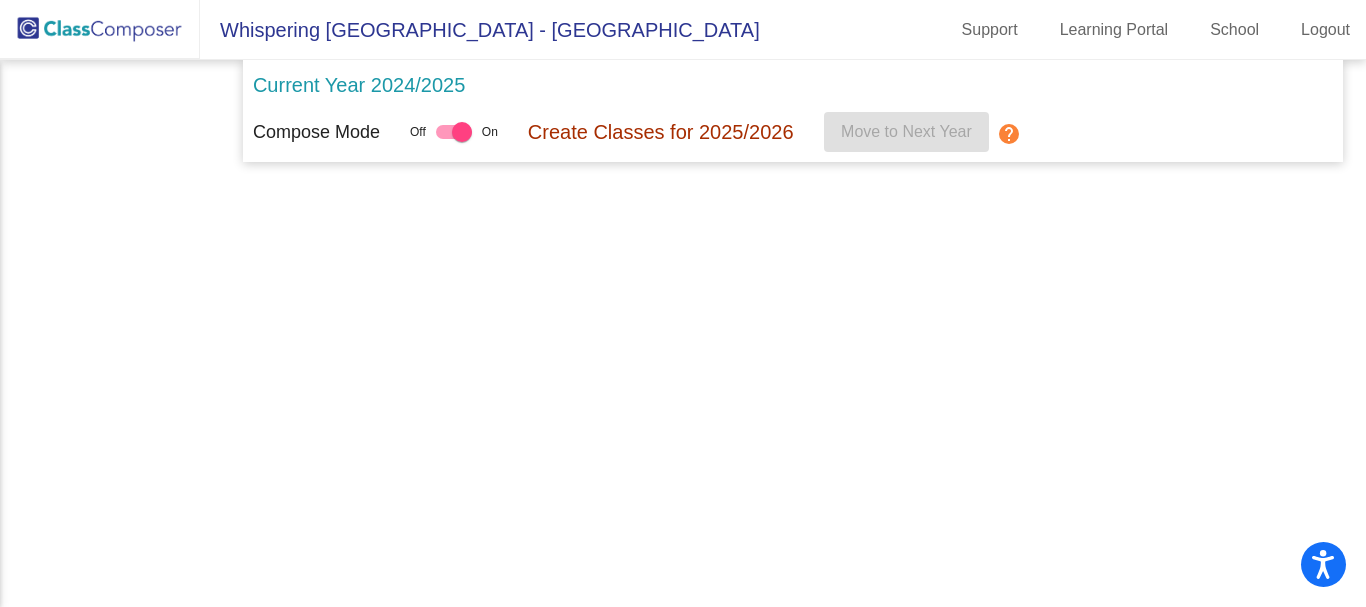 scroll, scrollTop: 0, scrollLeft: 0, axis: both 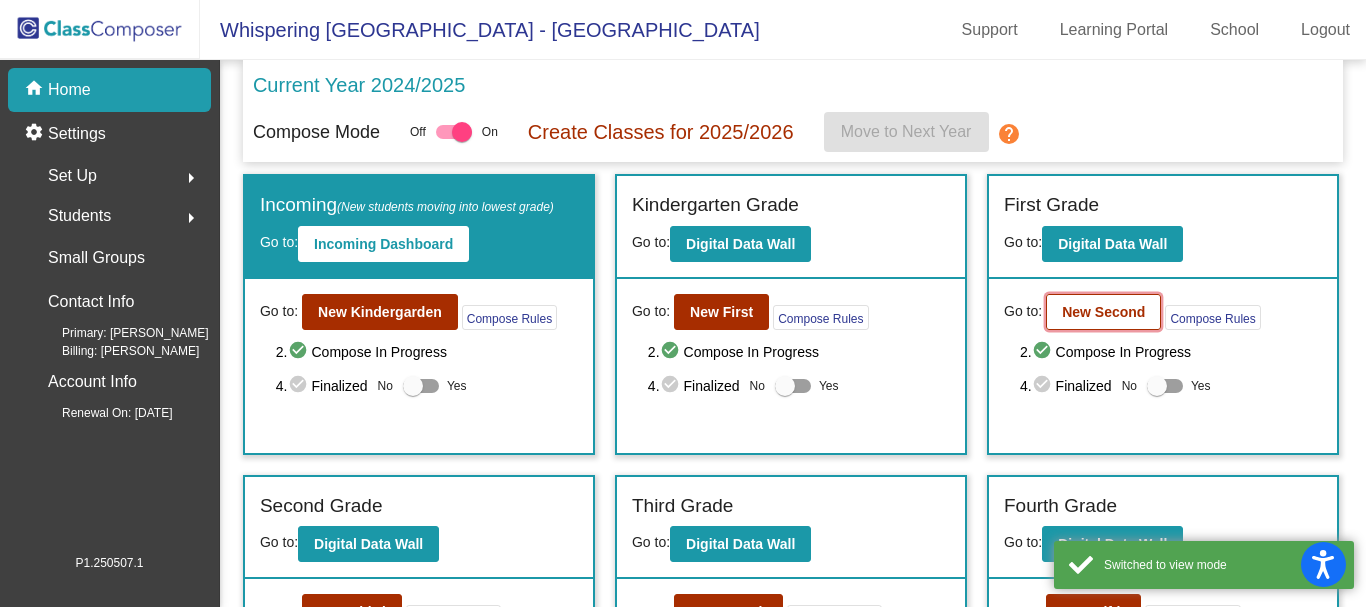 click on "New Second" 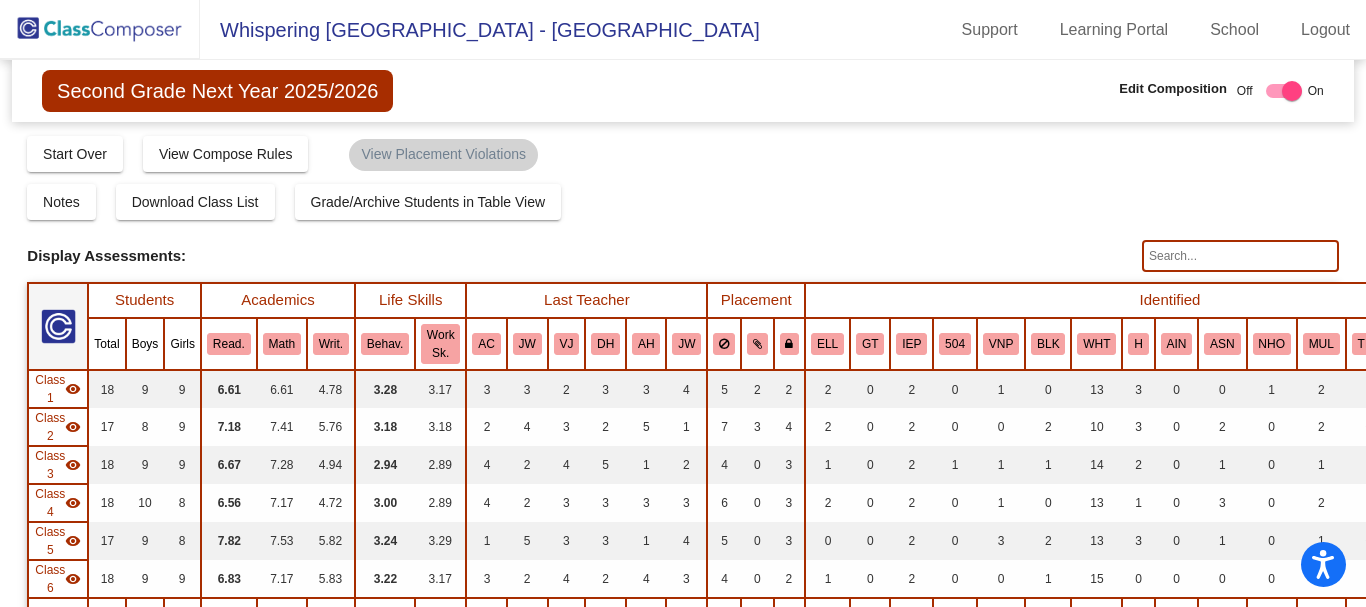 click 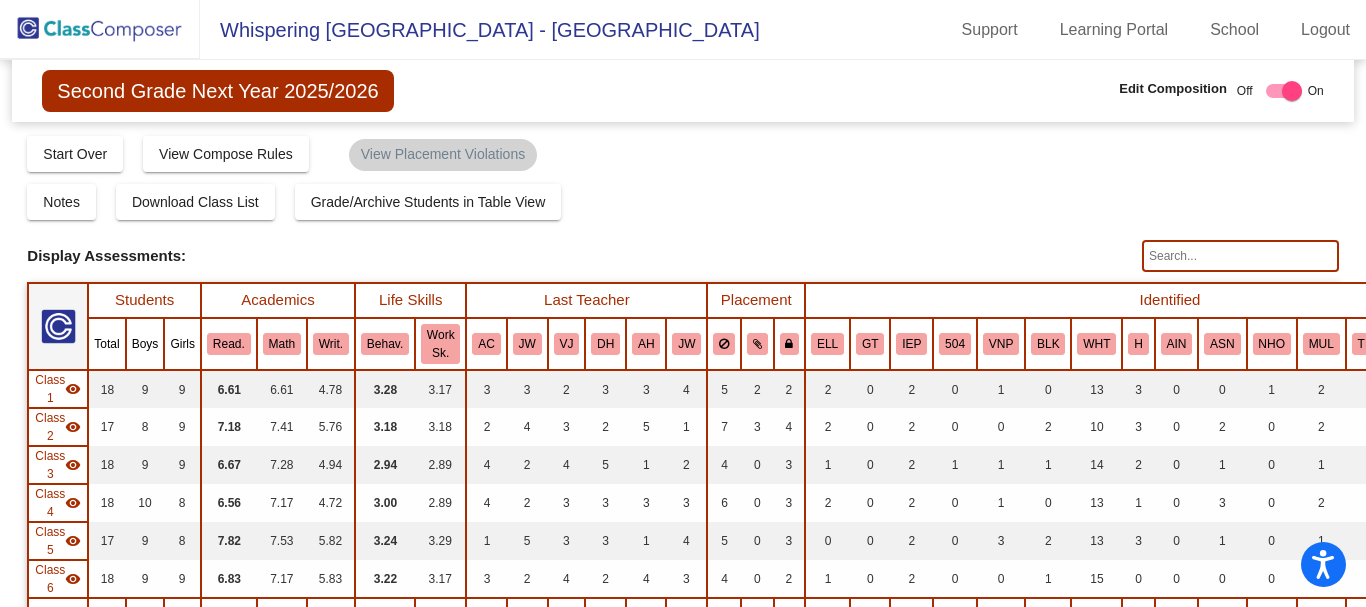 paste on "Desouki" 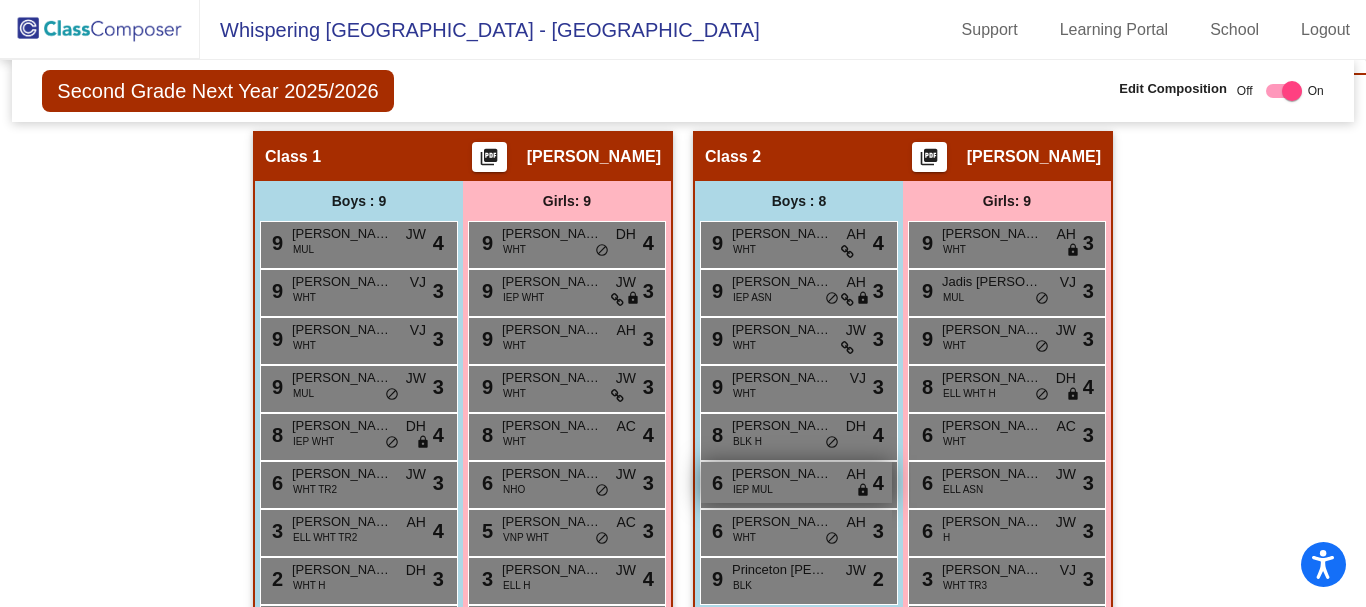 scroll, scrollTop: 0, scrollLeft: 0, axis: both 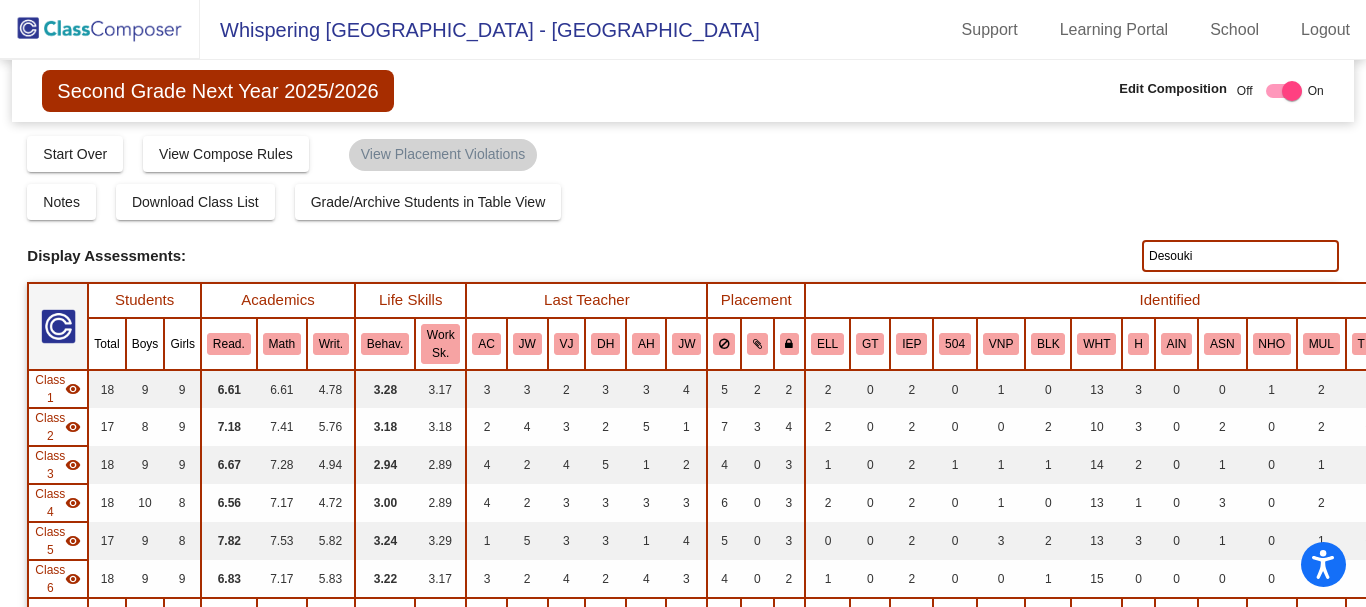 click on "Desouki" 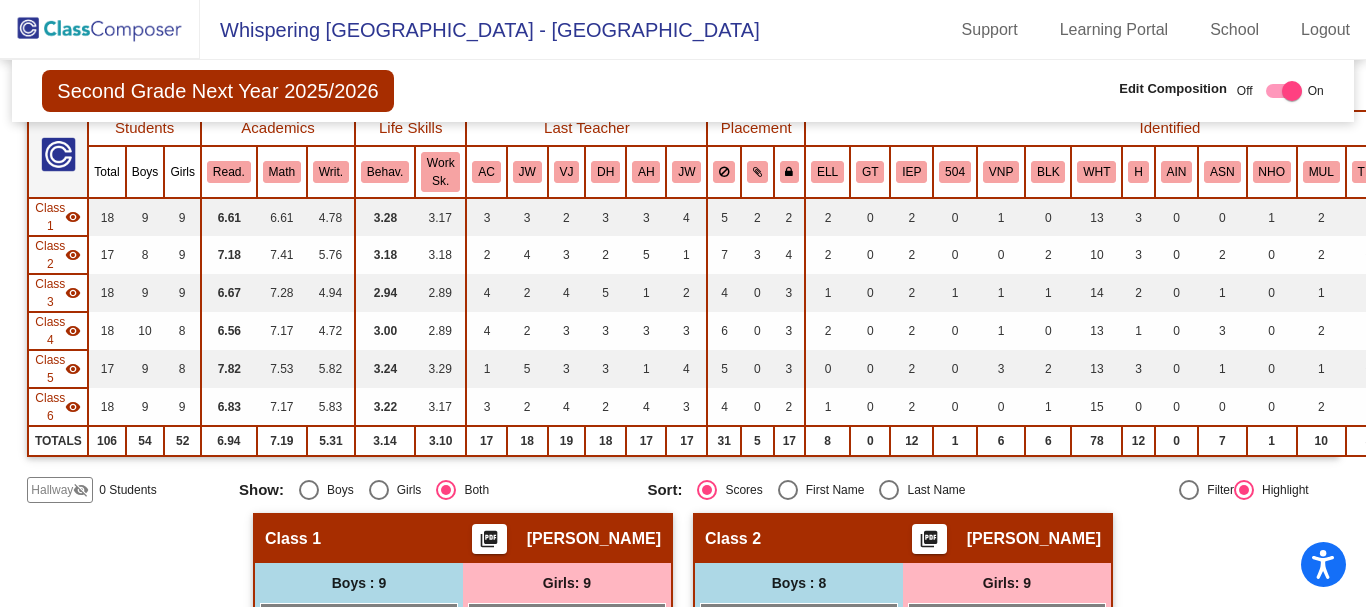 scroll, scrollTop: 200, scrollLeft: 0, axis: vertical 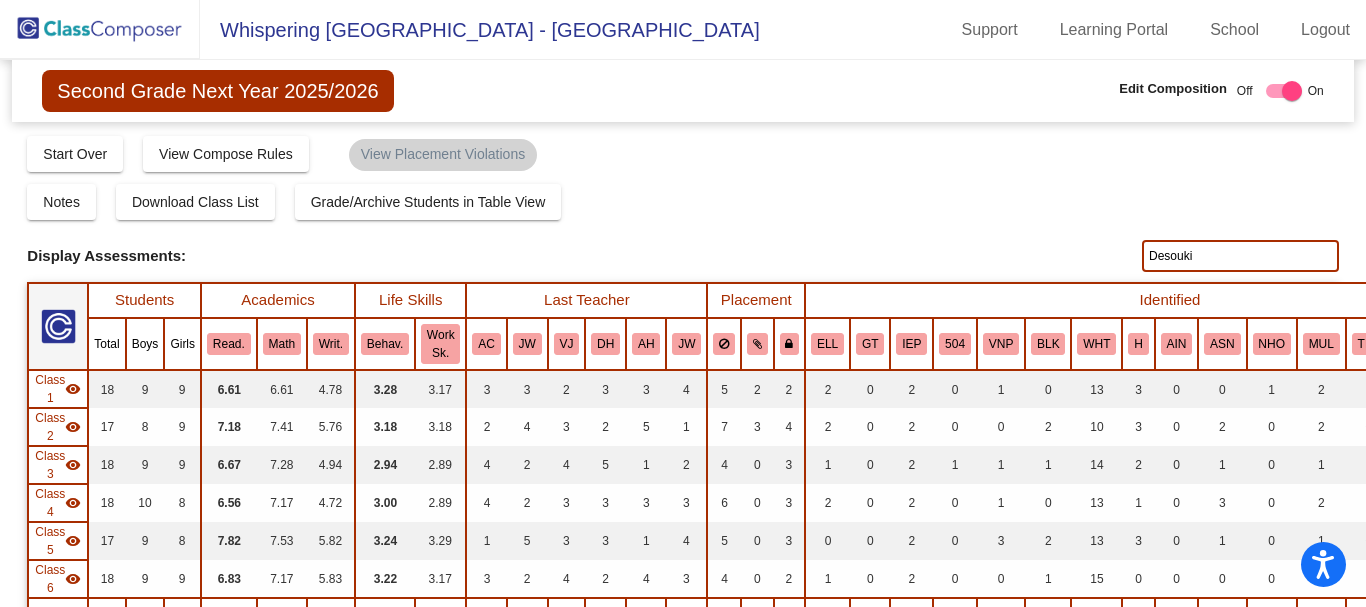 click on "Desouki" 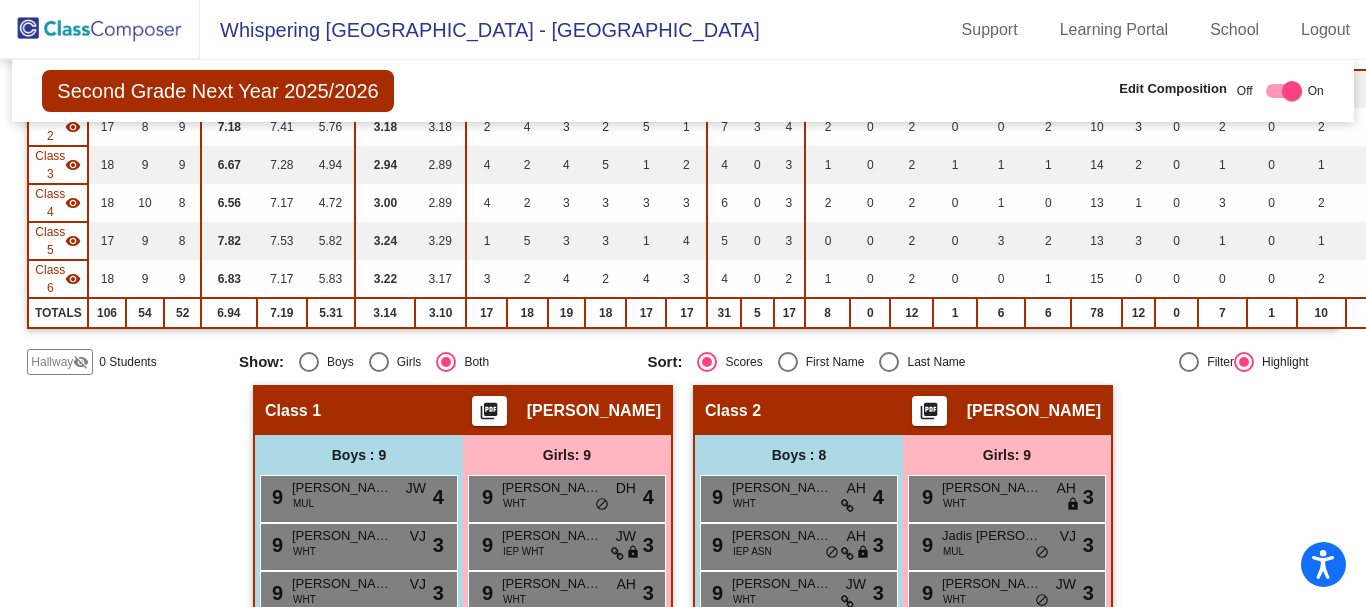scroll, scrollTop: 0, scrollLeft: 0, axis: both 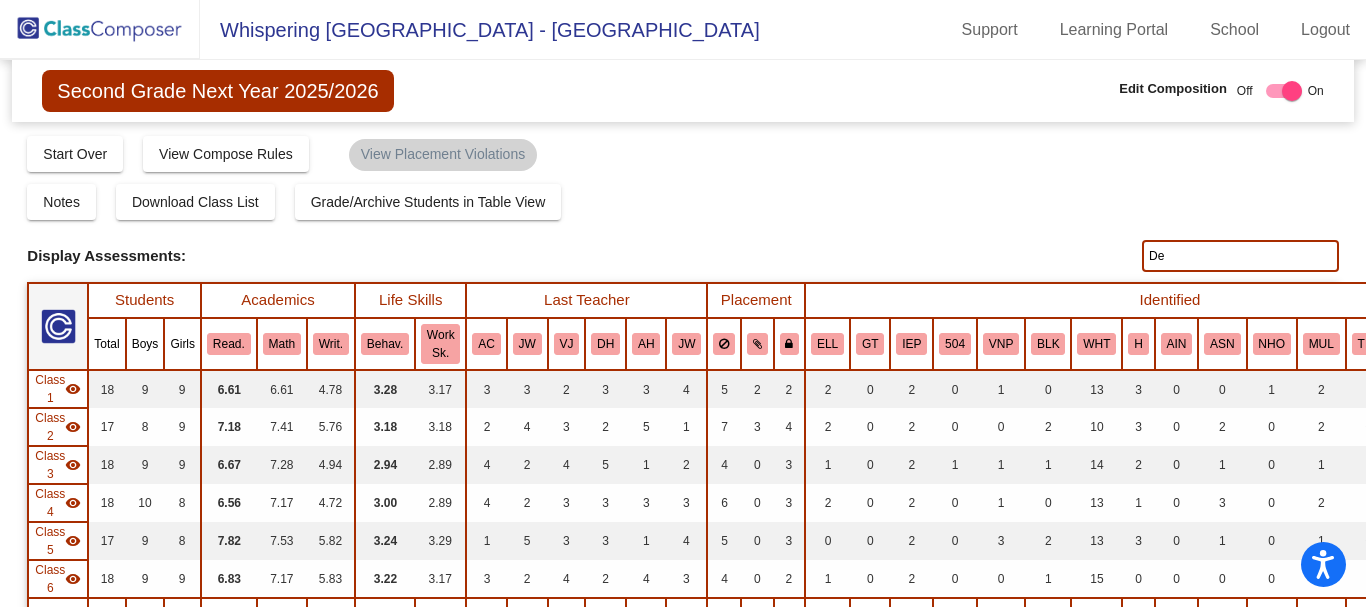 type on "D" 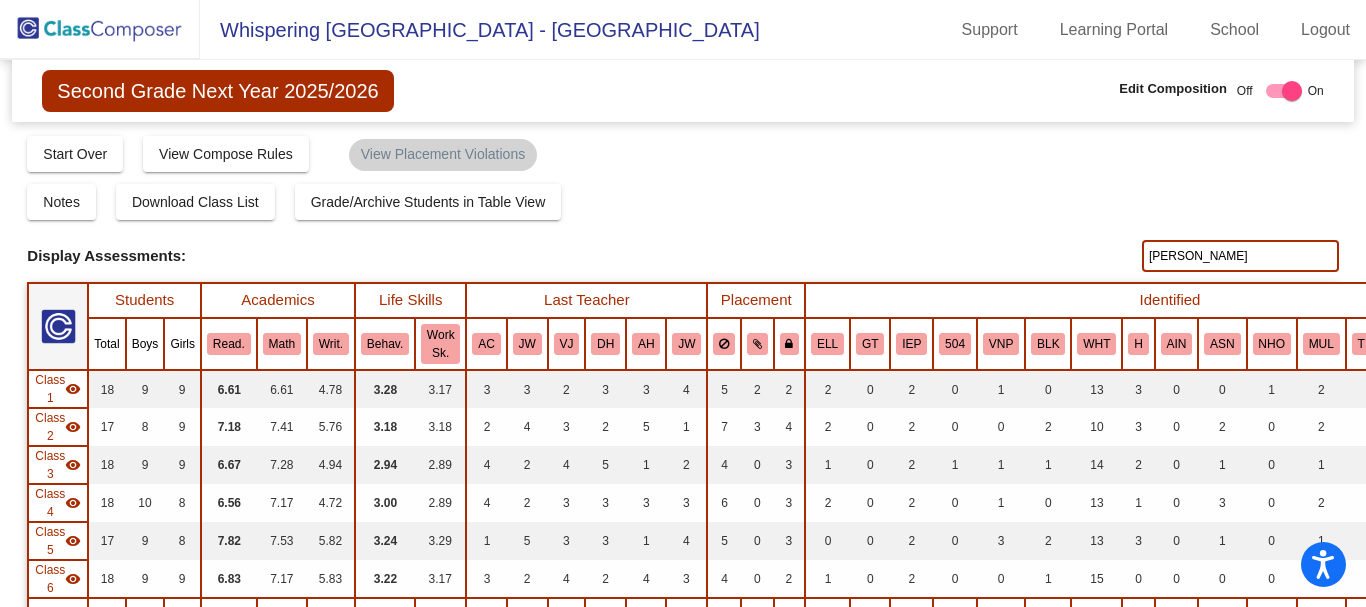 type on "[PERSON_NAME]" 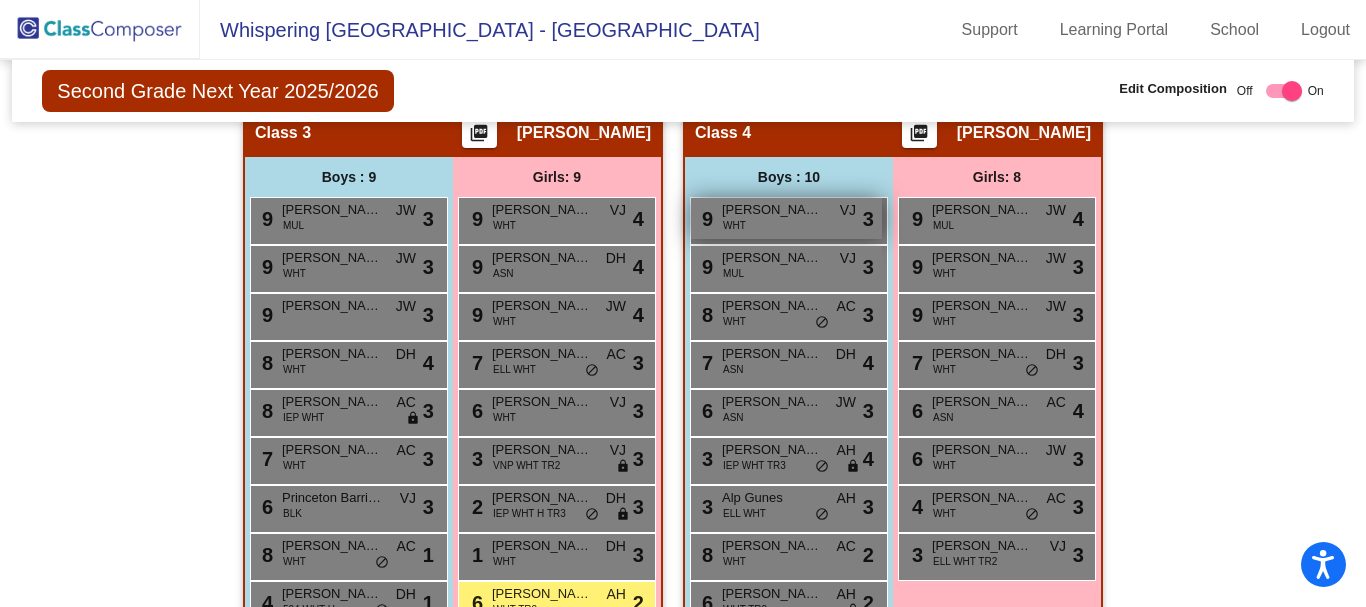 scroll, scrollTop: 1200, scrollLeft: 0, axis: vertical 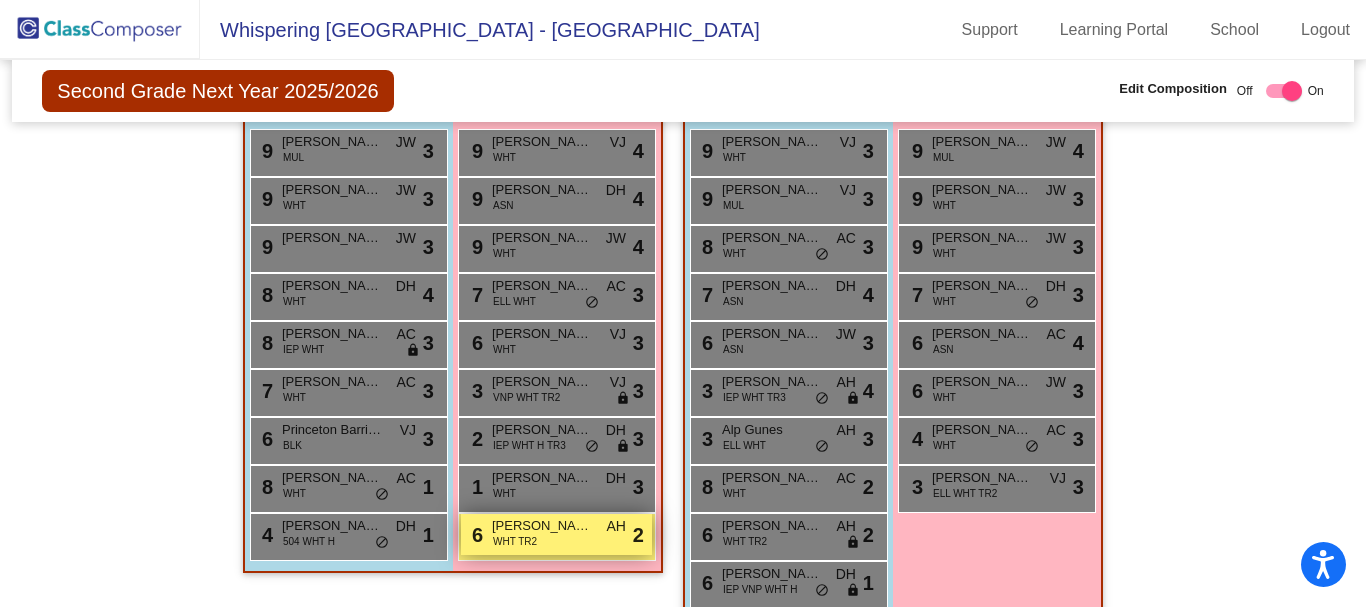 click on "6 Nadia Desouki WHT TR2 AH lock do_not_disturb_alt 2" at bounding box center (556, 534) 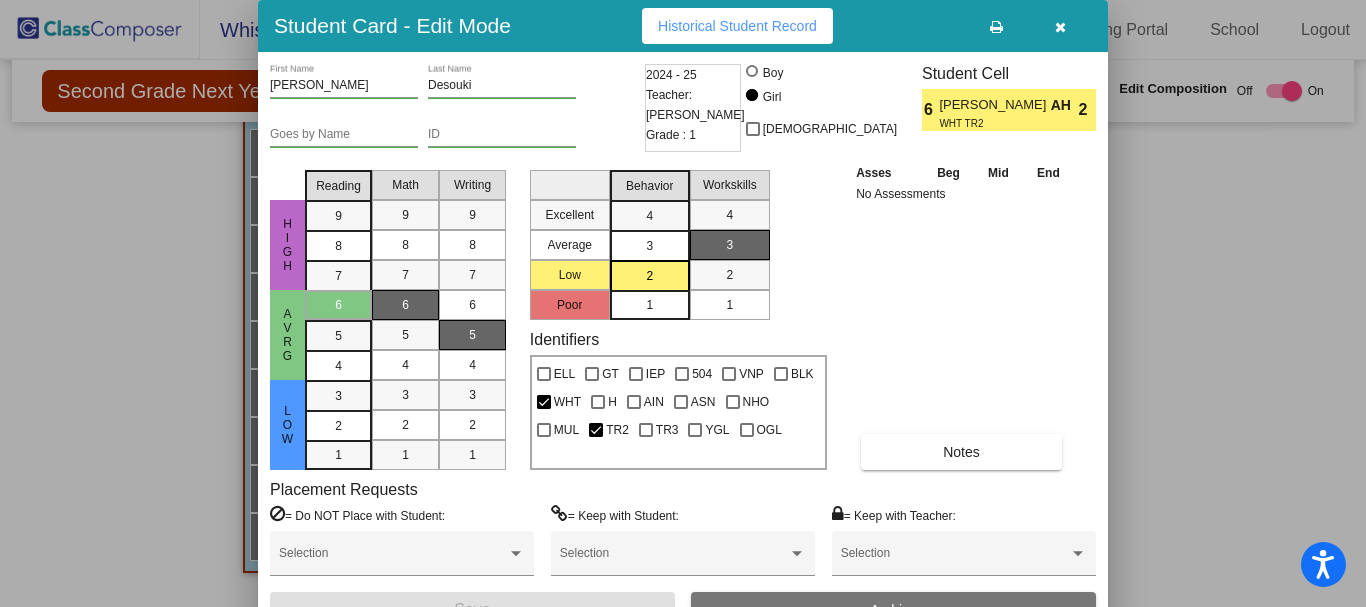 drag, startPoint x: 1362, startPoint y: 337, endPoint x: 1365, endPoint y: 376, distance: 39.115215 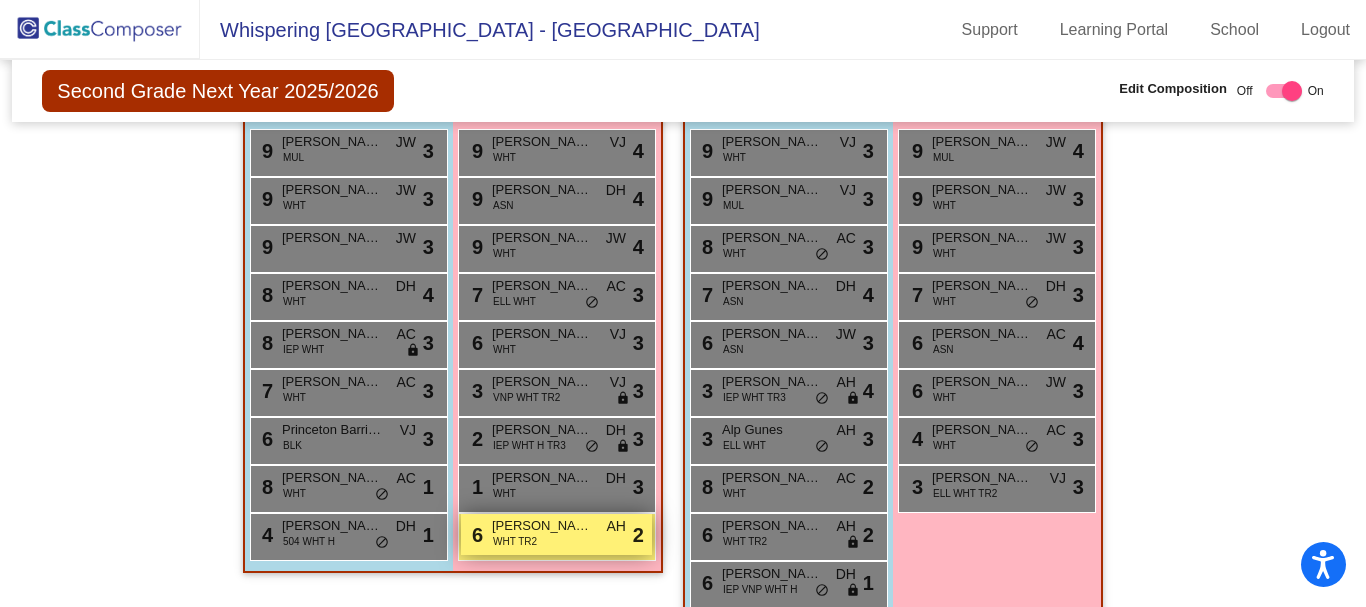 click on "Nadia Desouki" at bounding box center [542, 526] 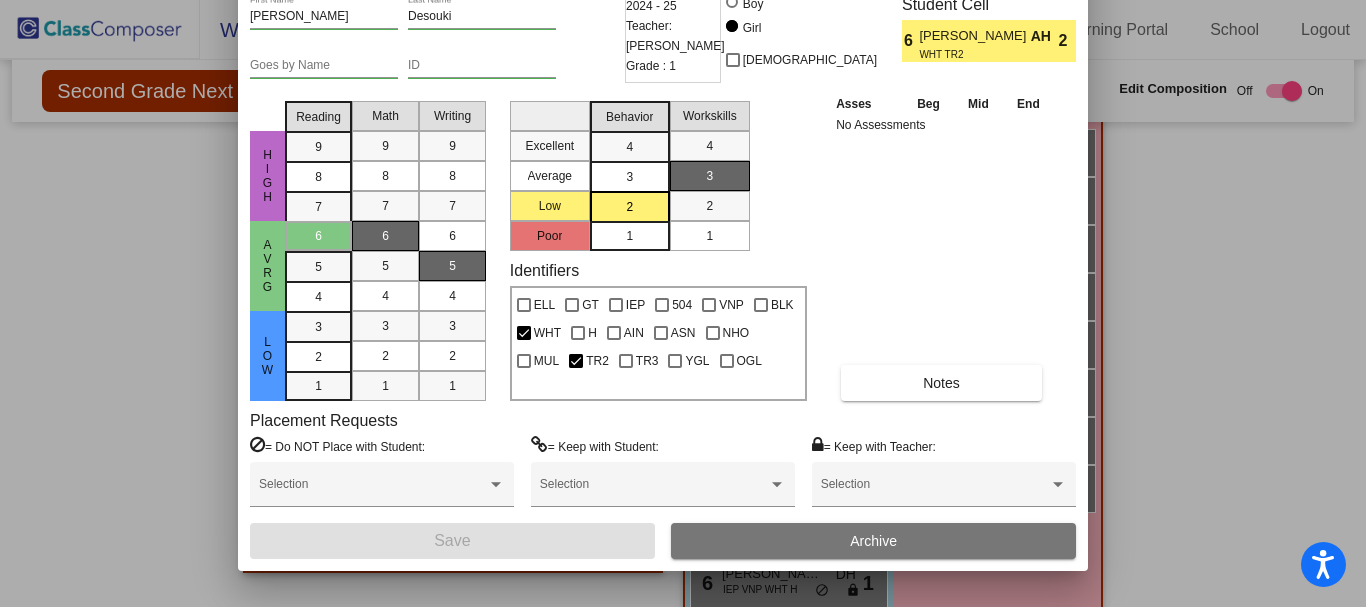 drag, startPoint x: 596, startPoint y: 31, endPoint x: 572, endPoint y: -45, distance: 79.69943 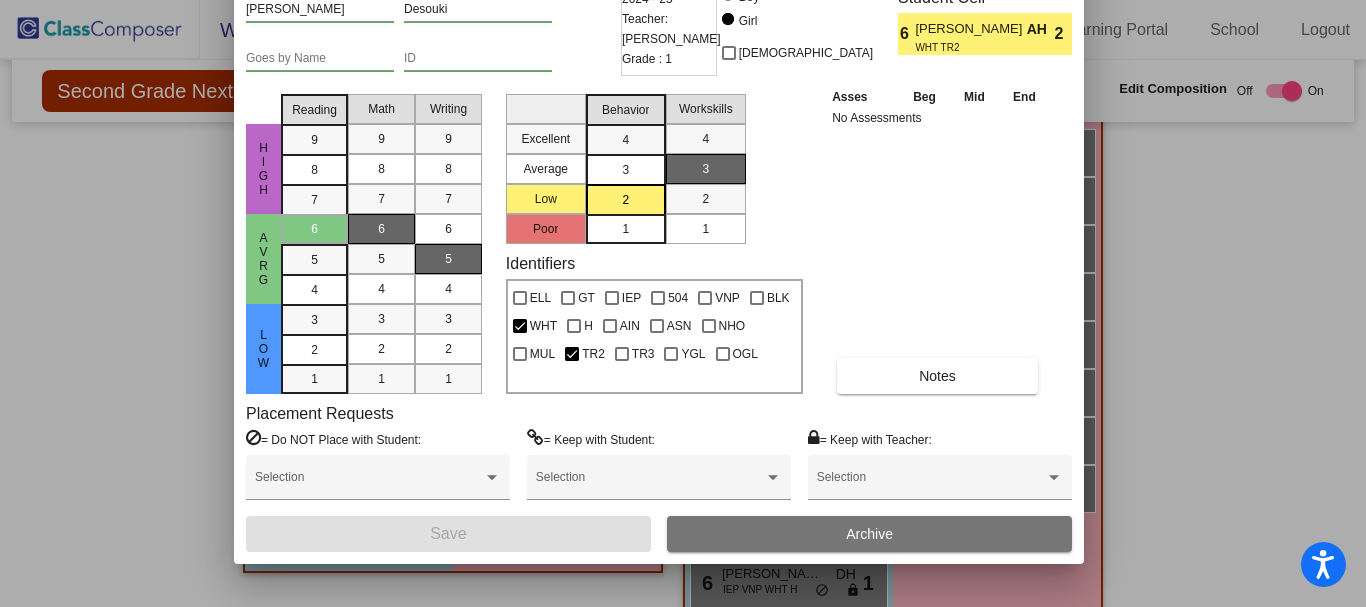 click on "Archive" at bounding box center (869, 534) 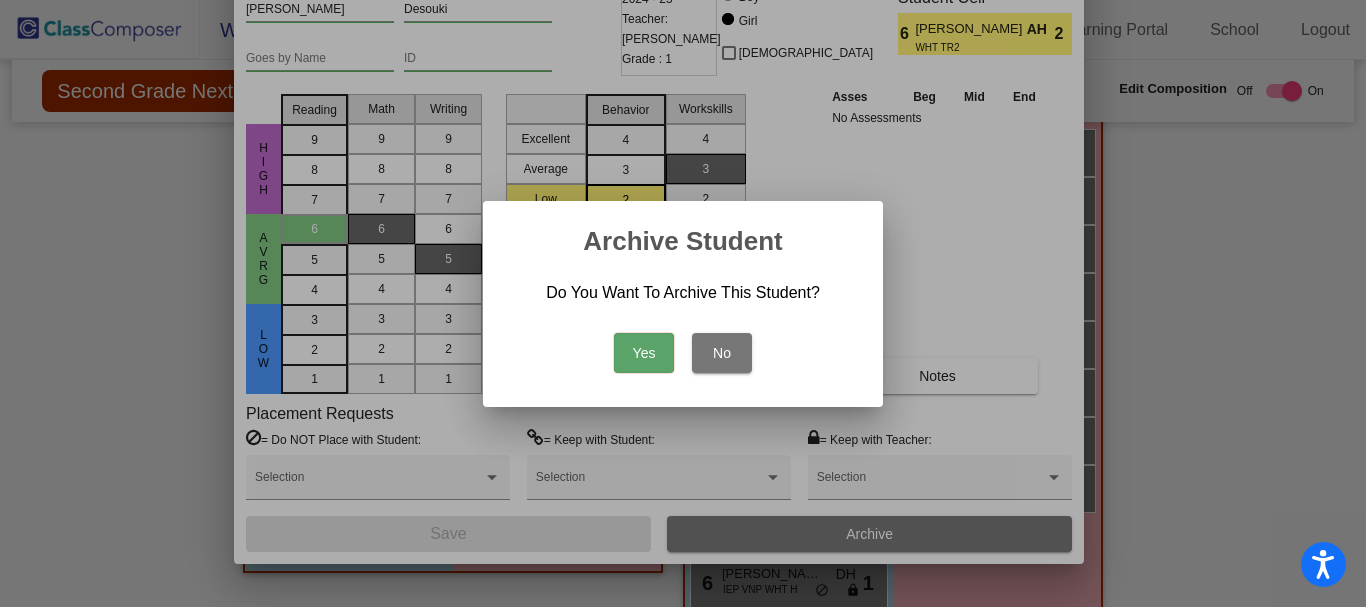 click on "Yes" at bounding box center [644, 353] 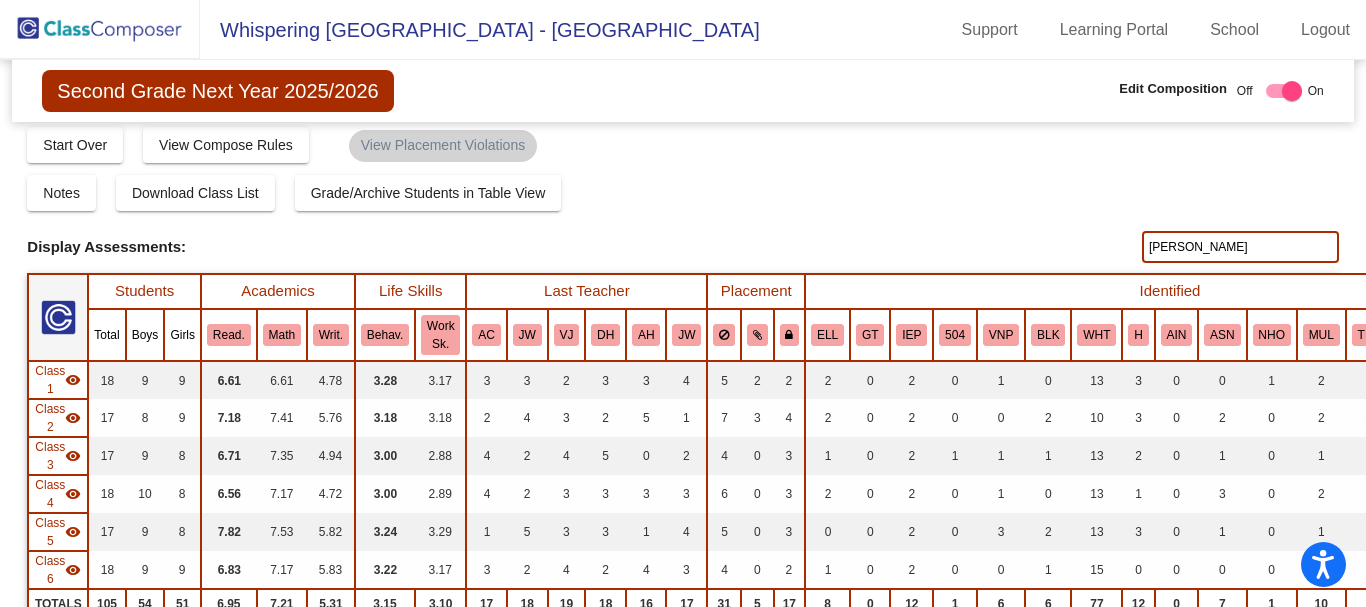 scroll, scrollTop: 0, scrollLeft: 0, axis: both 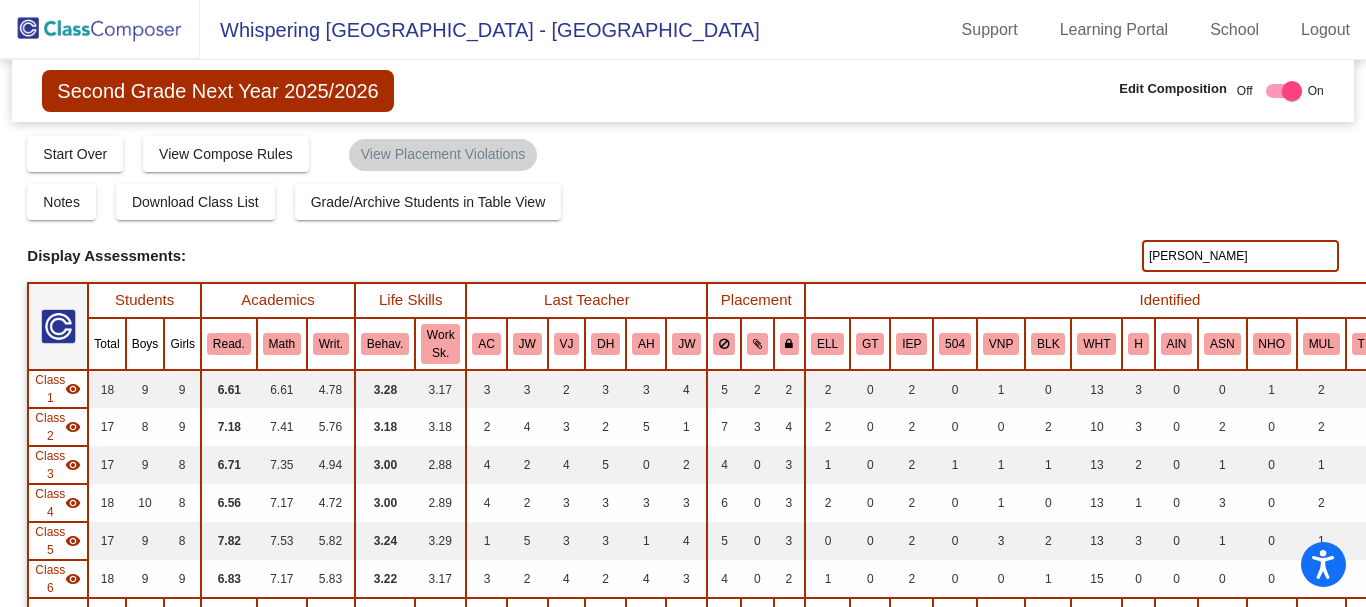 click 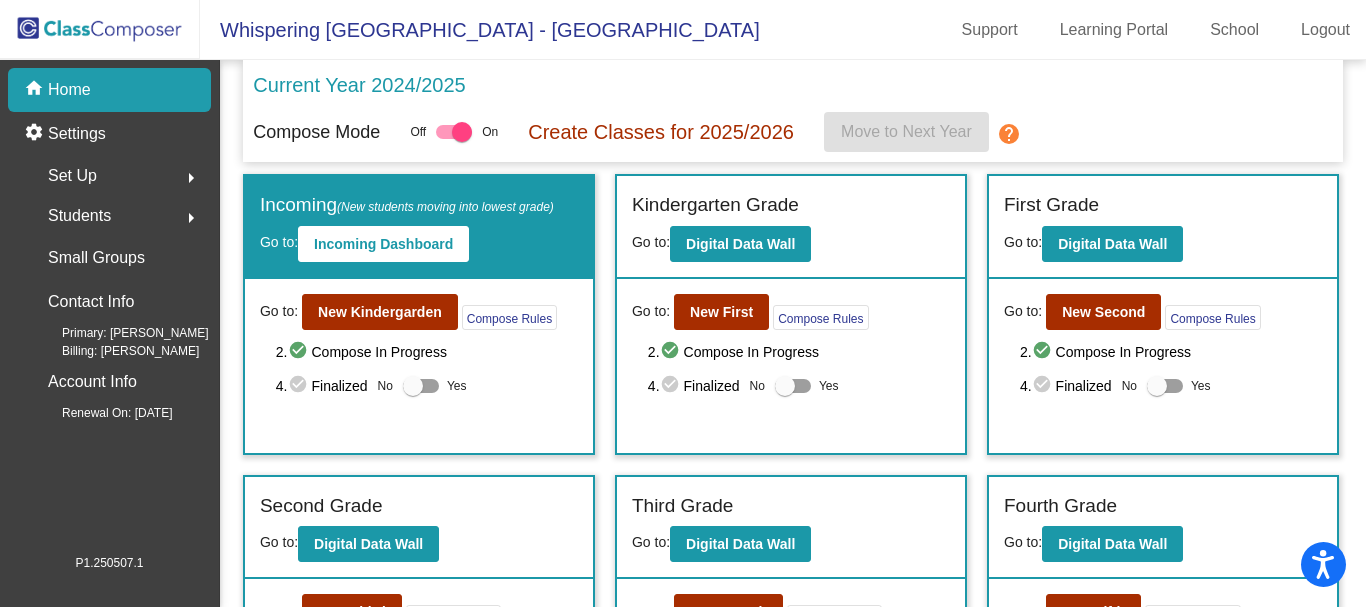 click on "arrow_right" 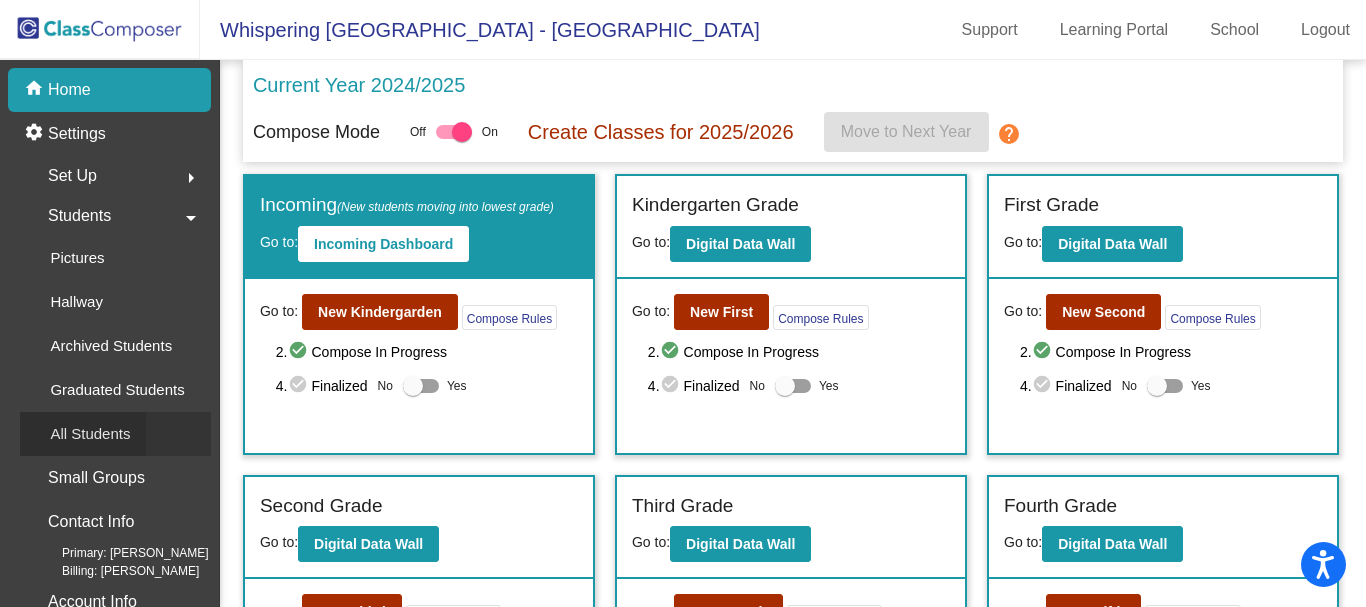 click on "All Students" 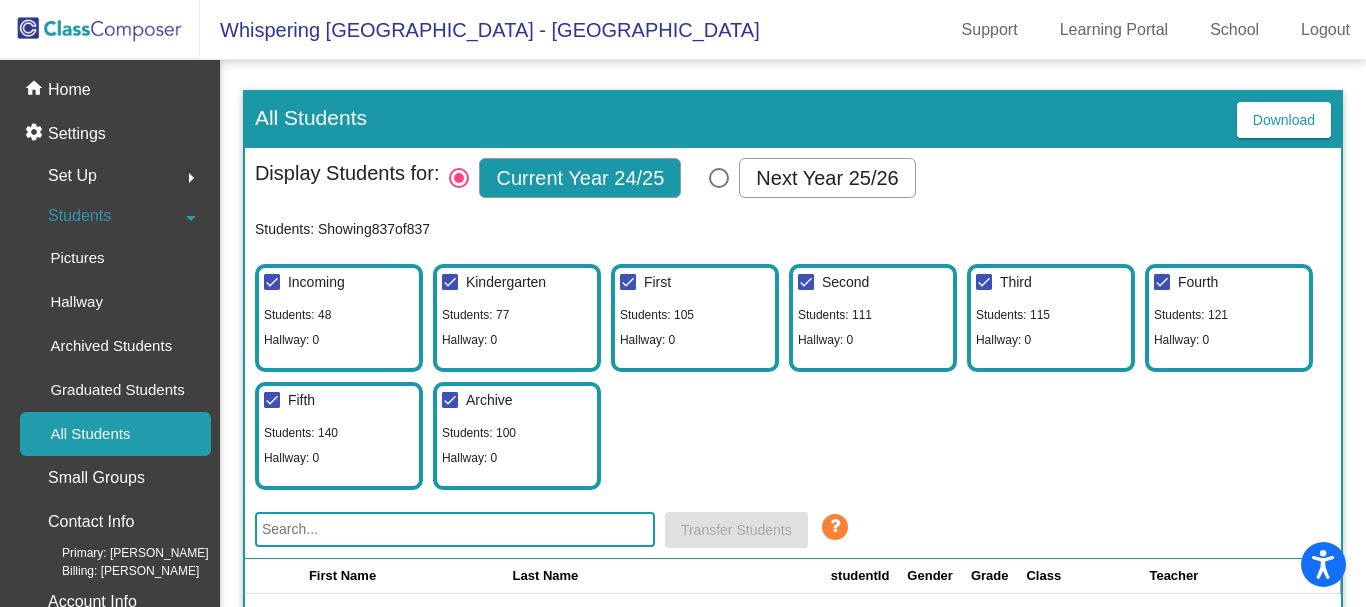 click 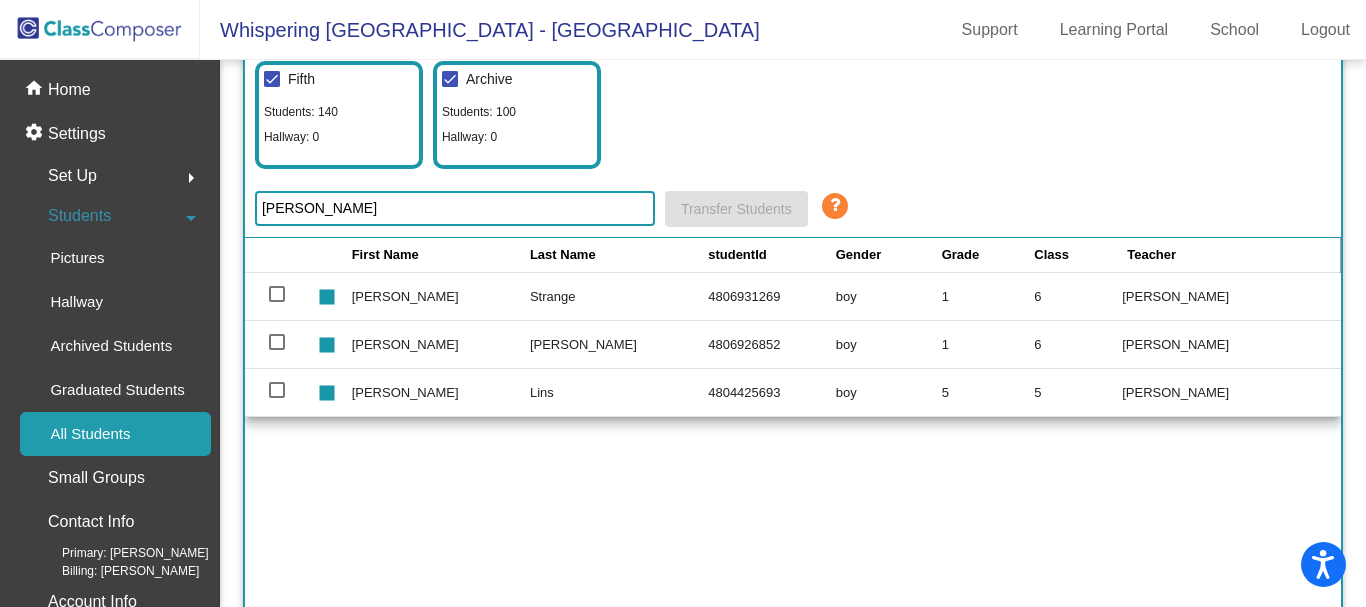 scroll, scrollTop: 400, scrollLeft: 0, axis: vertical 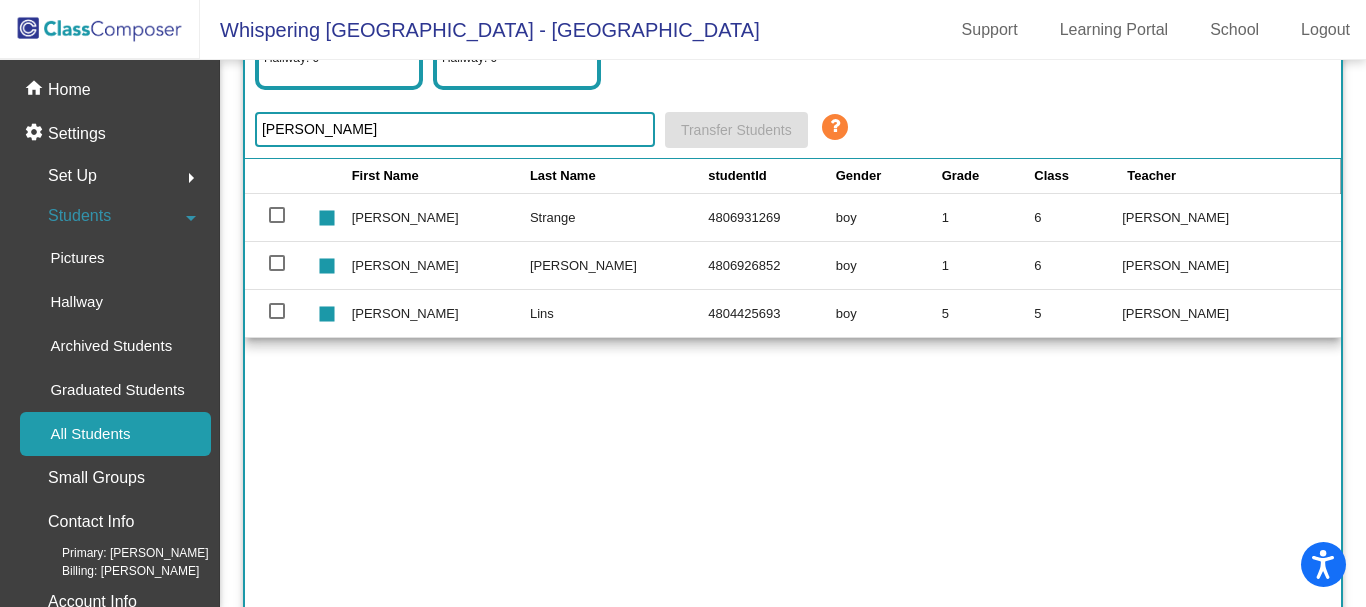type on "eron" 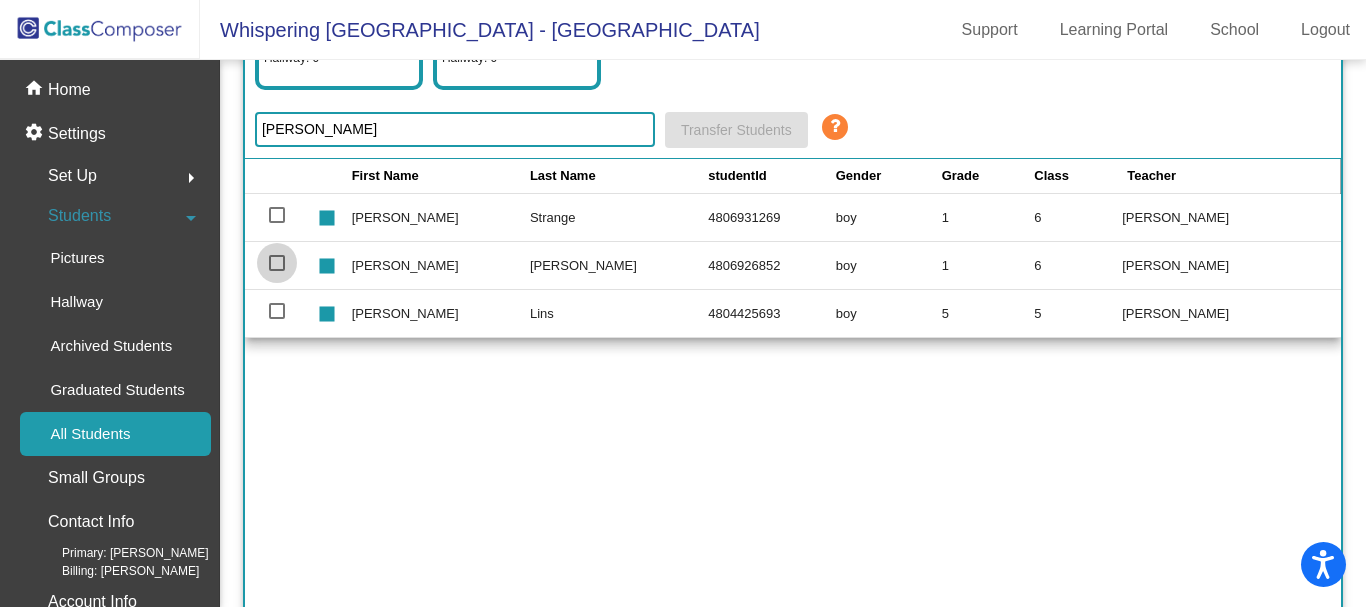 click at bounding box center (277, 263) 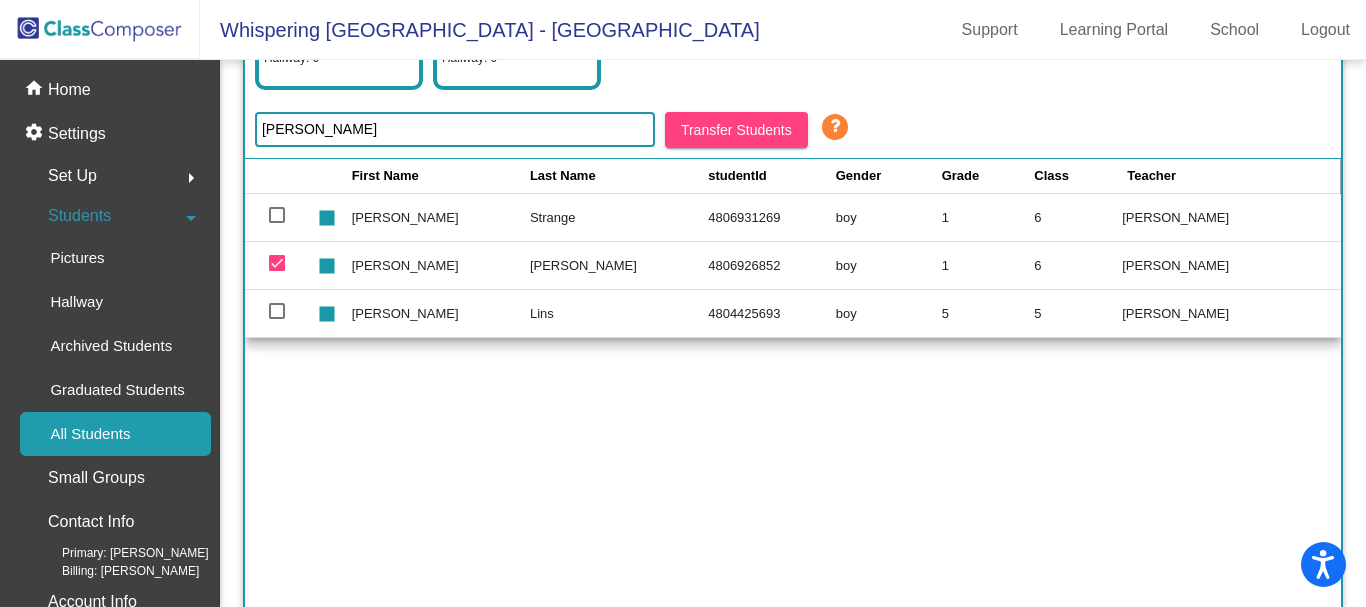 click at bounding box center [277, 263] 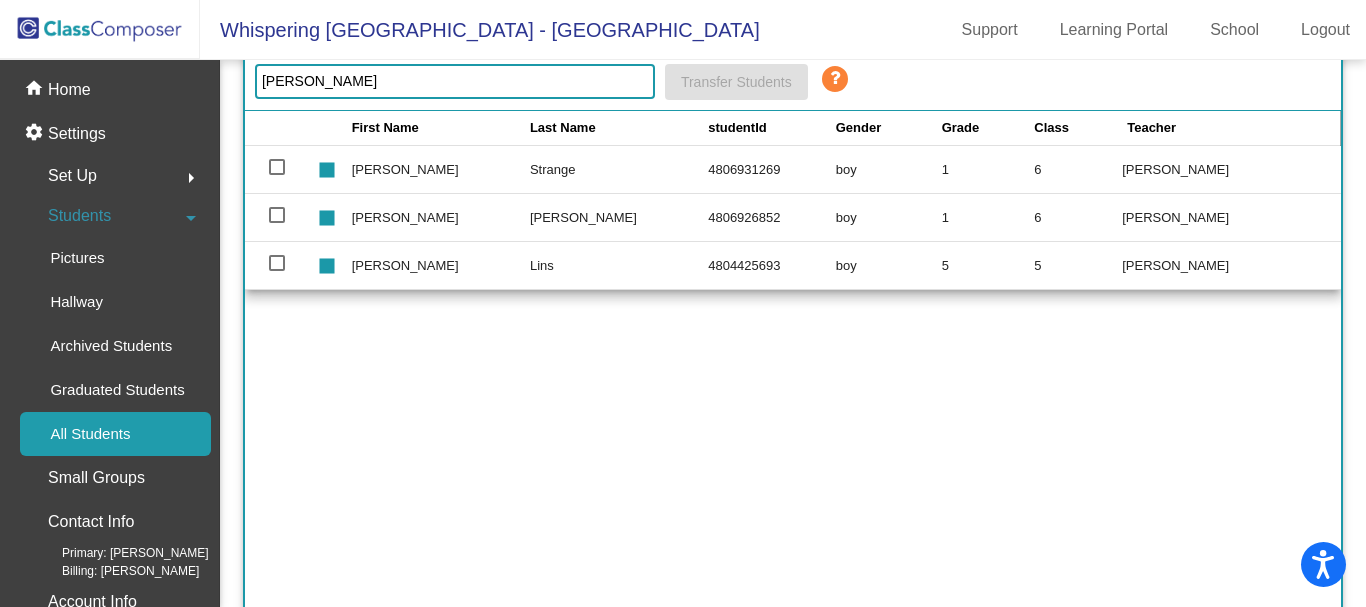 scroll, scrollTop: 0, scrollLeft: 0, axis: both 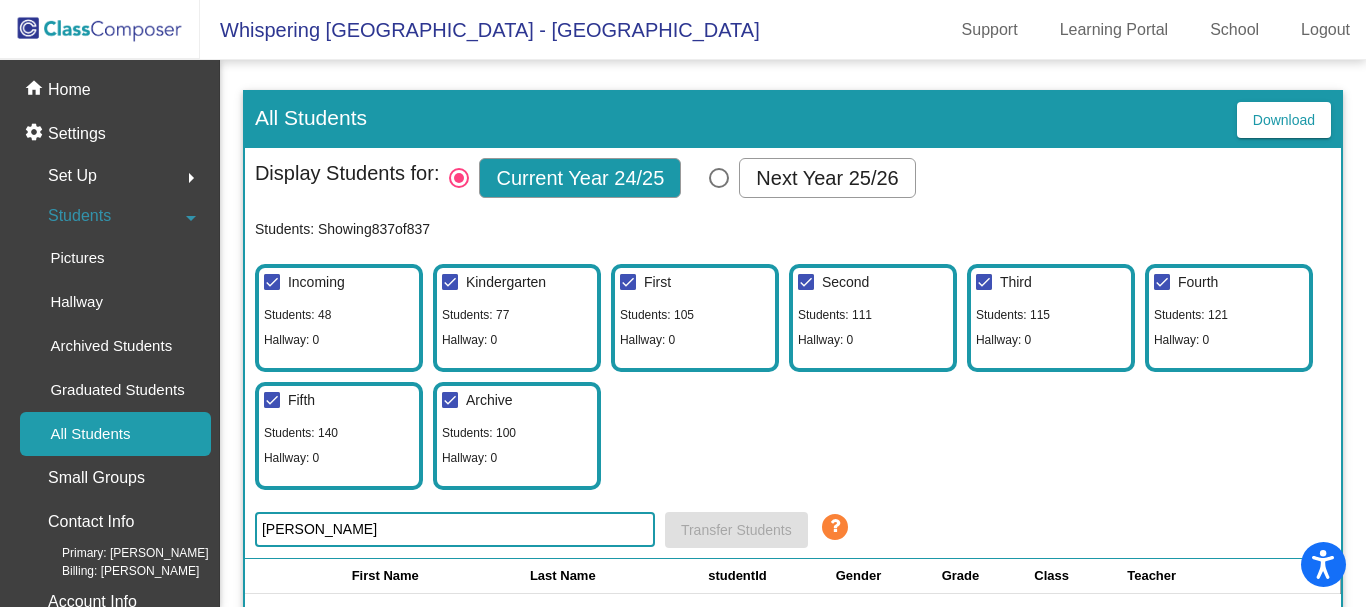 click 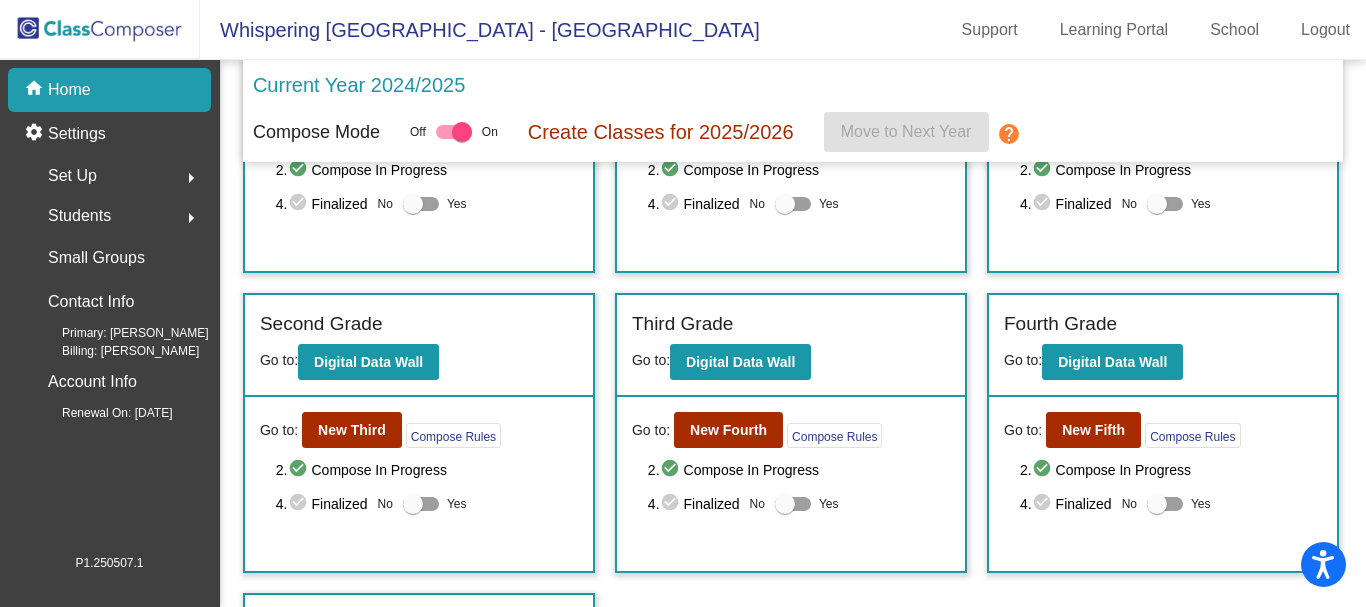 scroll, scrollTop: 275, scrollLeft: 0, axis: vertical 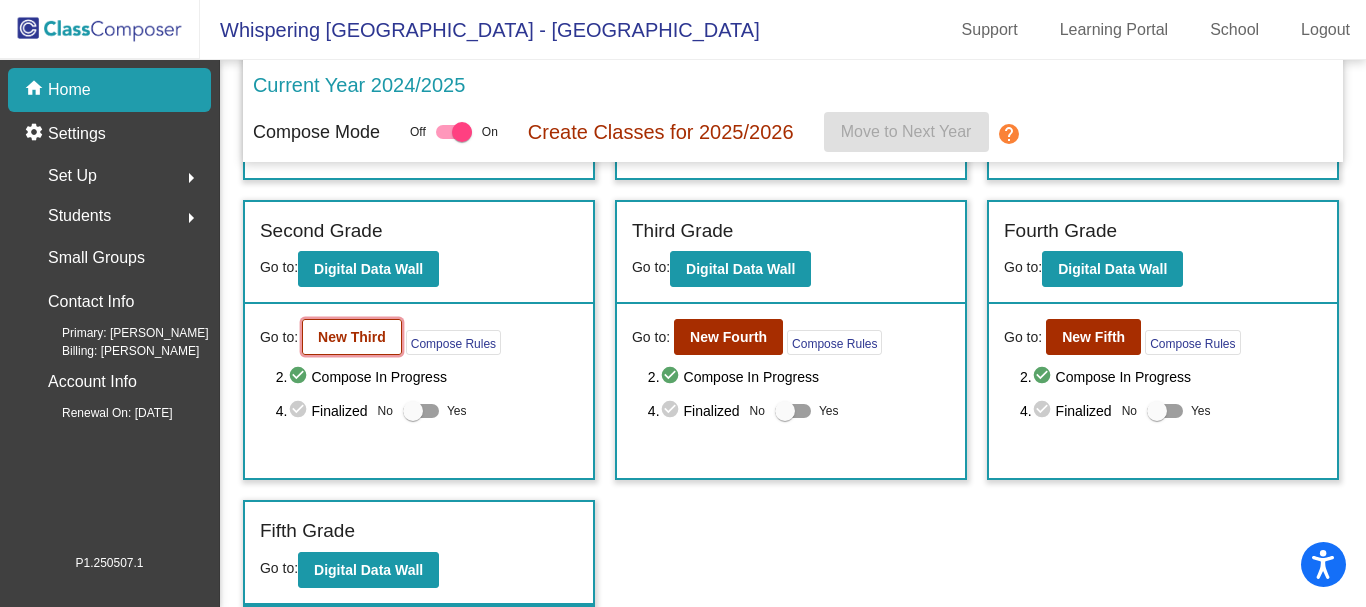 click on "New Third" 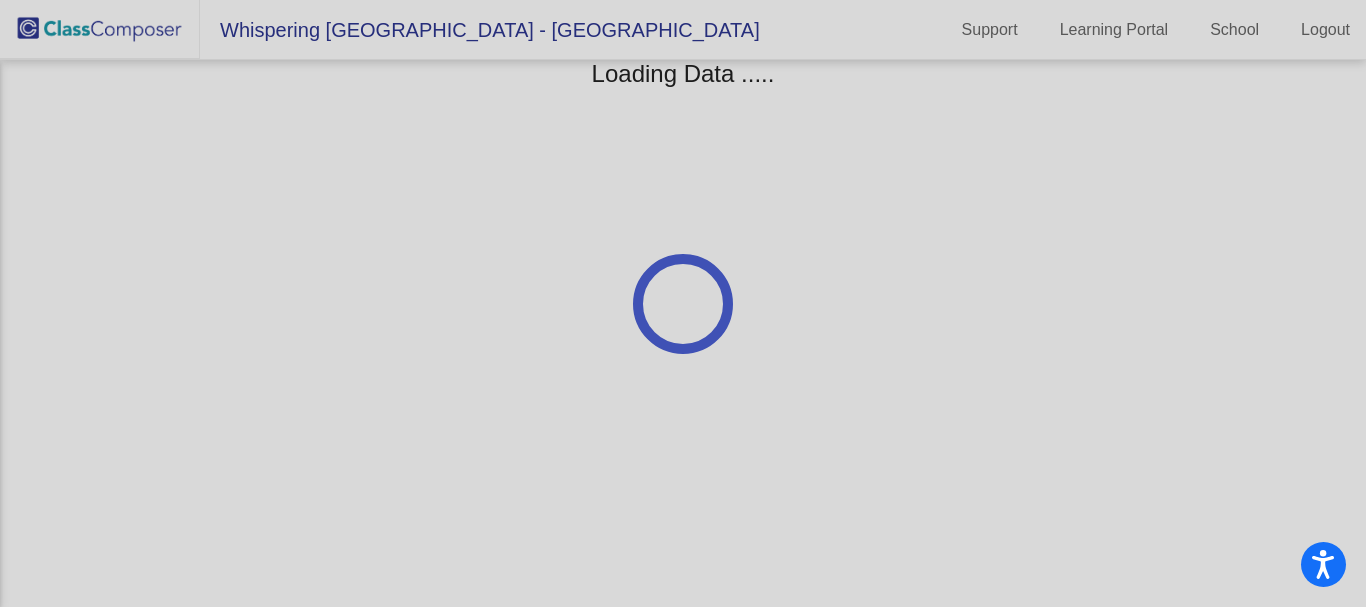scroll, scrollTop: 0, scrollLeft: 0, axis: both 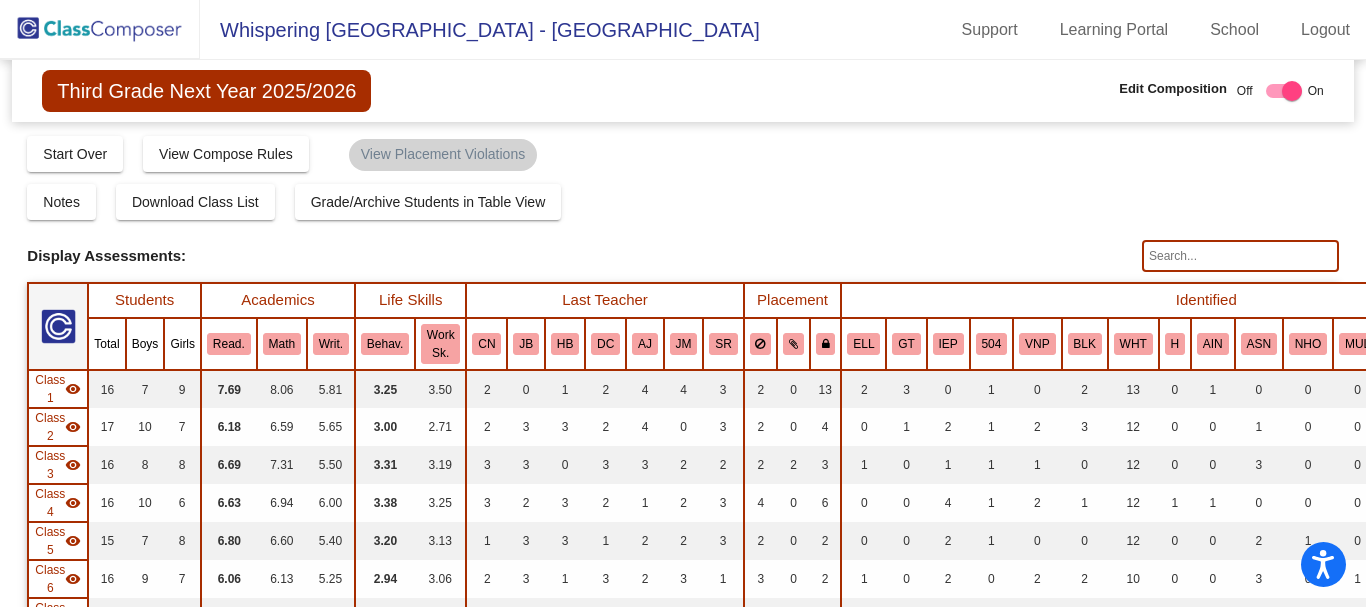 click 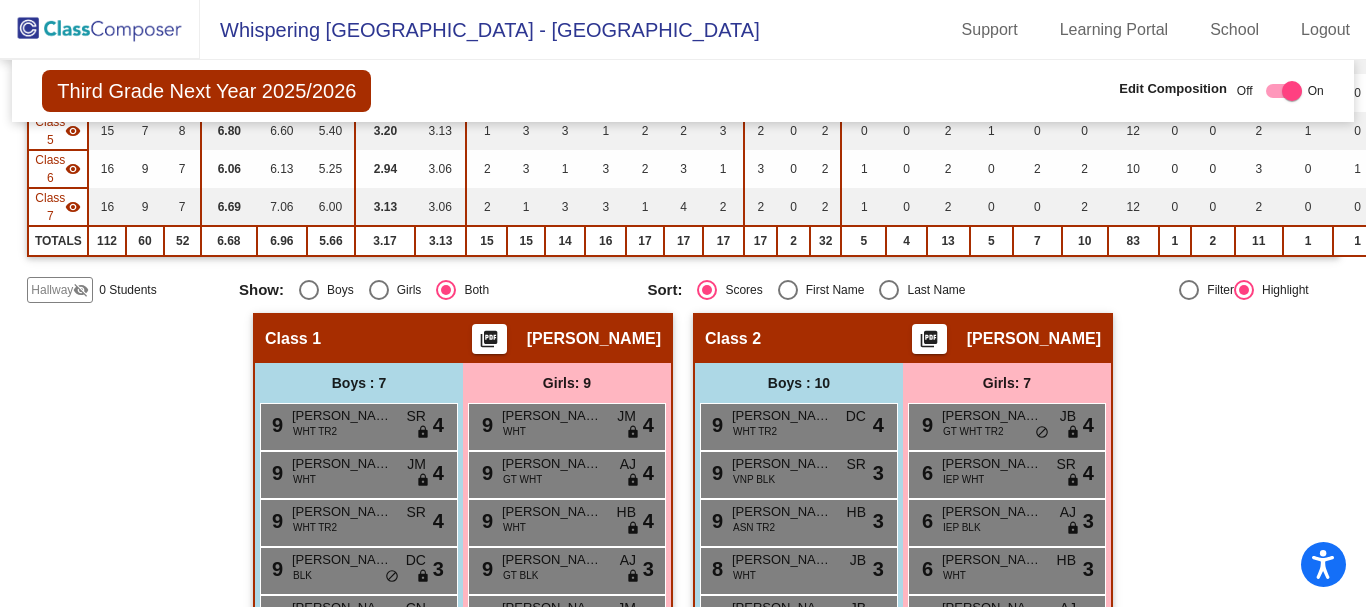 scroll, scrollTop: 0, scrollLeft: 0, axis: both 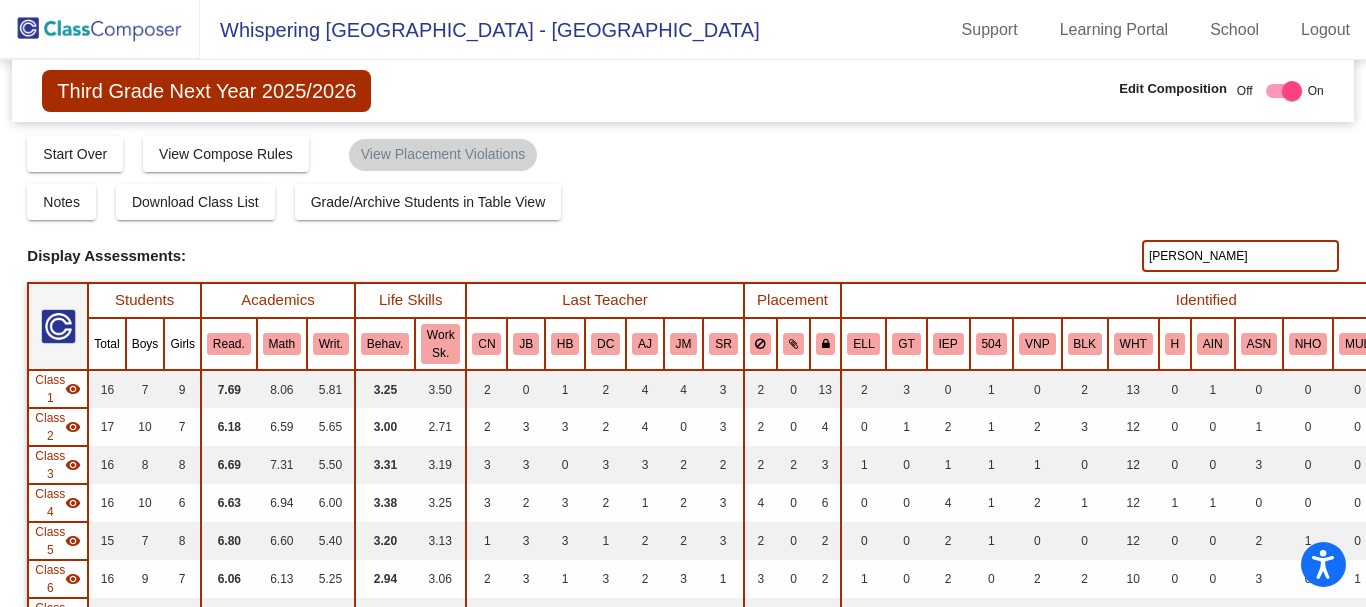 type on "eron" 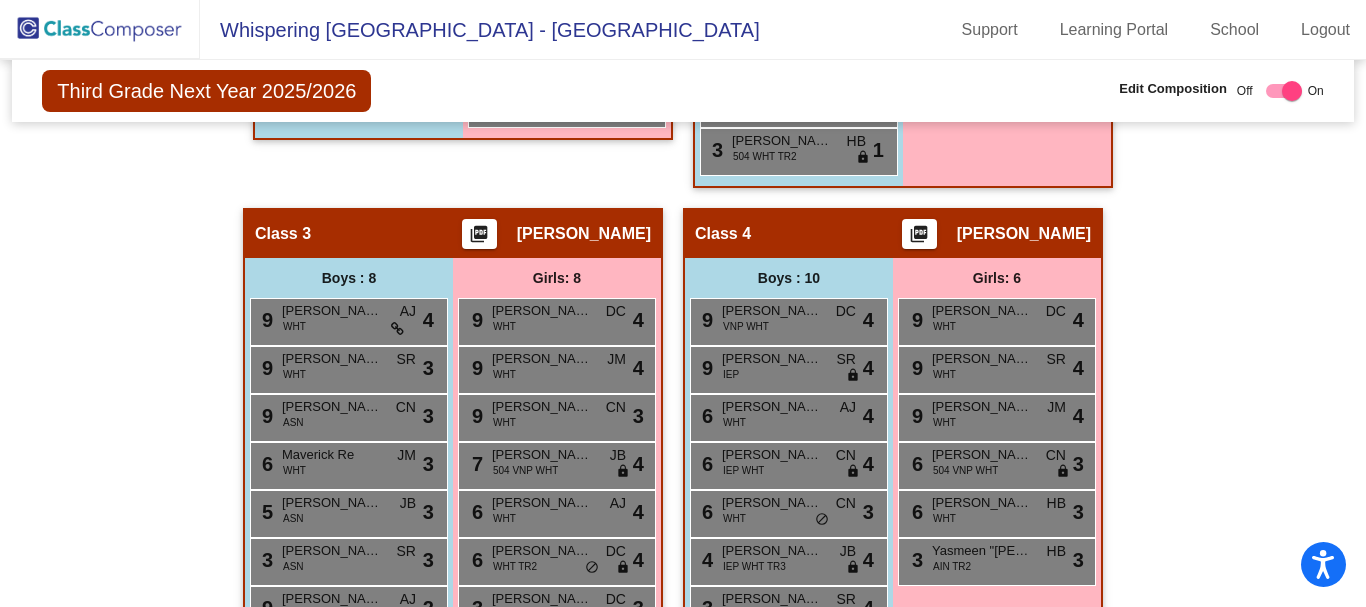 scroll, scrollTop: 1084, scrollLeft: 0, axis: vertical 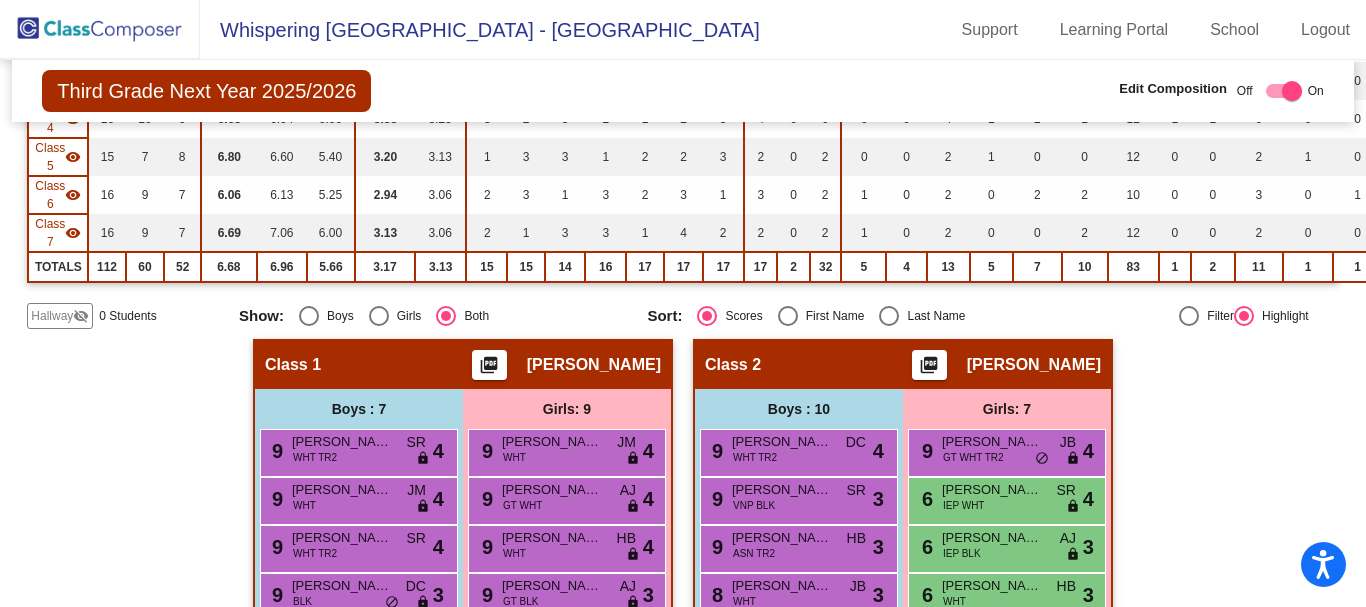 click 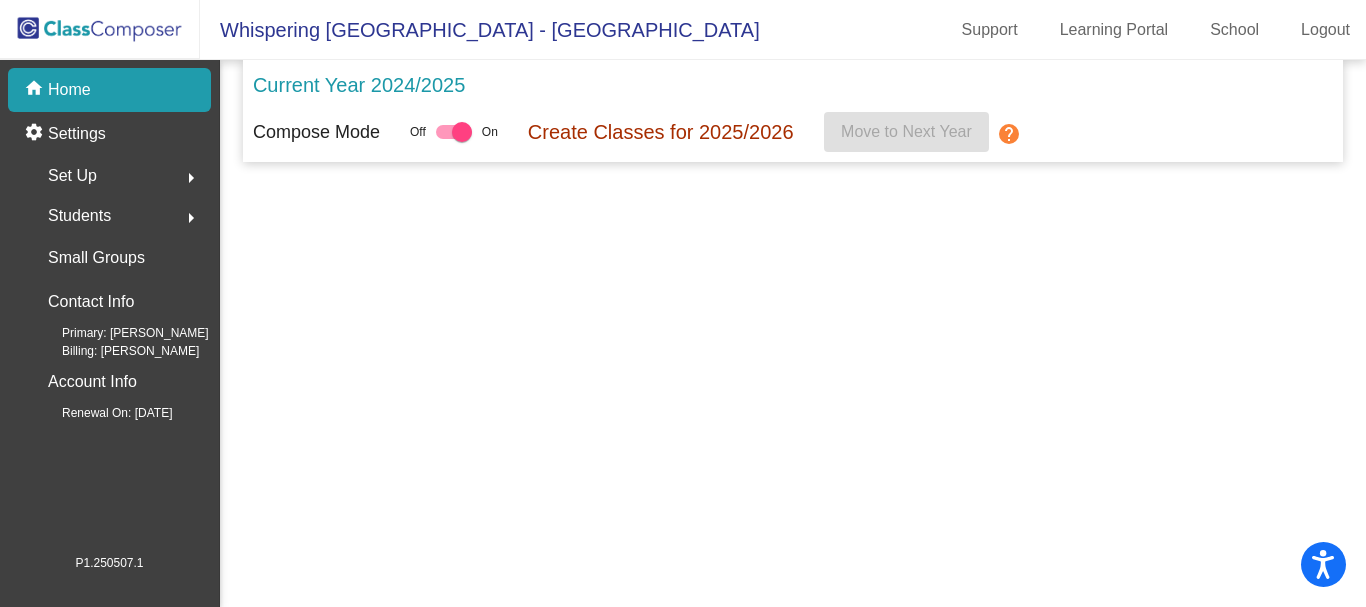 scroll, scrollTop: 0, scrollLeft: 0, axis: both 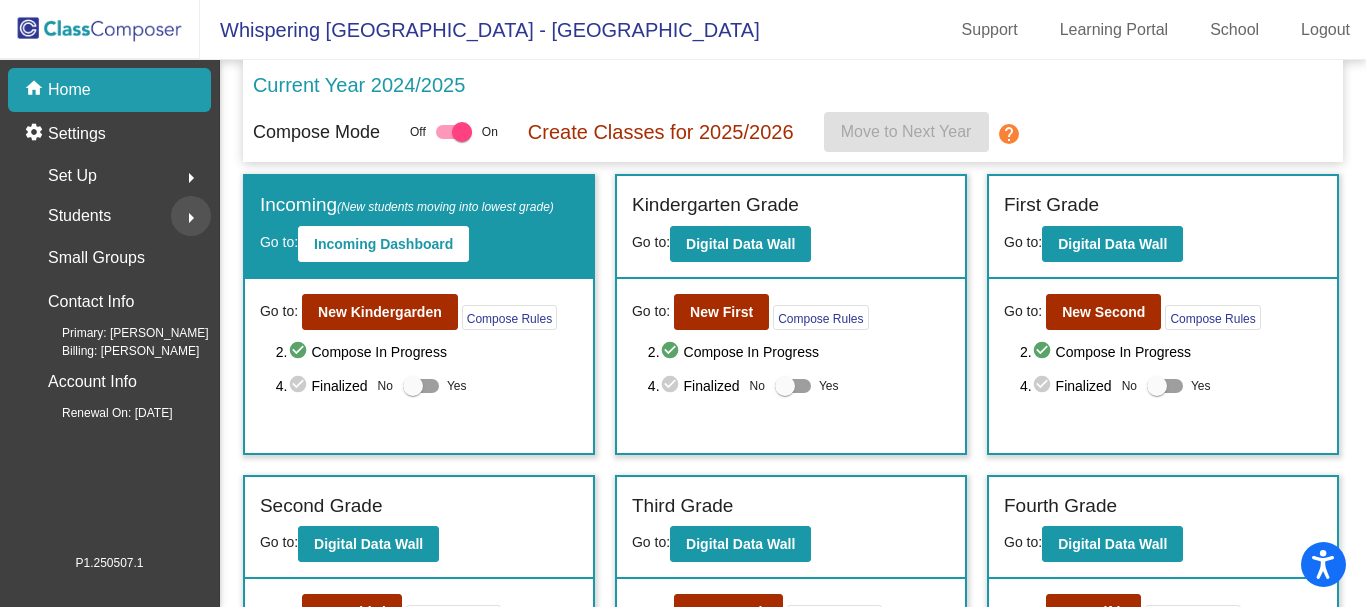 click on "arrow_right" 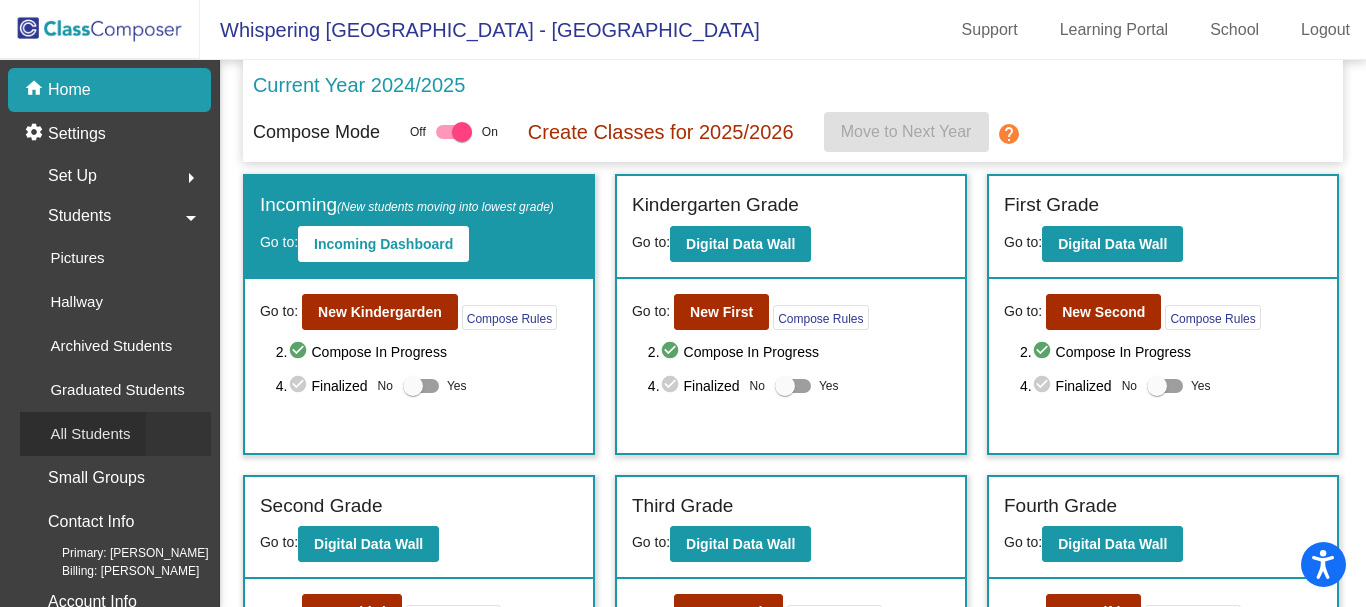 click on "All Students" 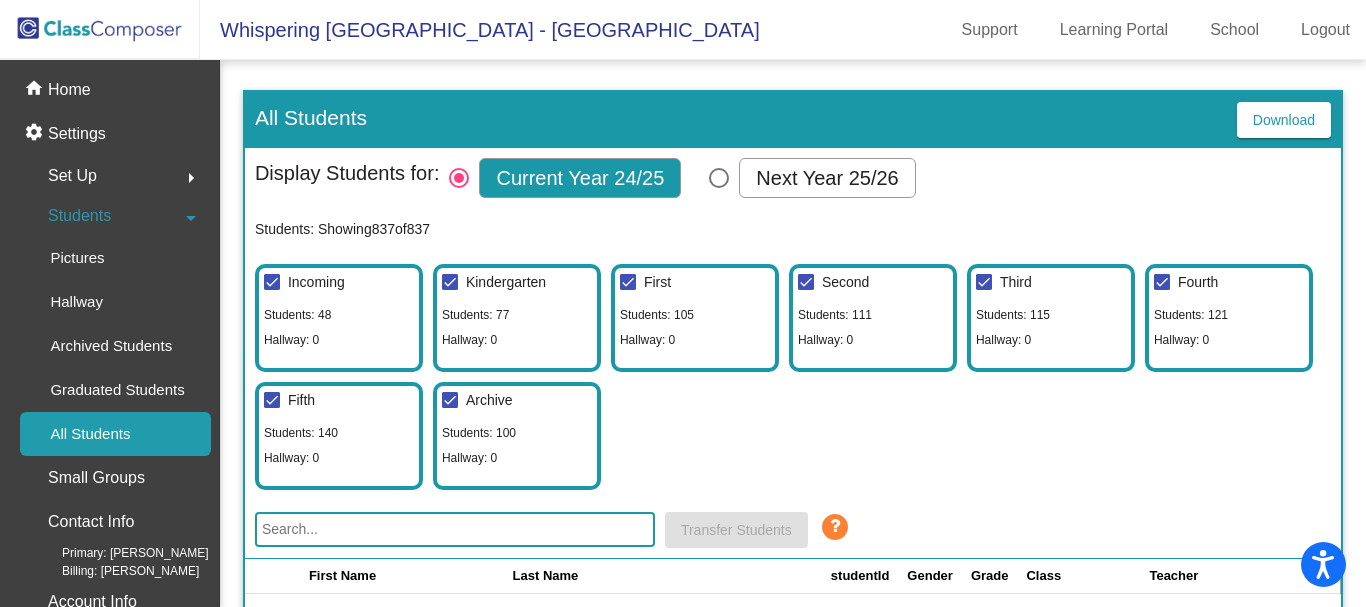 click at bounding box center [719, 178] 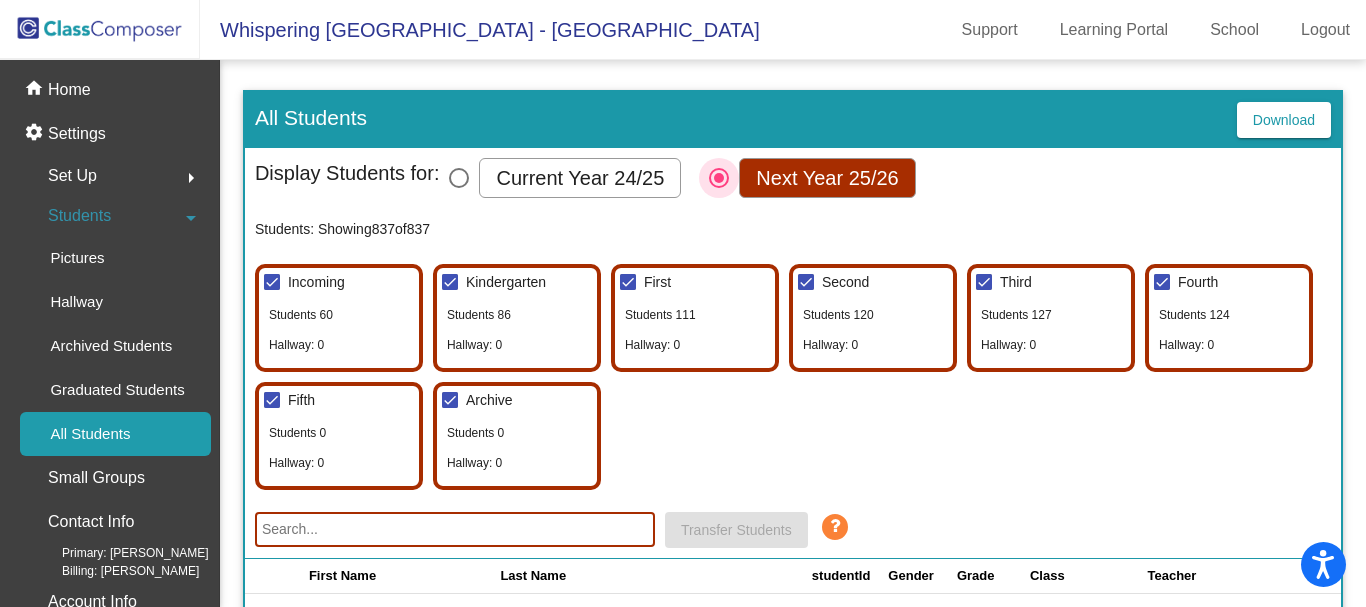 click 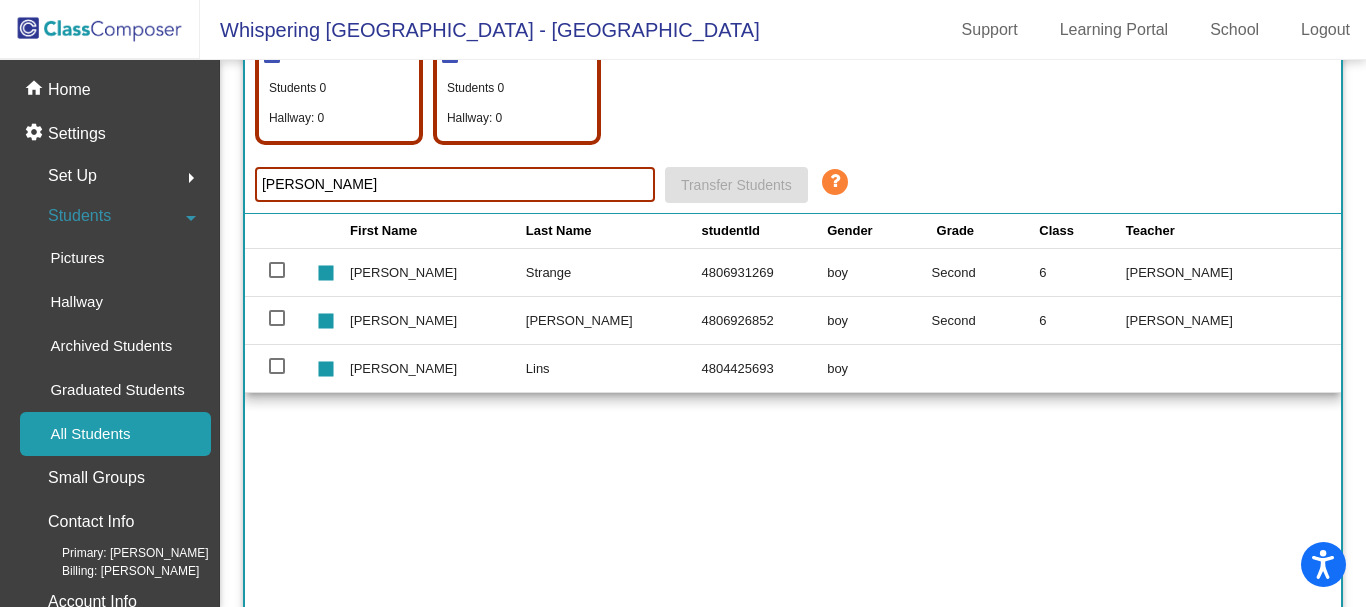 scroll, scrollTop: 400, scrollLeft: 0, axis: vertical 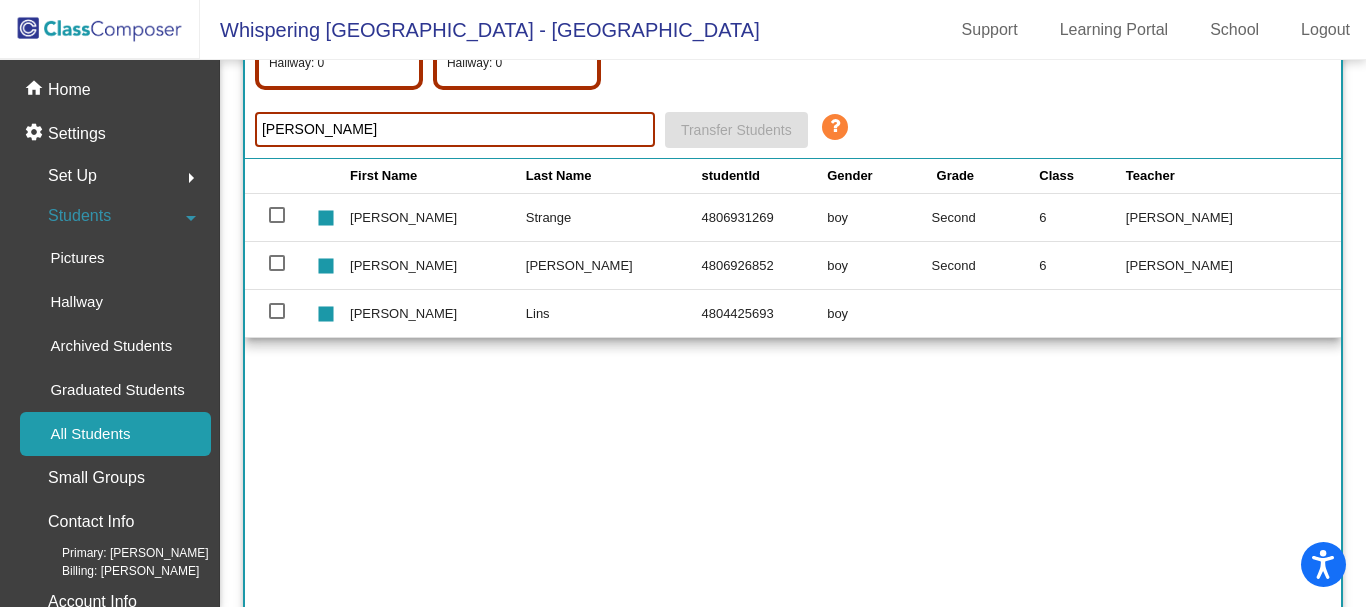 type on "[PERSON_NAME]" 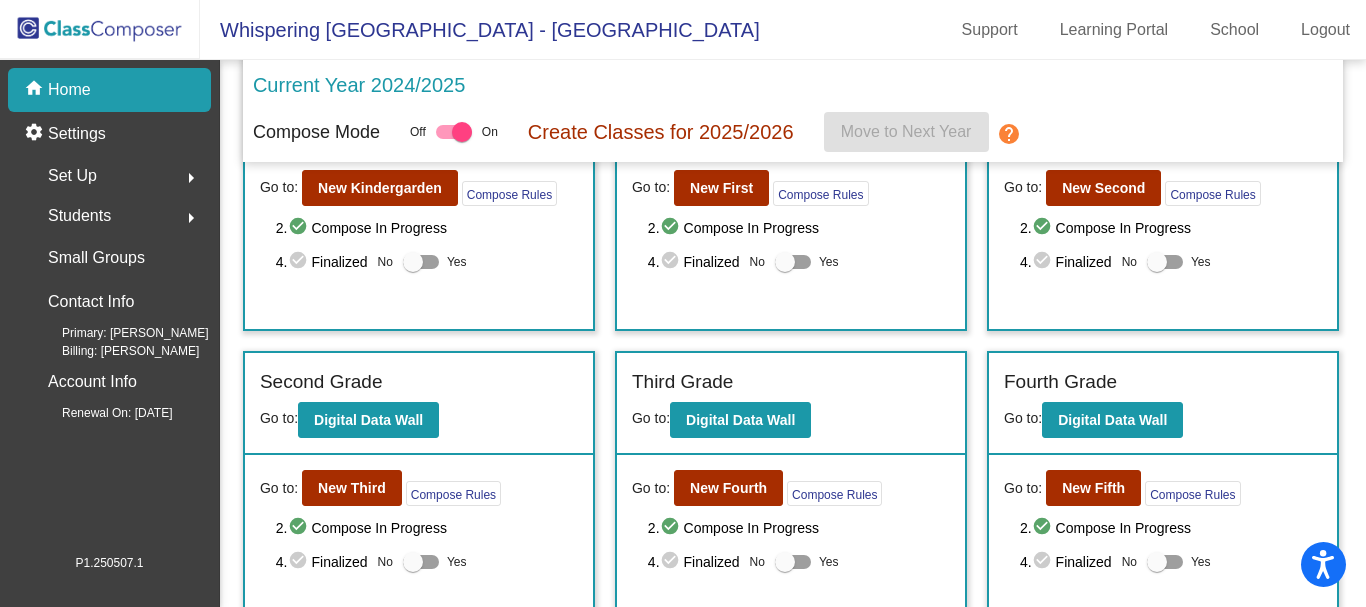 scroll, scrollTop: 0, scrollLeft: 0, axis: both 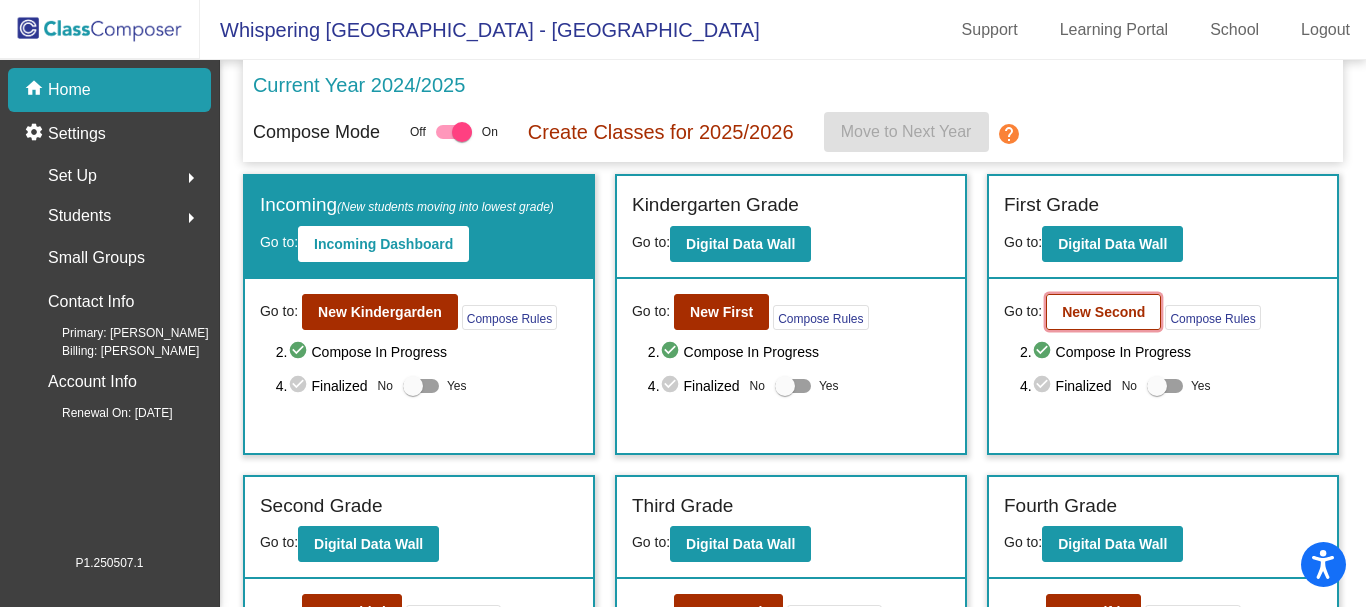 click on "New Second" 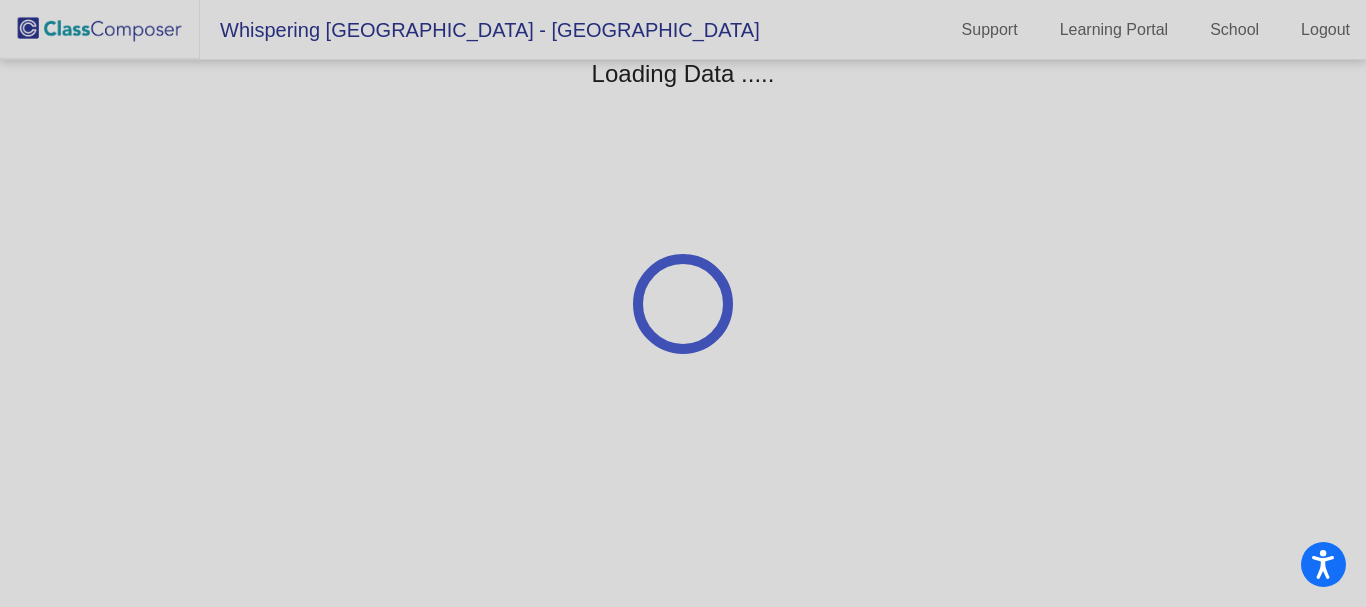click 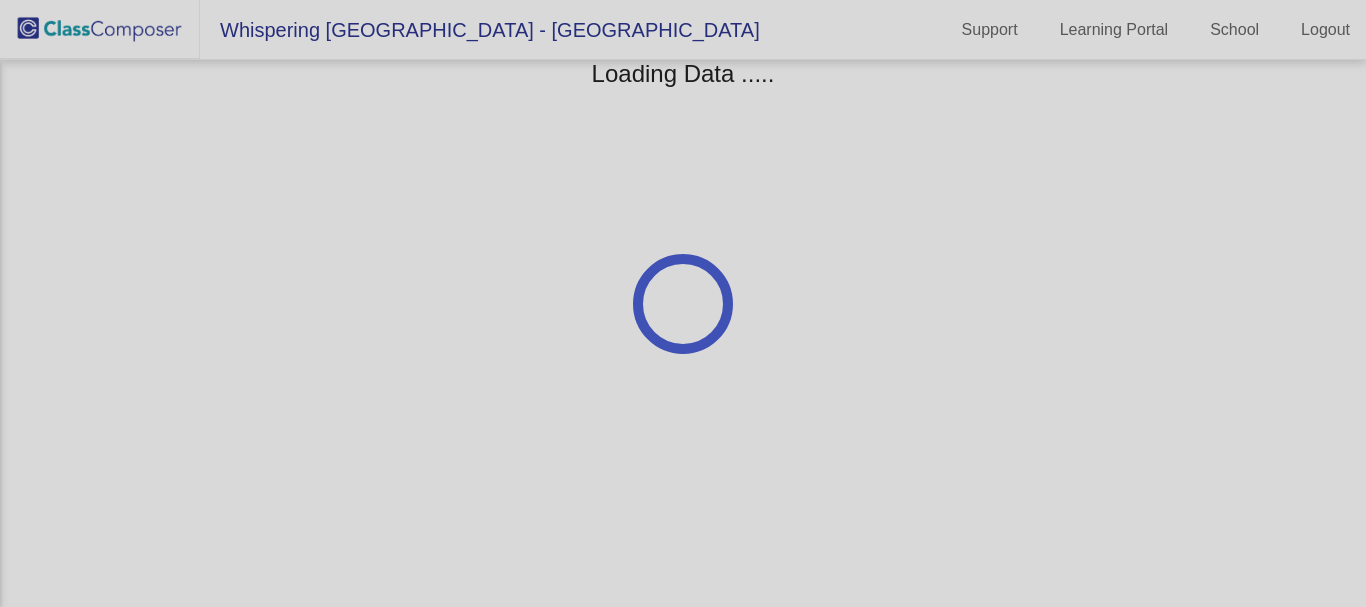 scroll, scrollTop: 0, scrollLeft: 0, axis: both 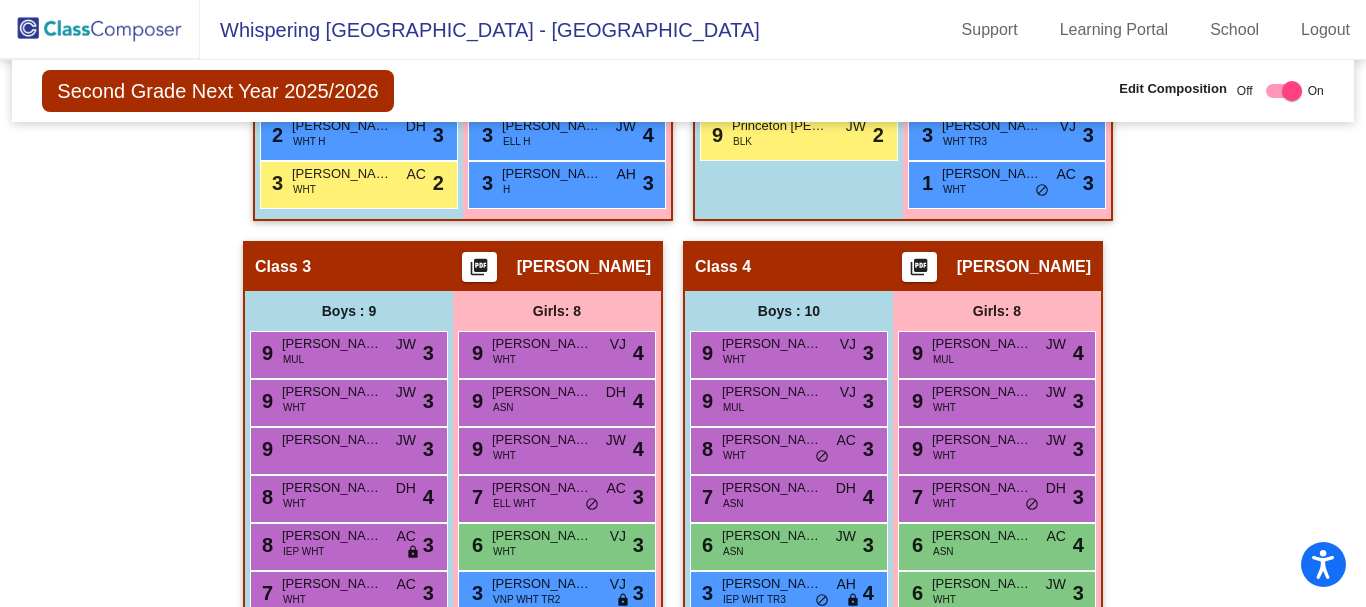 click 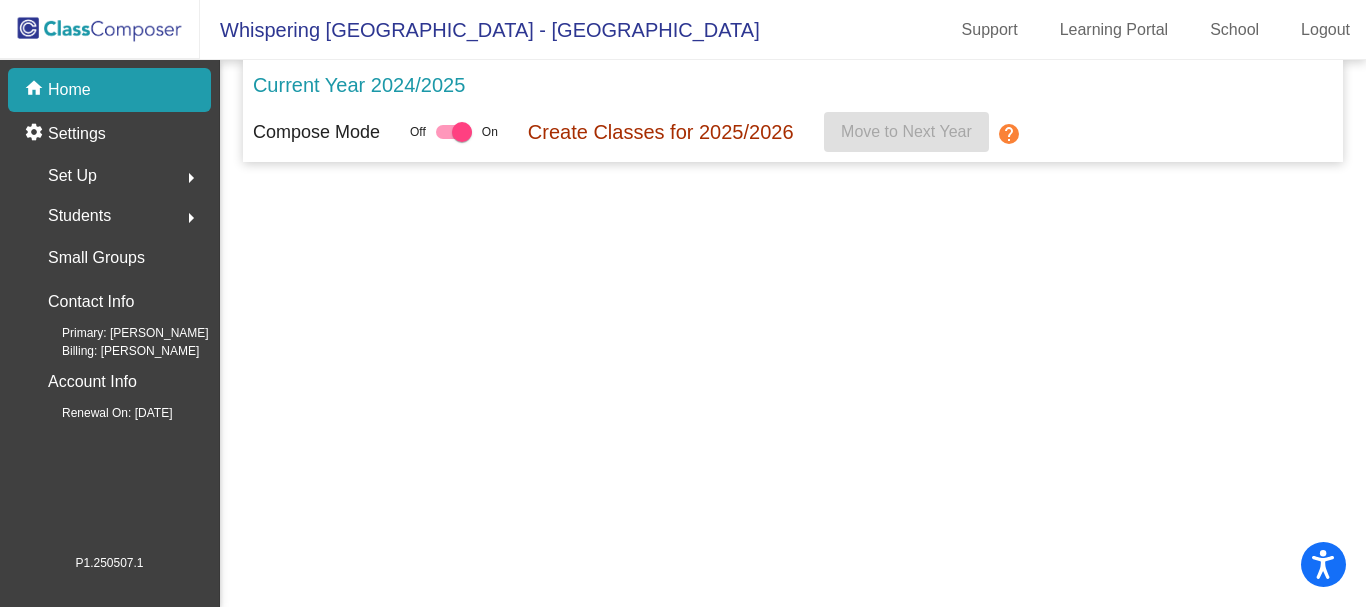 scroll, scrollTop: 0, scrollLeft: 0, axis: both 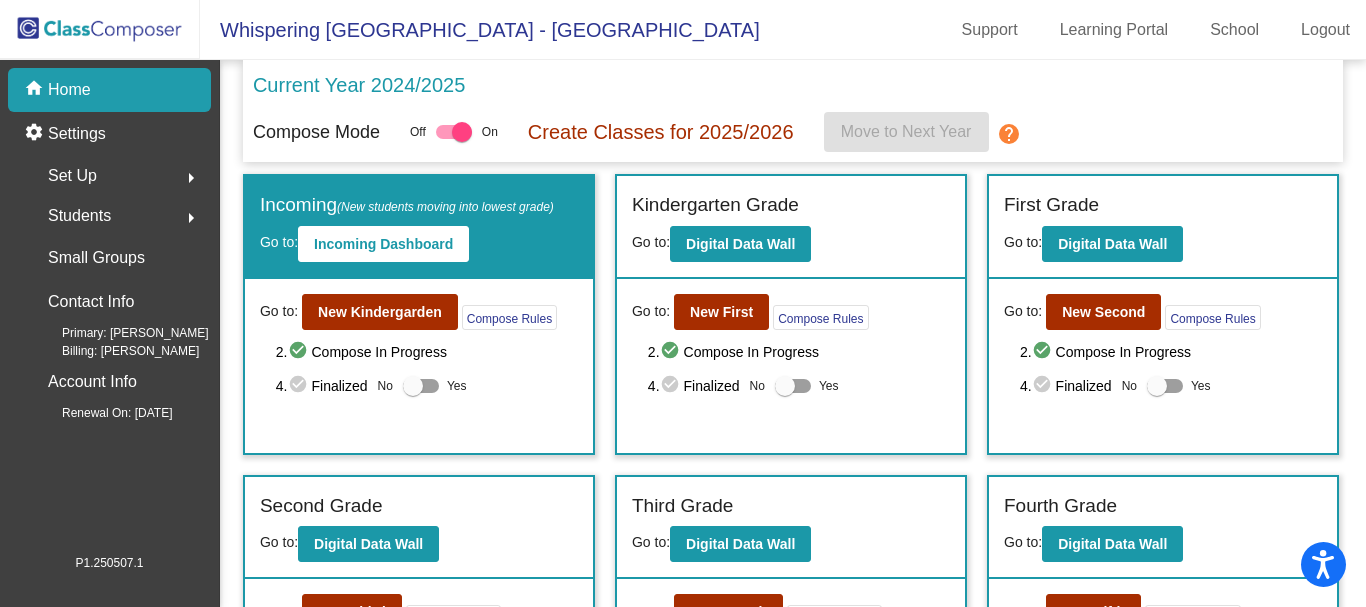 click on "arrow_right" 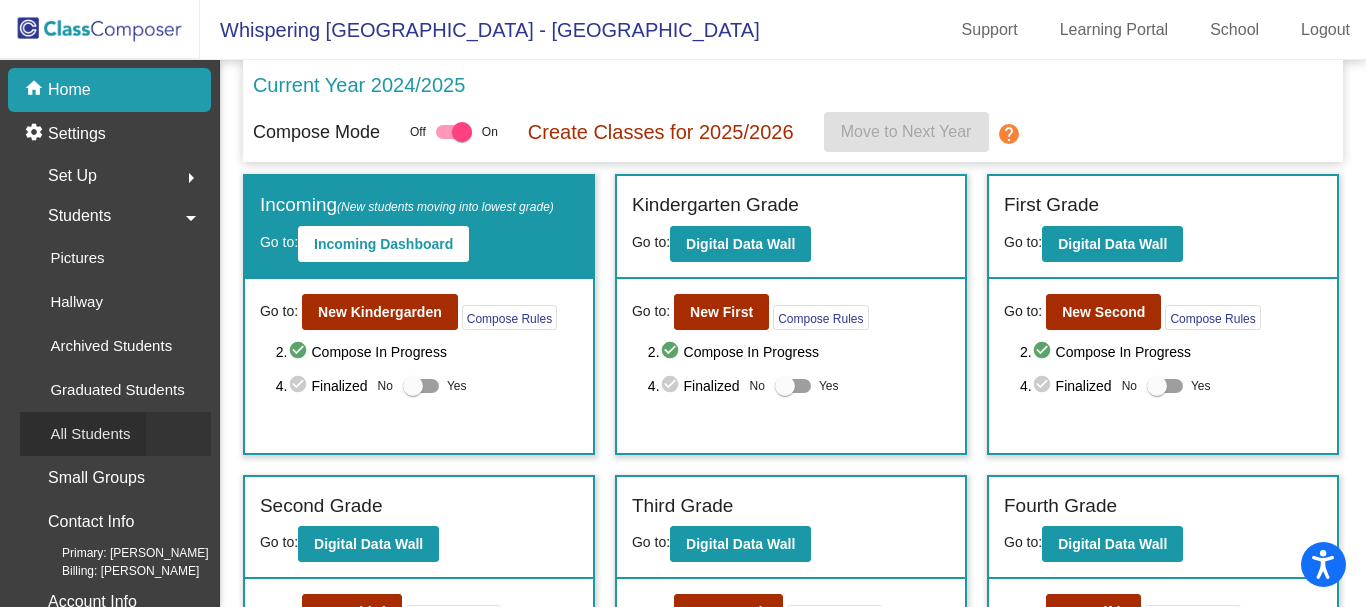 click on "All Students" 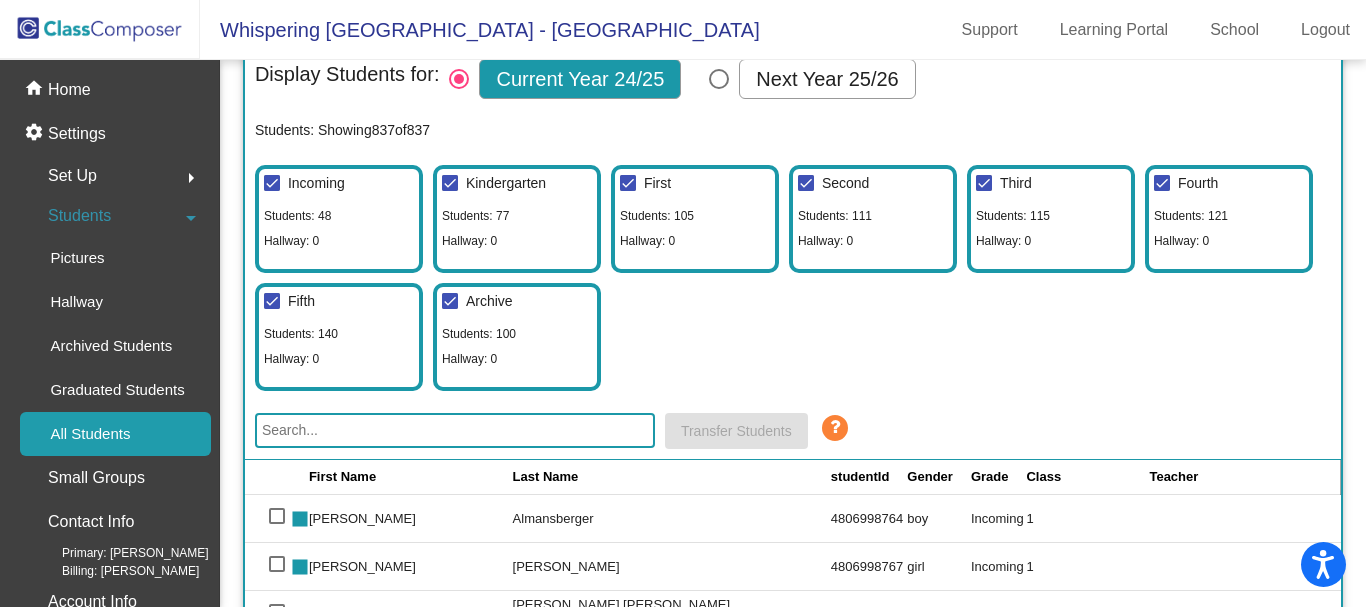 scroll, scrollTop: 100, scrollLeft: 0, axis: vertical 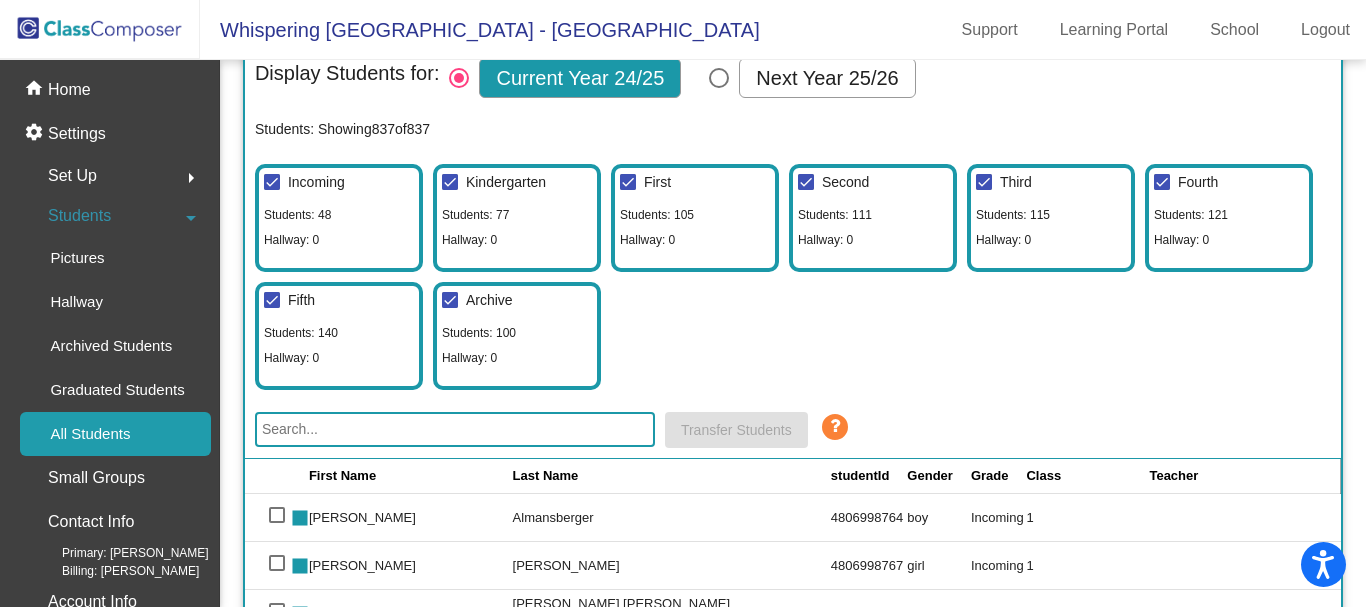 click at bounding box center (719, 78) 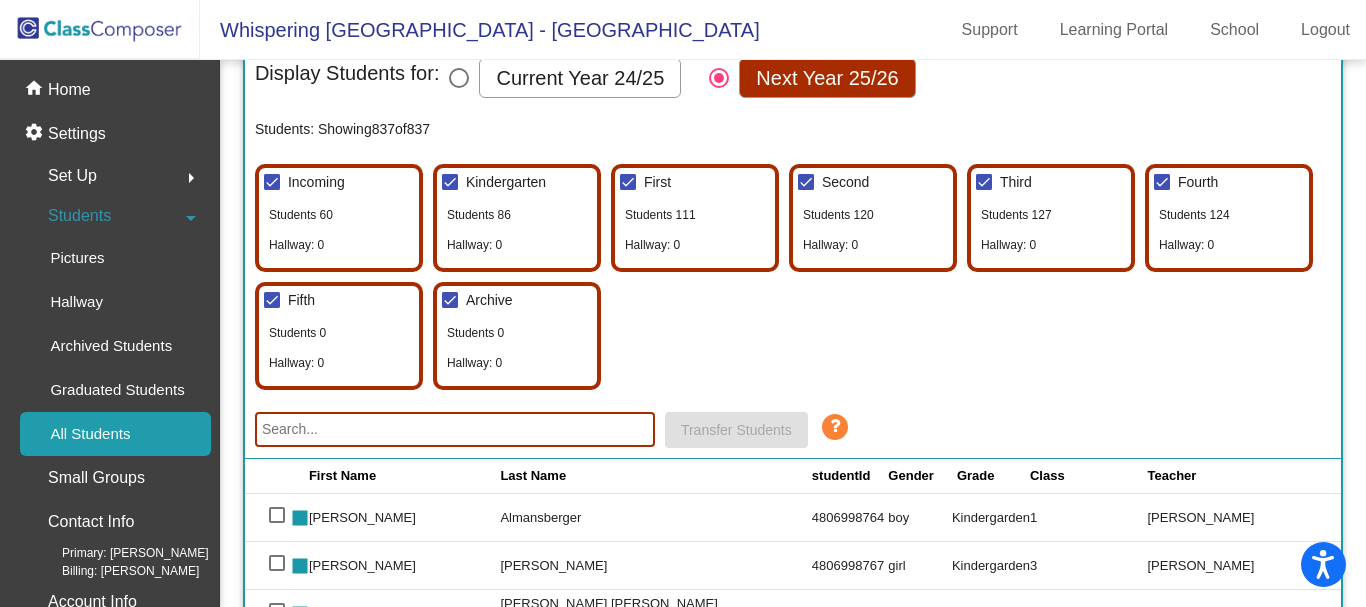 click 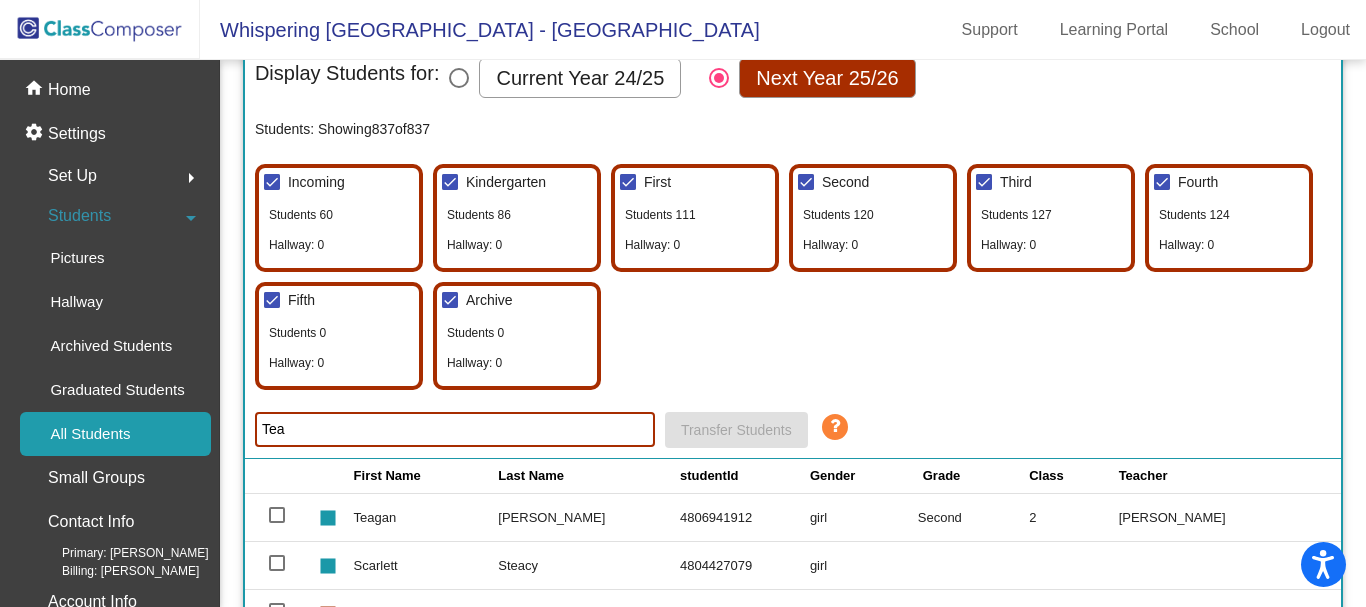 type on "Tea" 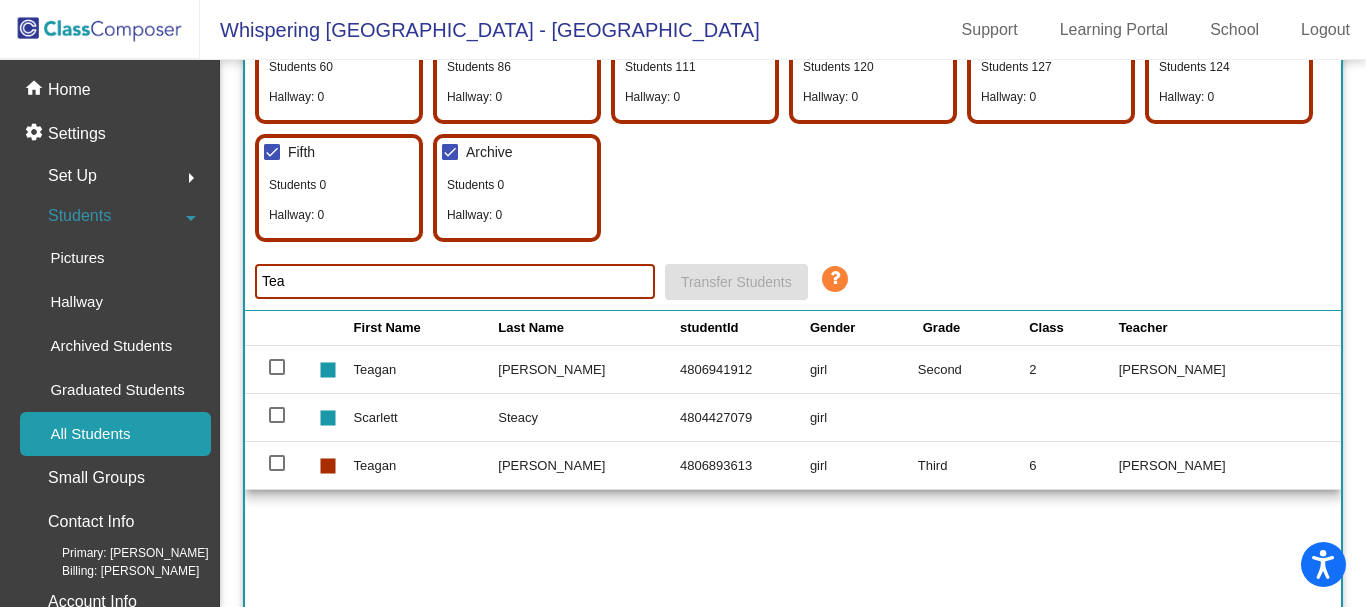 scroll, scrollTop: 200, scrollLeft: 0, axis: vertical 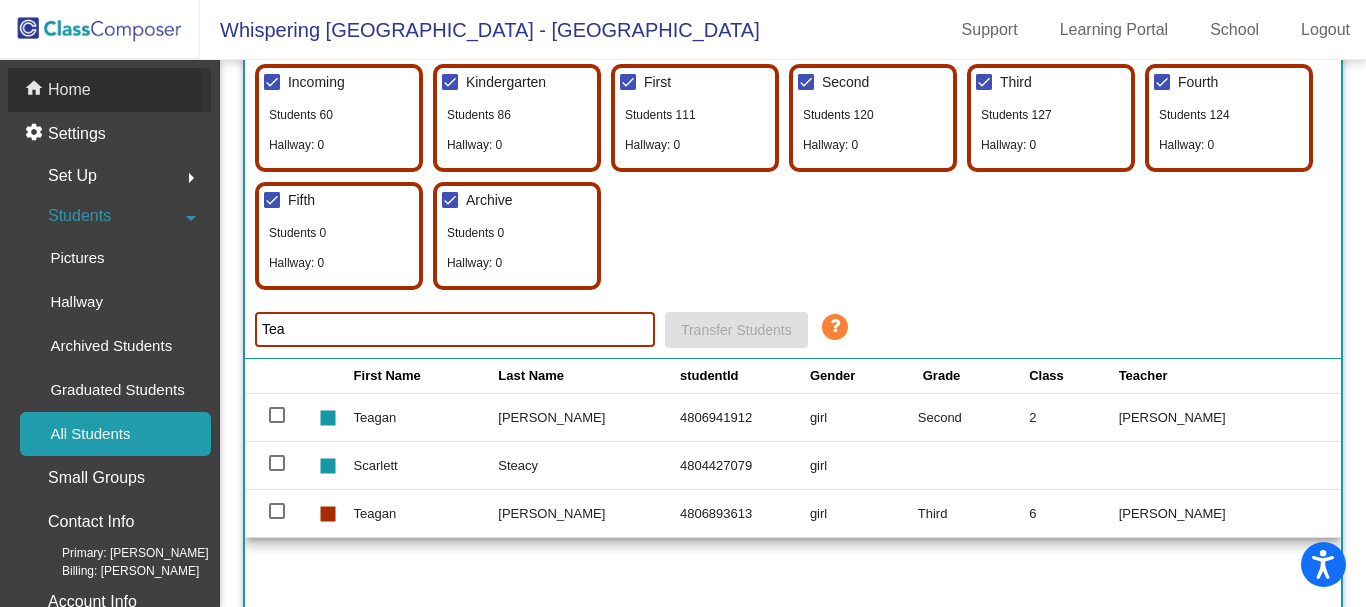 click on "Home" 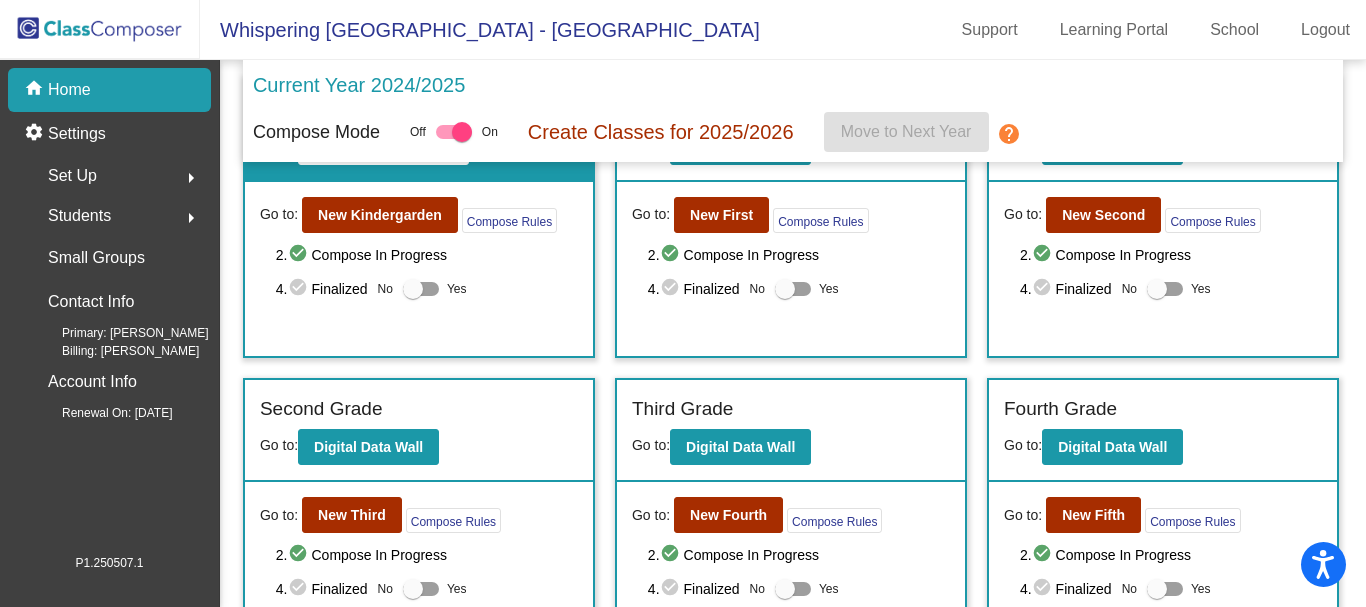 scroll, scrollTop: 0, scrollLeft: 0, axis: both 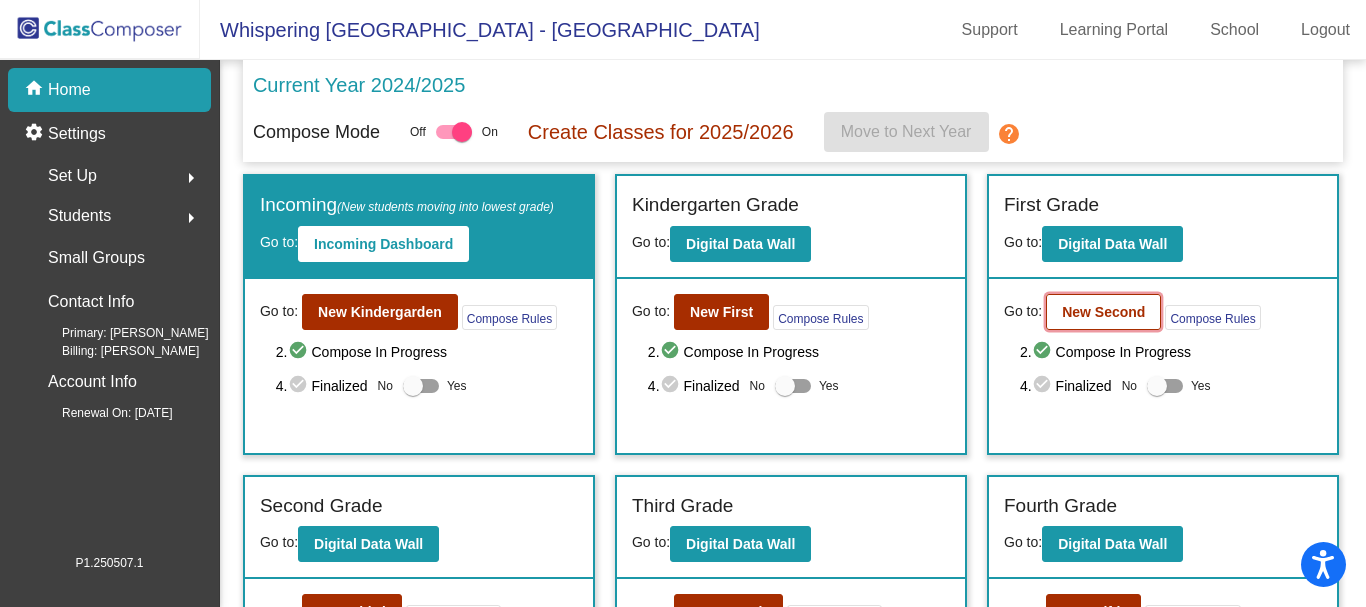 click on "New Second" 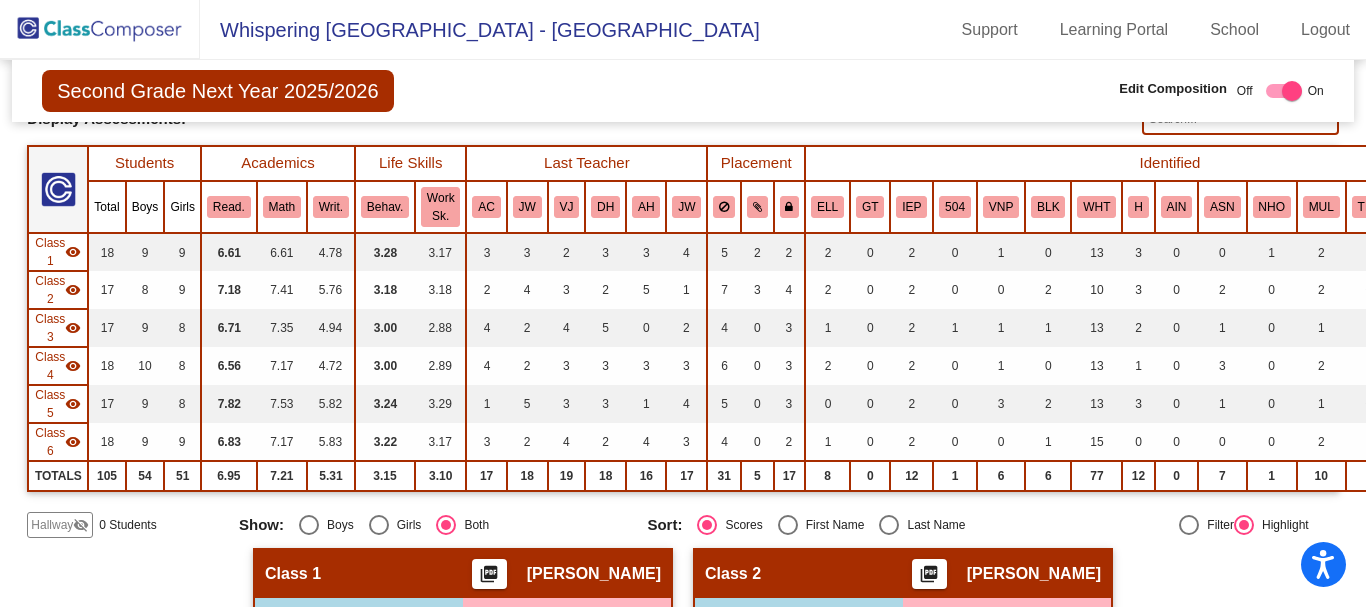 scroll, scrollTop: 0, scrollLeft: 0, axis: both 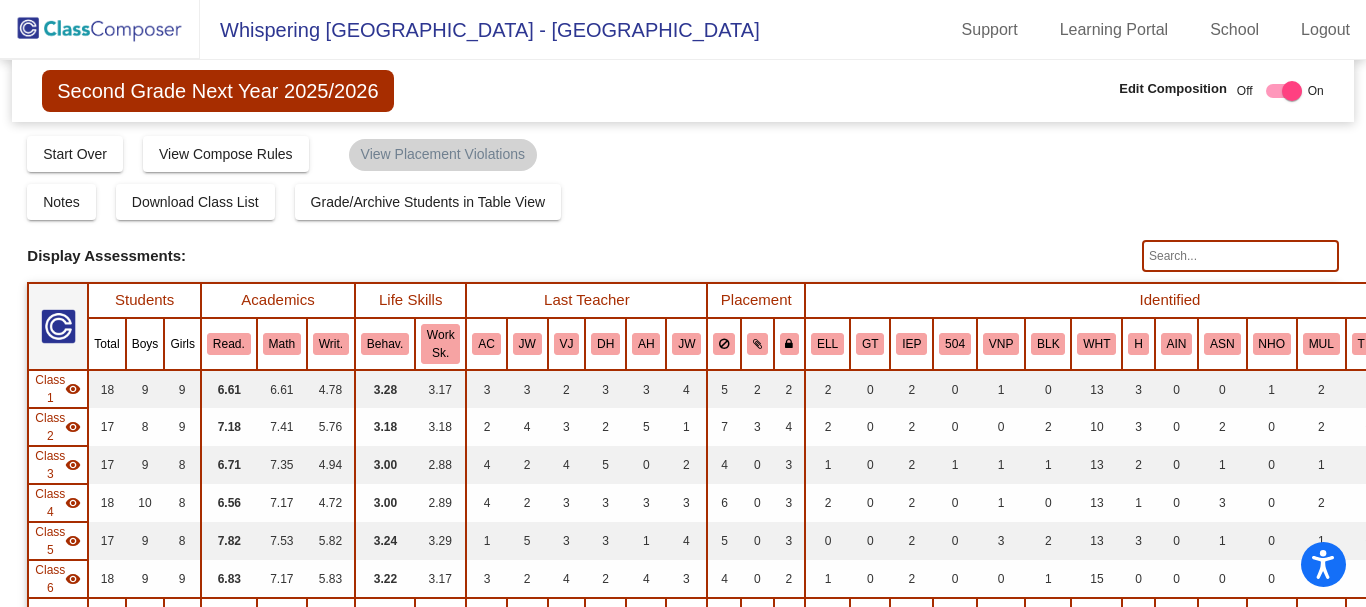 click 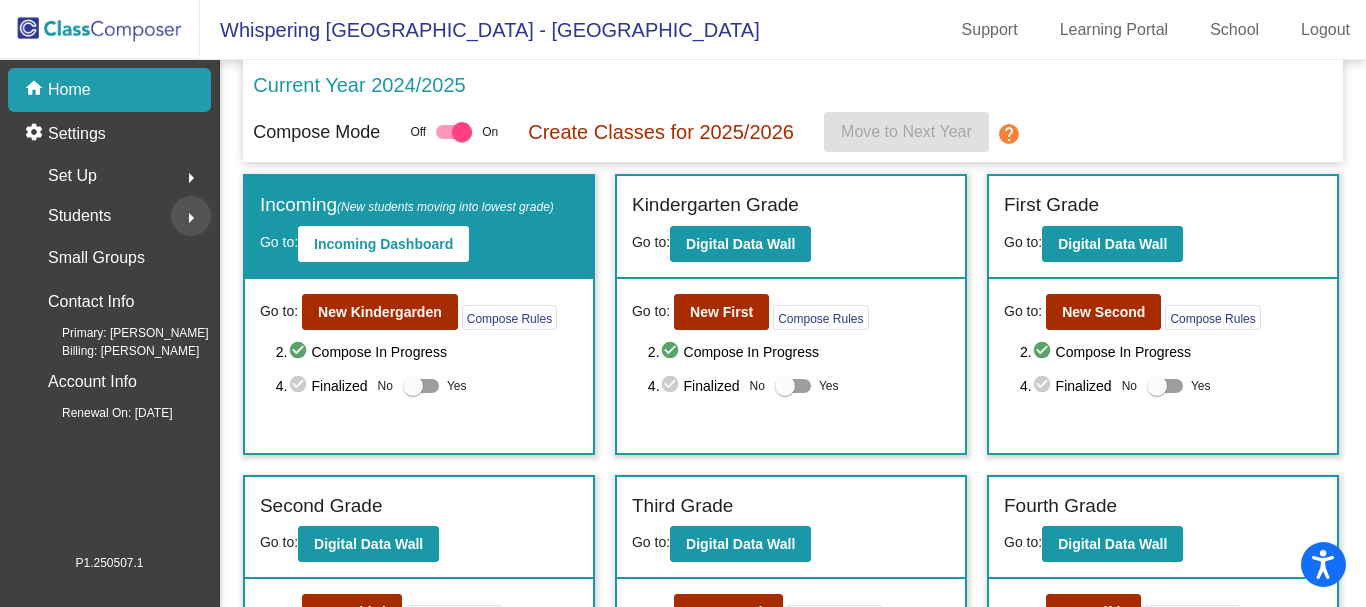 click on "arrow_right" 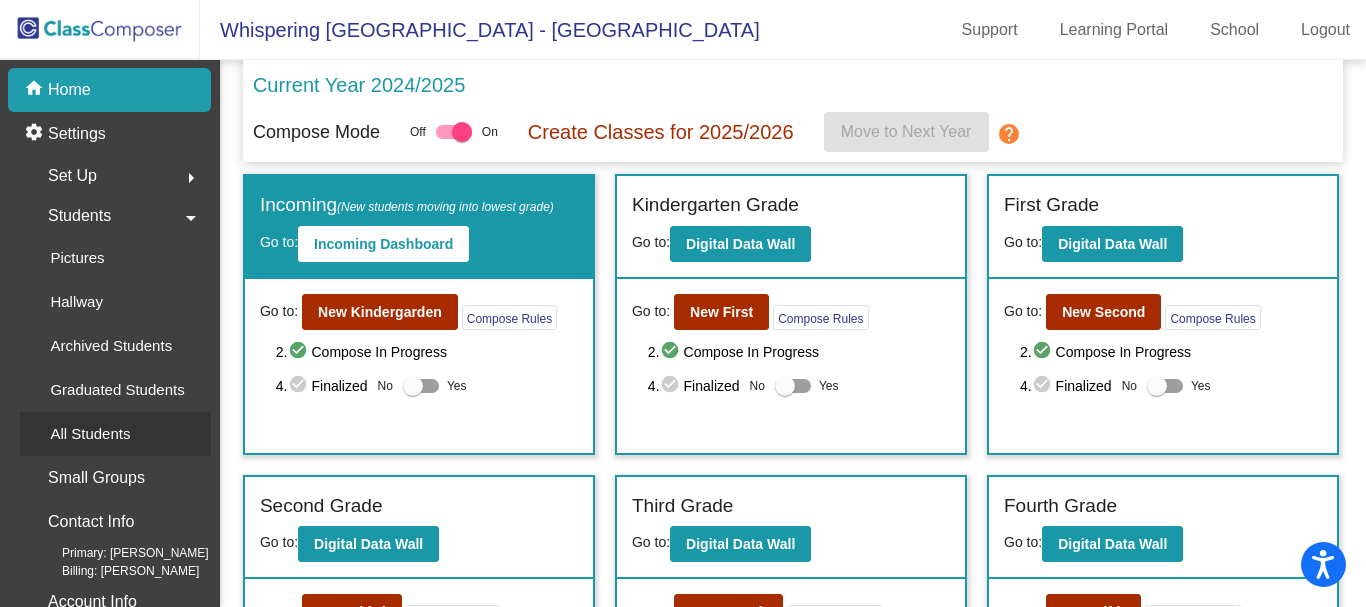 click on "All Students" 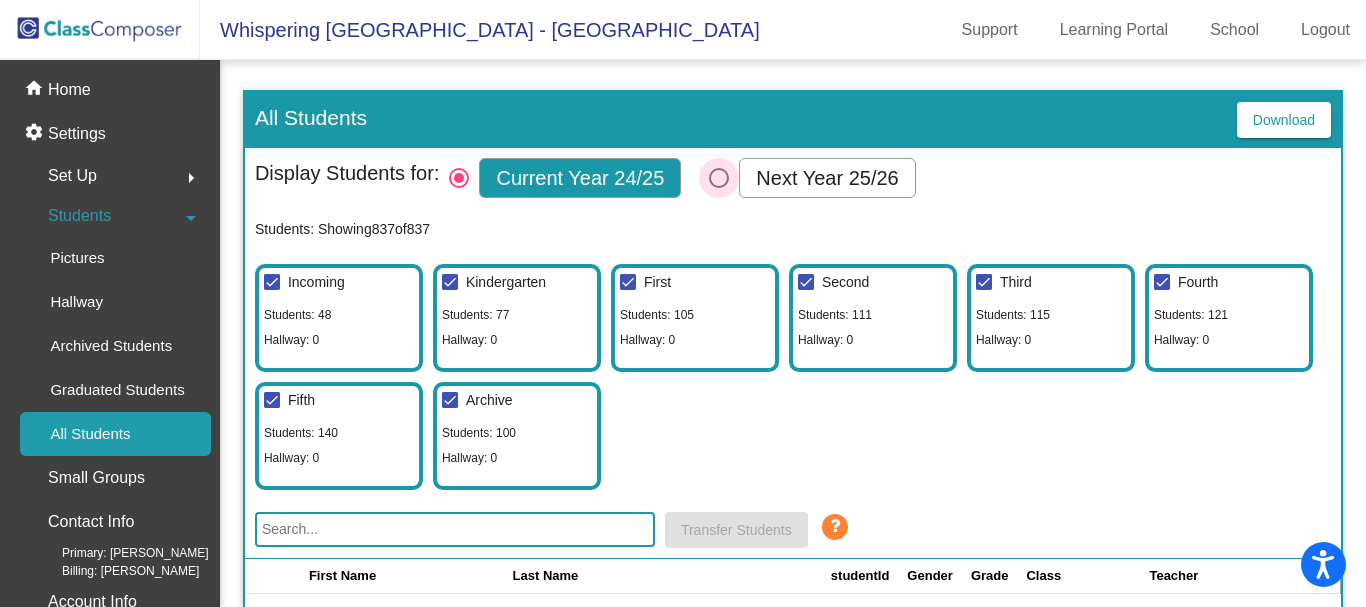click at bounding box center (719, 178) 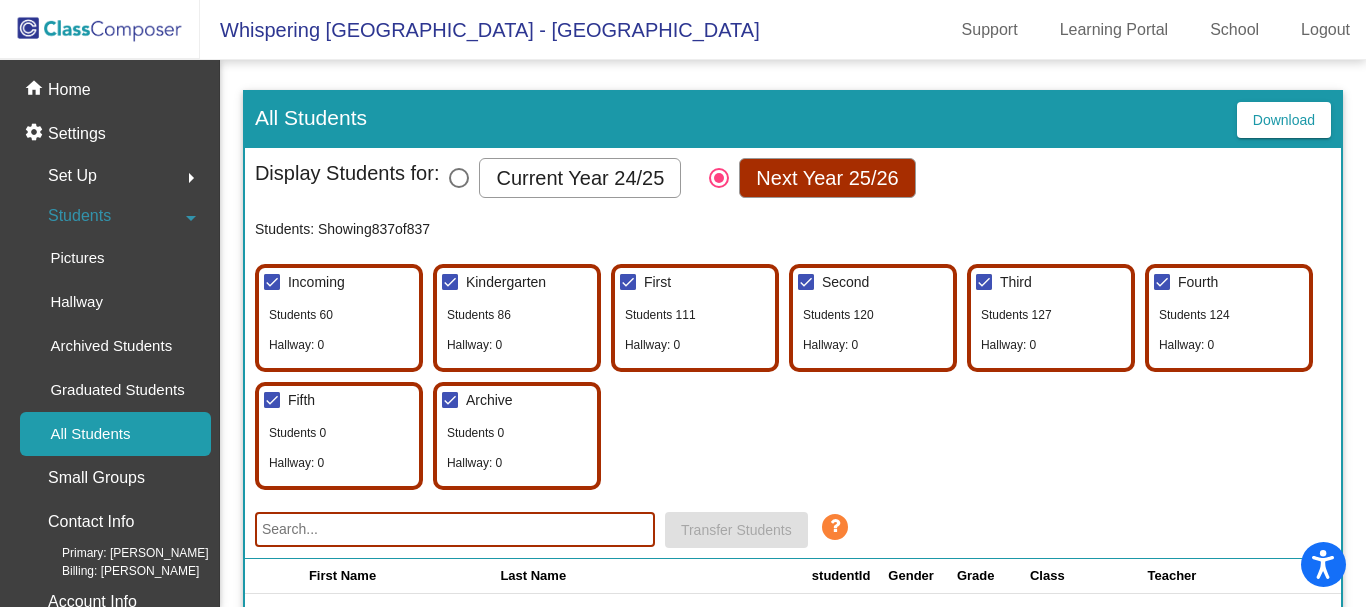 click 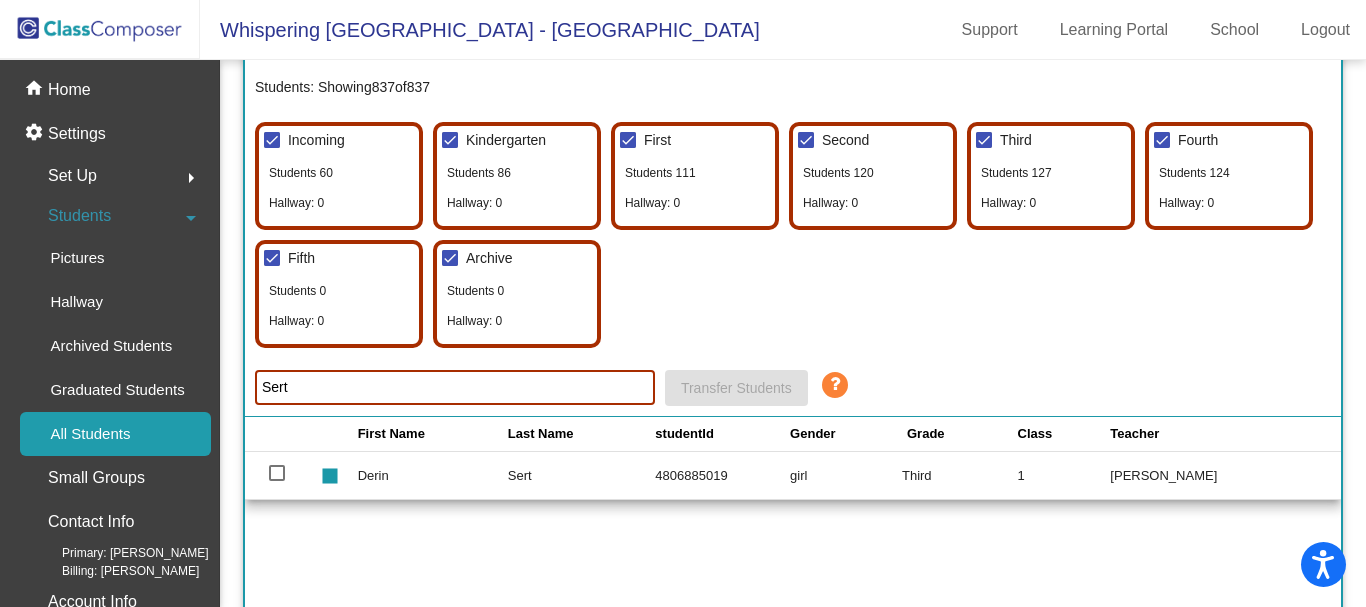 scroll, scrollTop: 300, scrollLeft: 0, axis: vertical 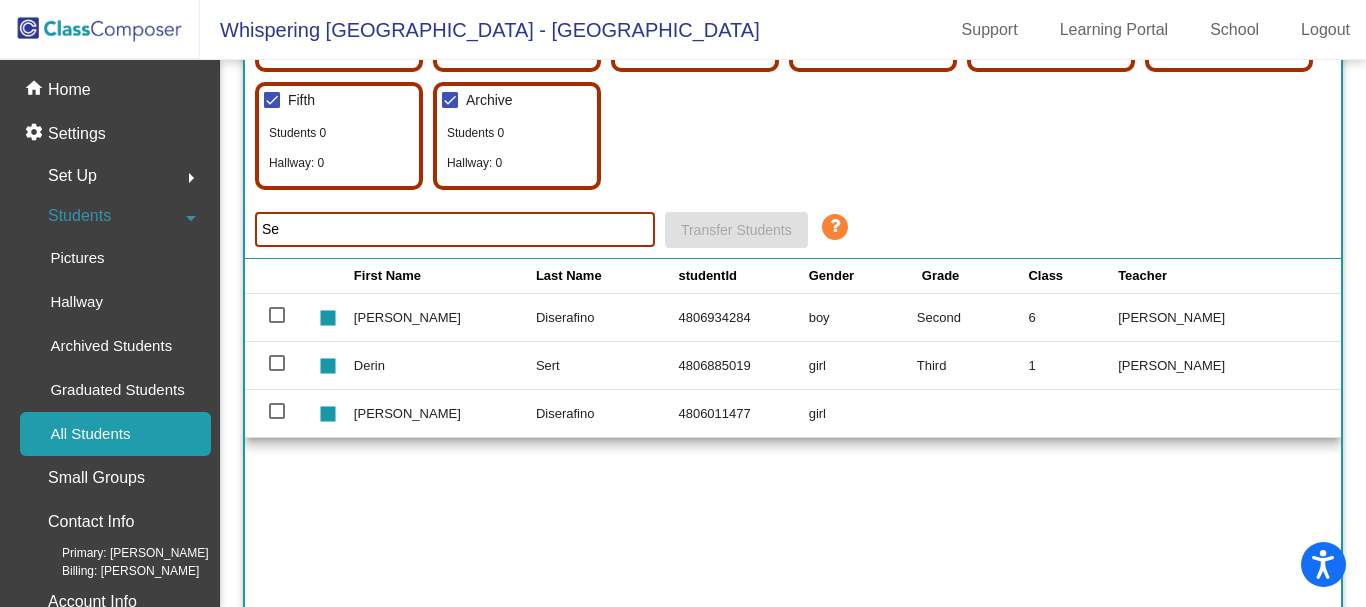 type on "S" 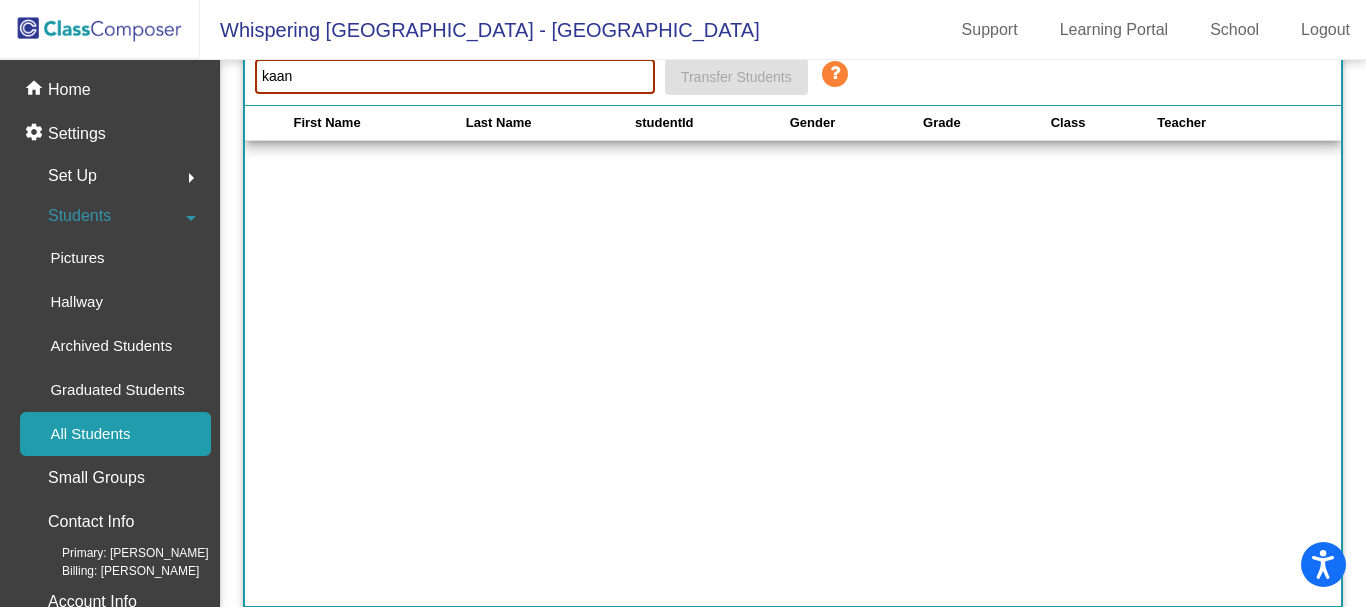 scroll, scrollTop: 0, scrollLeft: 0, axis: both 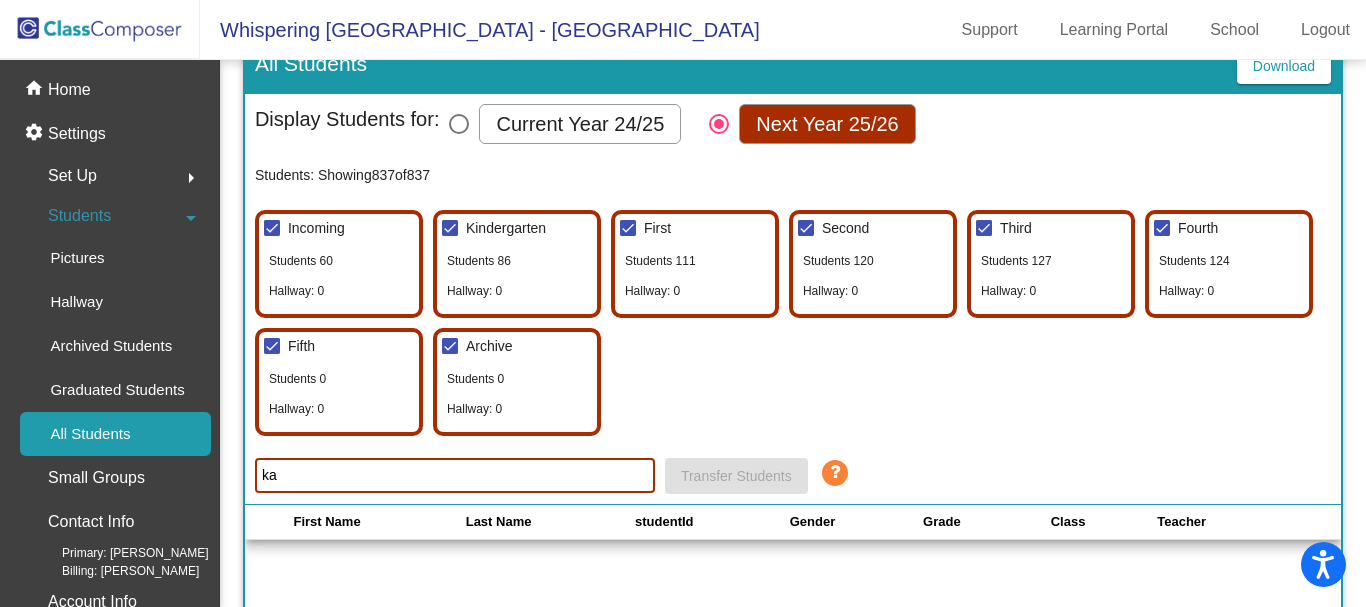 type on "k" 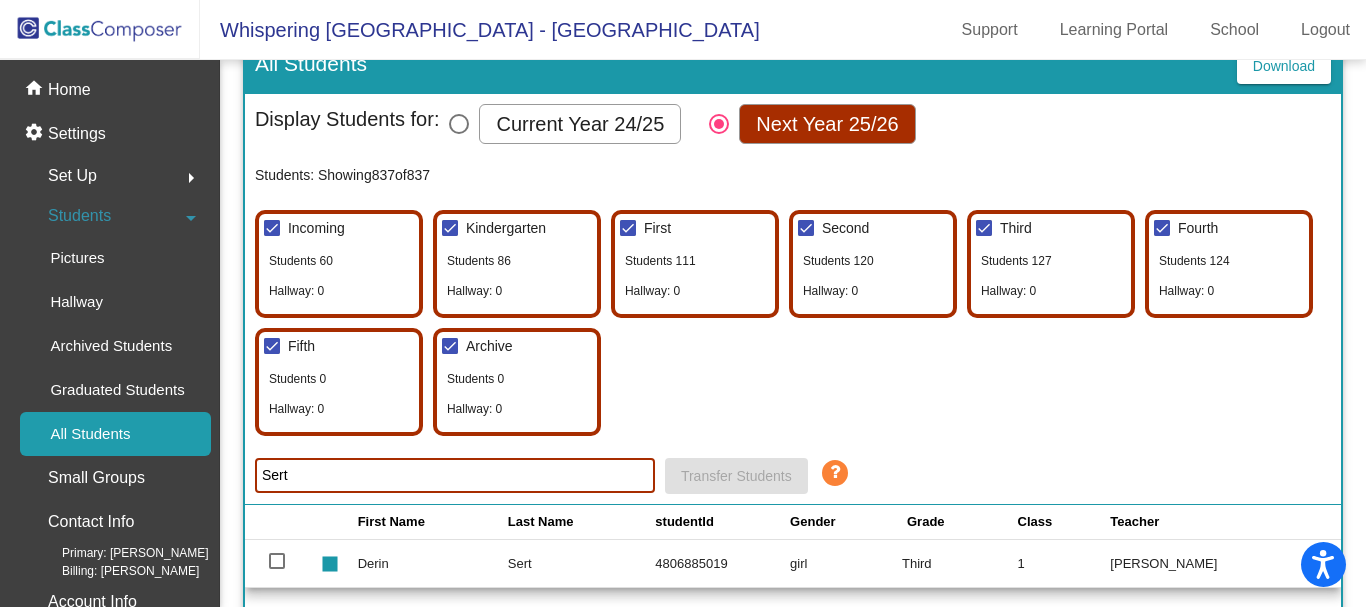 type on "Sert" 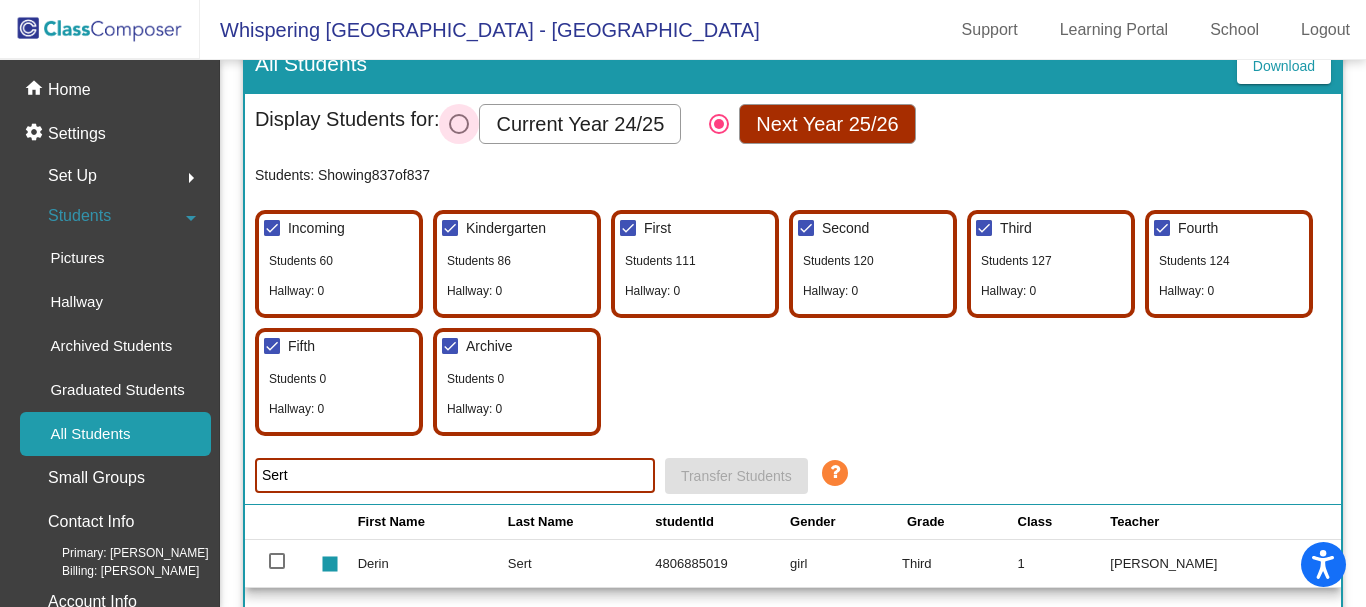 click at bounding box center [459, 124] 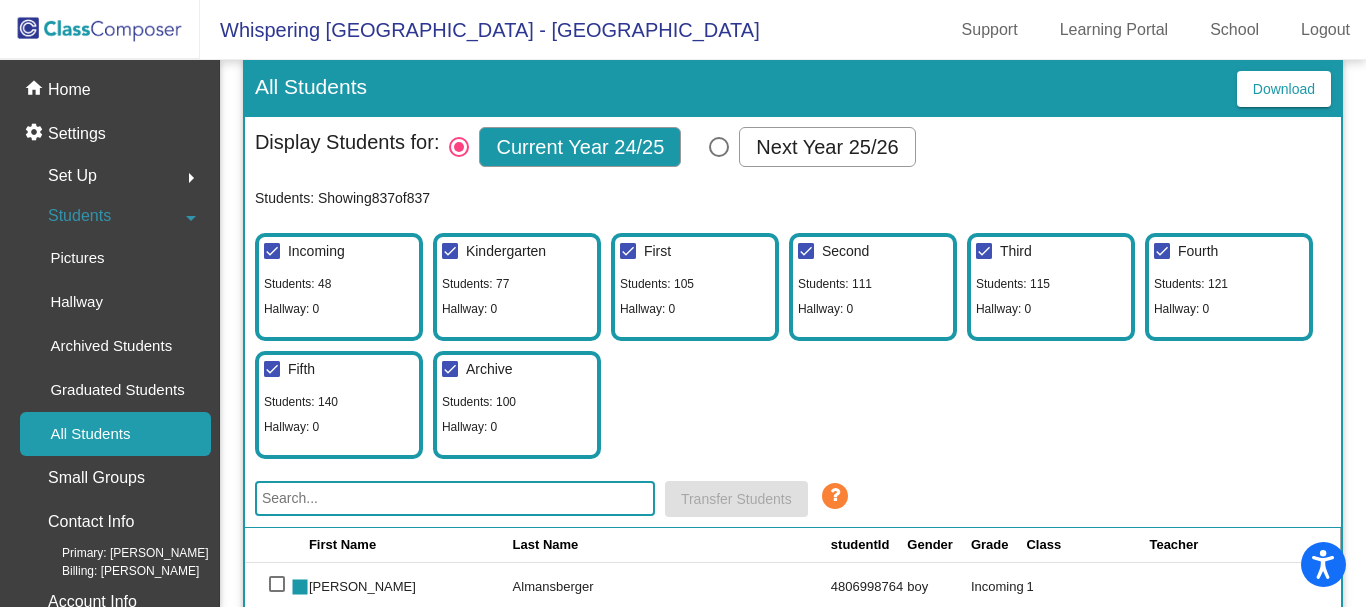 scroll, scrollTop: 0, scrollLeft: 0, axis: both 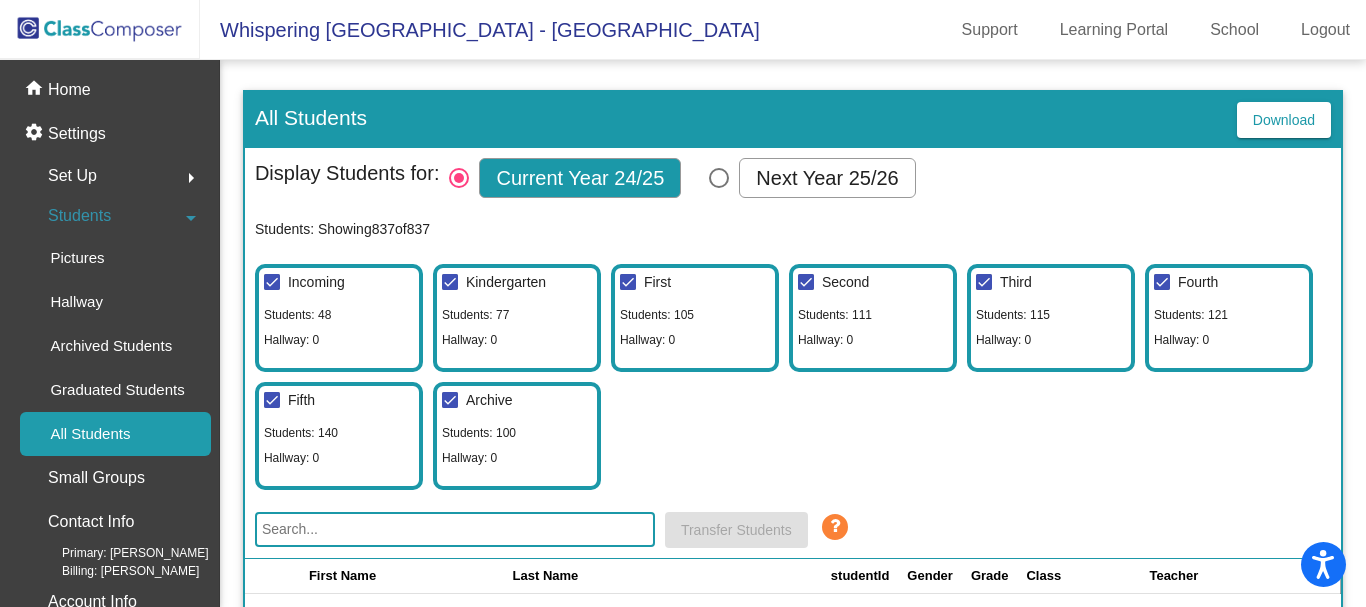 click 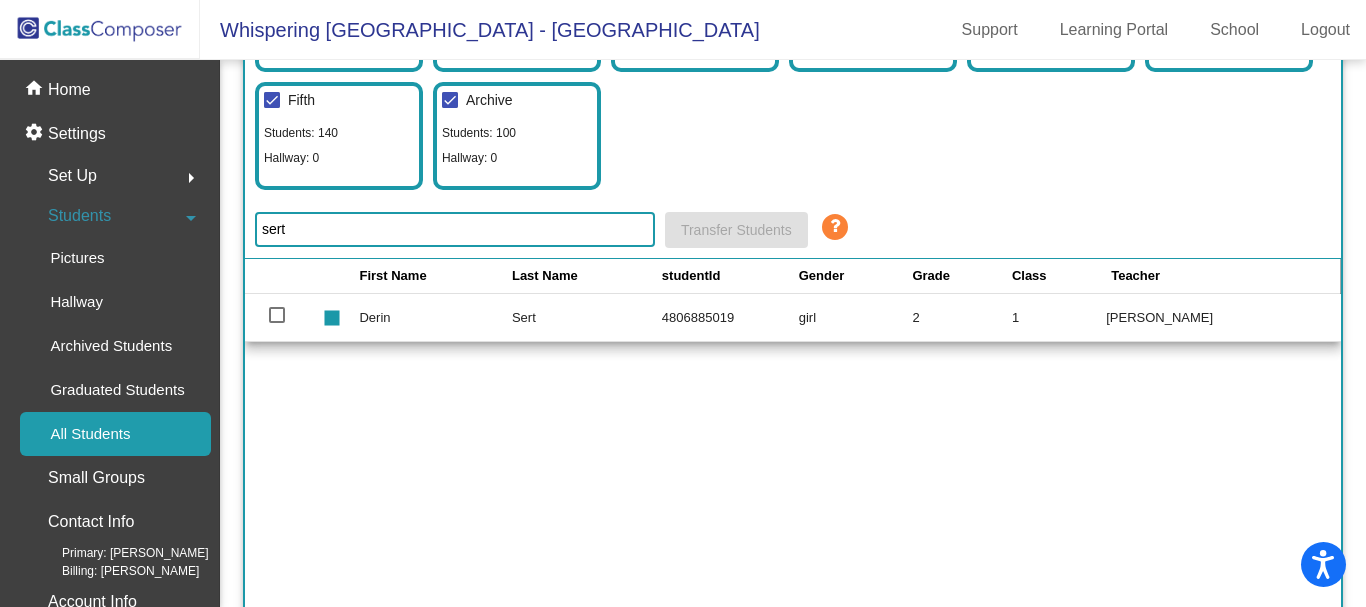 scroll, scrollTop: 0, scrollLeft: 0, axis: both 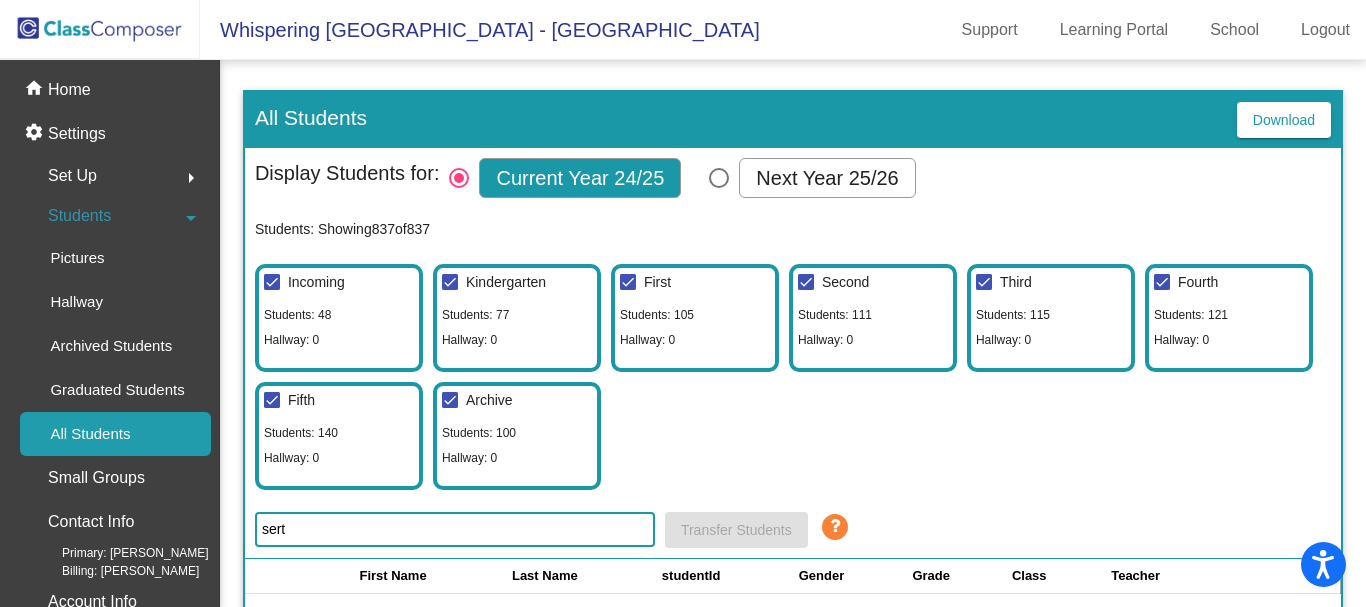 type on "sert" 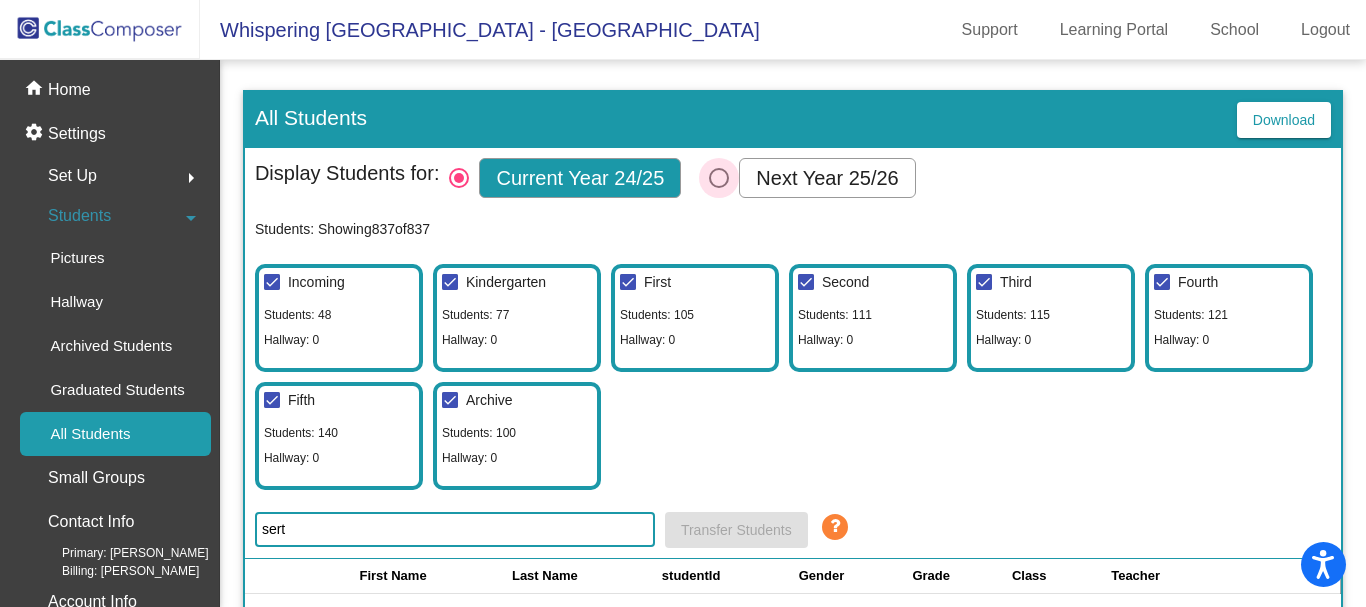 click at bounding box center [719, 178] 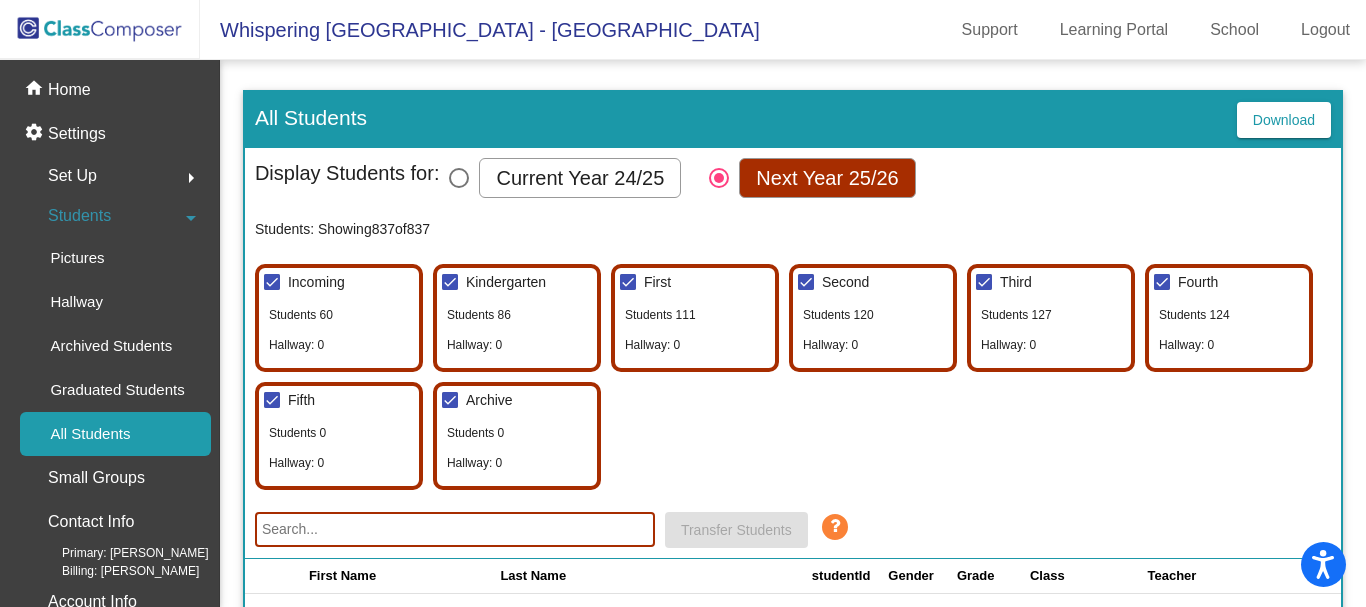 scroll, scrollTop: 400, scrollLeft: 0, axis: vertical 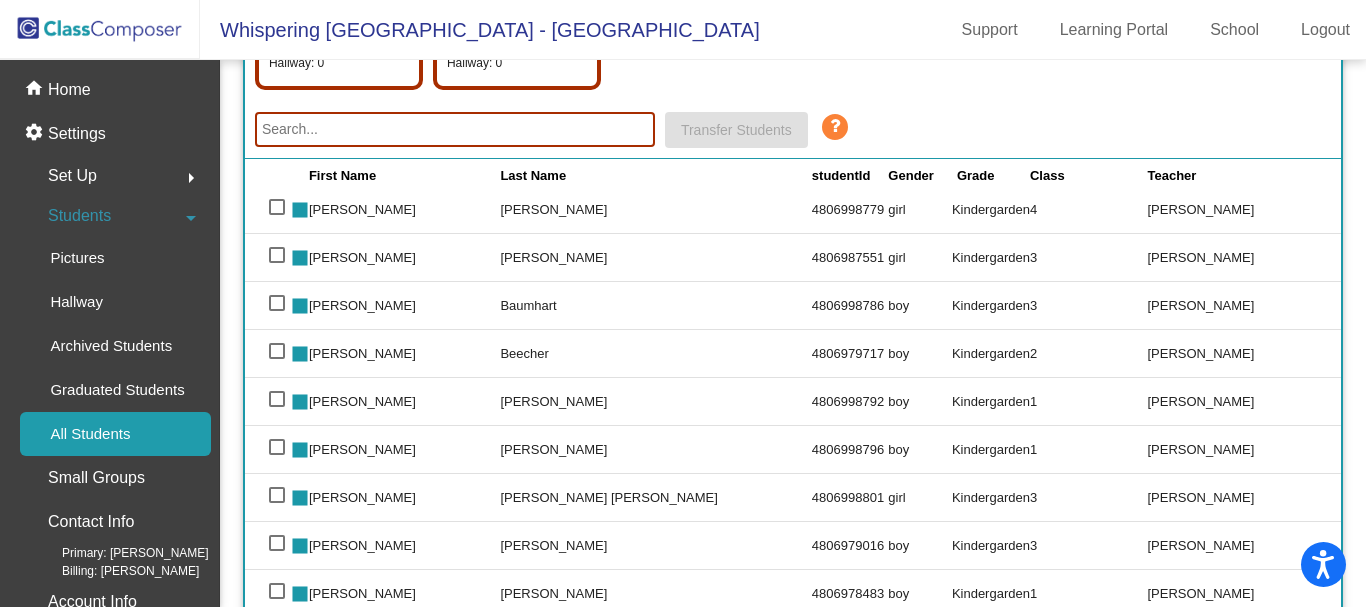 click 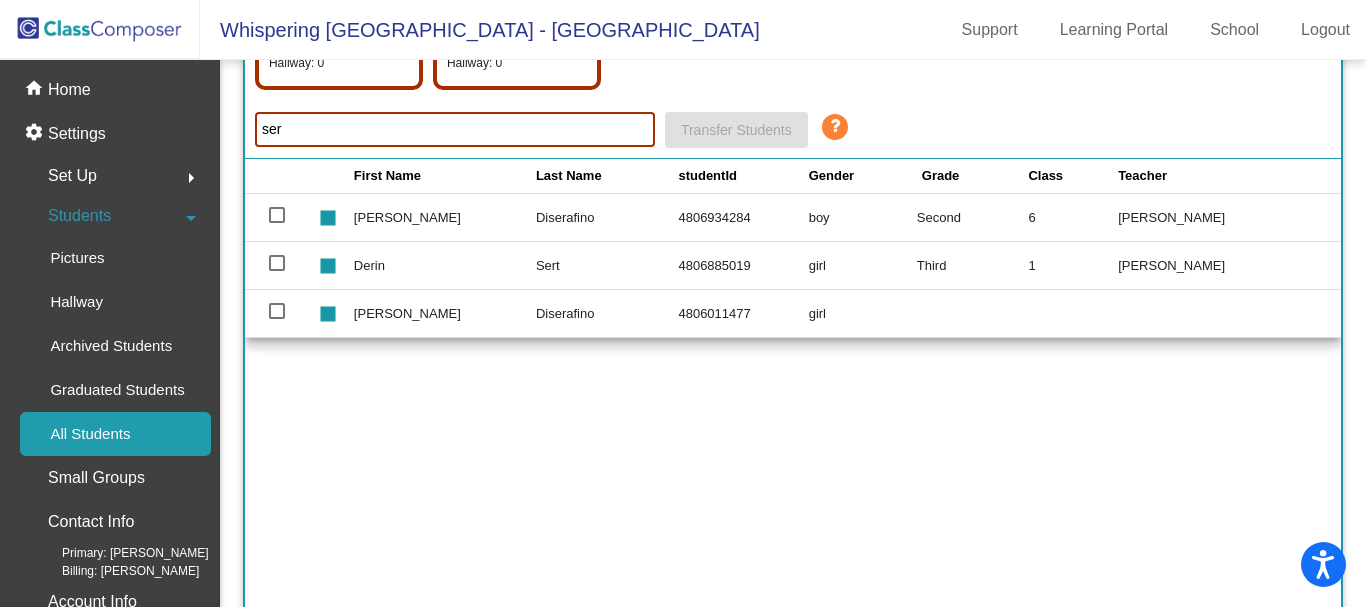 scroll, scrollTop: 0, scrollLeft: 0, axis: both 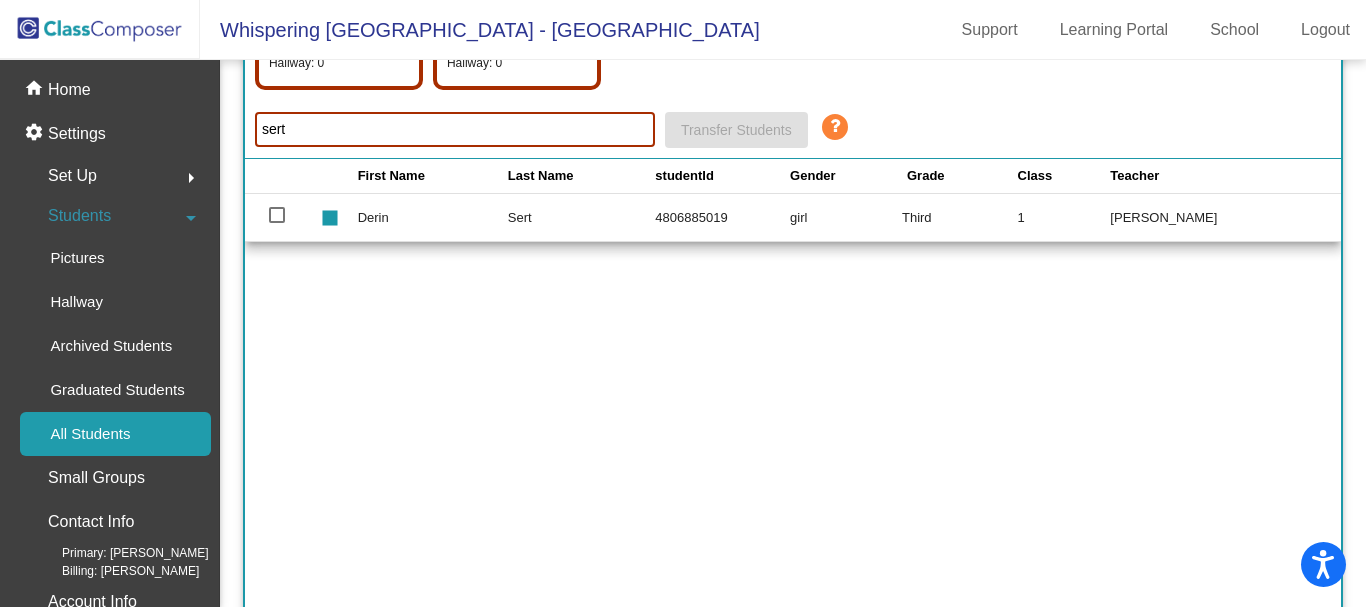 click on "First Name Last Name studentId Gender  Grade  Class Teacher   stop [PERSON_NAME]  4806998764   boy   Kindergarden   1   [PERSON_NAME]    stop [PERSON_NAME]  4806998767   girl   Kindergarden   3   [PERSON_NAME]    stop [PERSON_NAME] [PERSON_NAME]  4806979040   girl   Kindergarden   4   [PERSON_NAME]    stop [PERSON_NAME] [PERSON_NAME]  4806998774   boy   Kindergarden   3   [PERSON_NAME]    stop [PERSON_NAME]  4806998779   girl   Kindergarden   4   [PERSON_NAME]    stop [PERSON_NAME] [PERSON_NAME]  4806987551   girl   Kindergarden   3   [PERSON_NAME]    stop [PERSON_NAME]  4806998786   boy   Kindergarden   3   [PERSON_NAME]    stop [PERSON_NAME] [PERSON_NAME]  4806979717   boy   Kindergarden   2   [PERSON_NAME]    stop [PERSON_NAME]  4806998792   boy   Kindergarden   1   [PERSON_NAME]    stop [PERSON_NAME] [PERSON_NAME]  4806998796   boy   Kindergarden   1   [PERSON_NAME]    stop [PERSON_NAME] [PERSON_NAME]  4806998801   girl   Kindergarden   3   [PERSON_NAME]    stop [PERSON_NAME]  3" 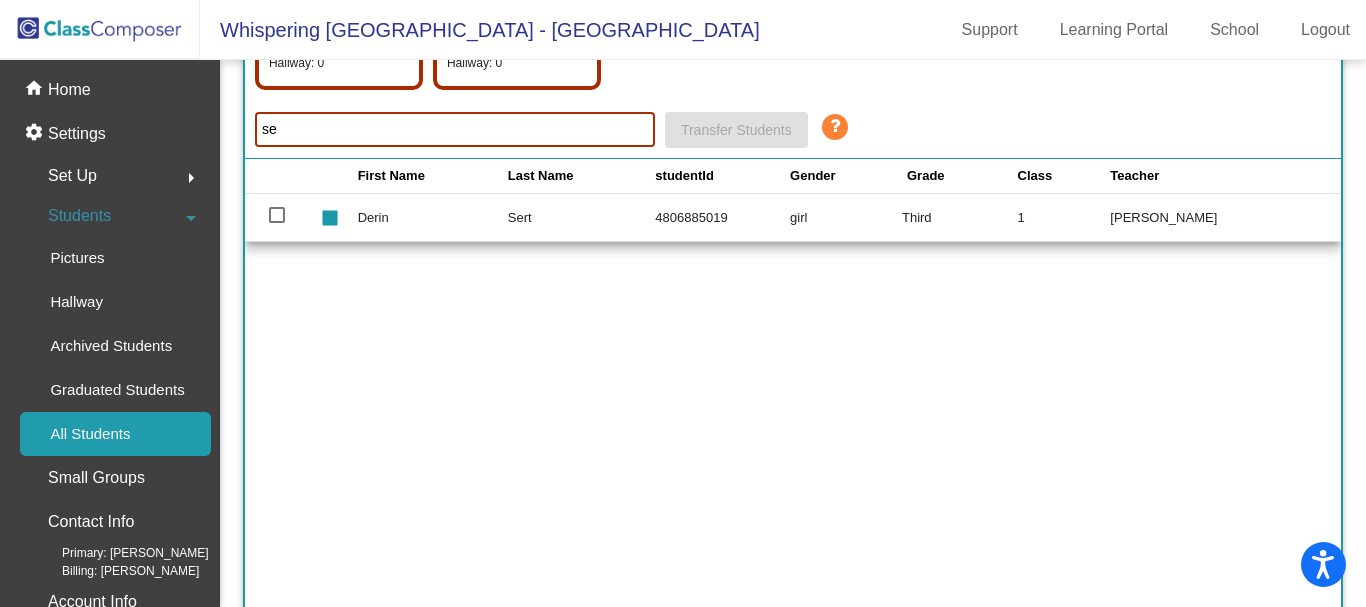 type on "s" 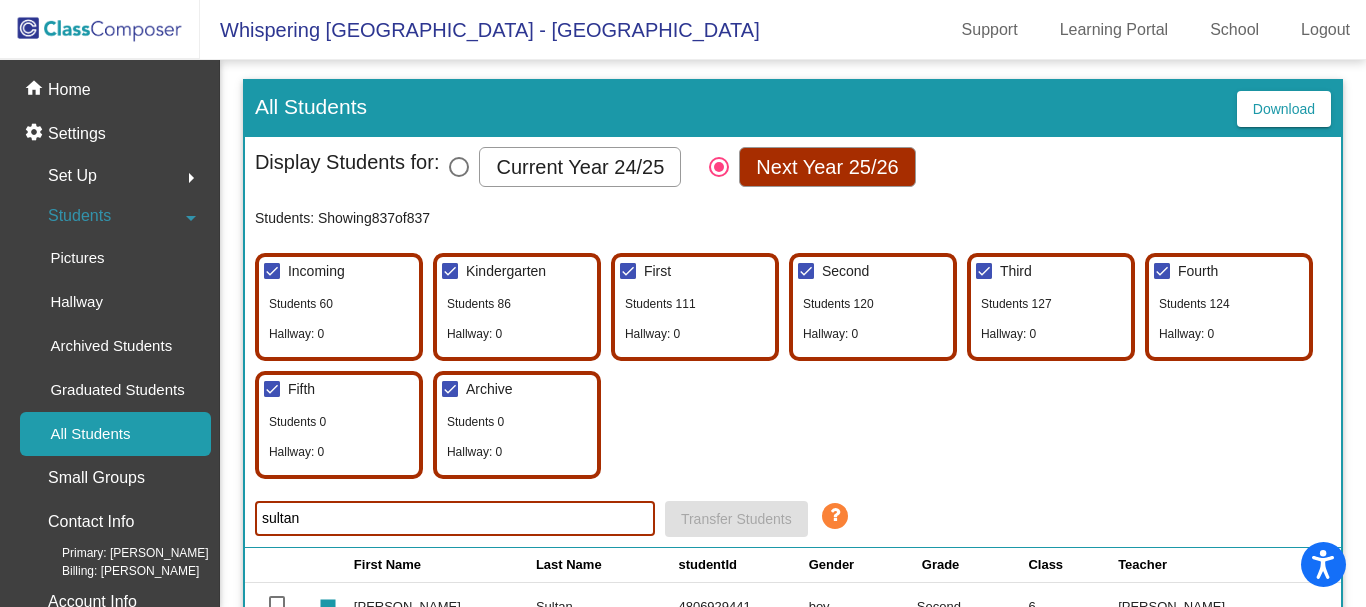 scroll, scrollTop: 0, scrollLeft: 0, axis: both 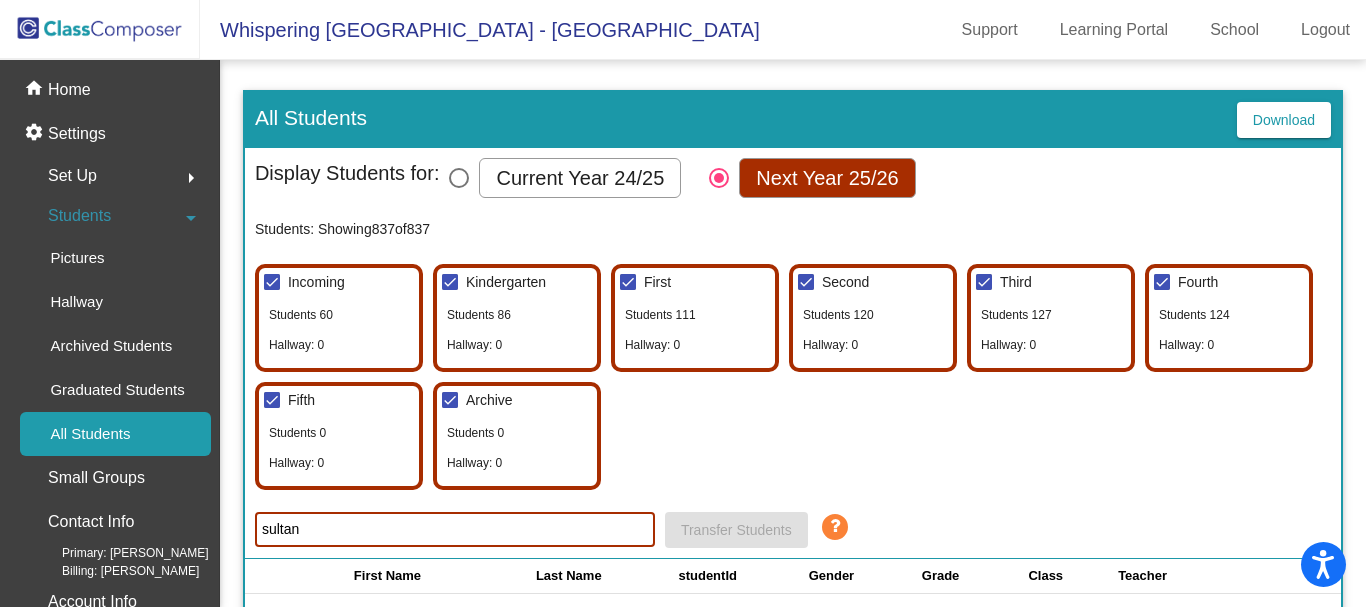 type on "sultan" 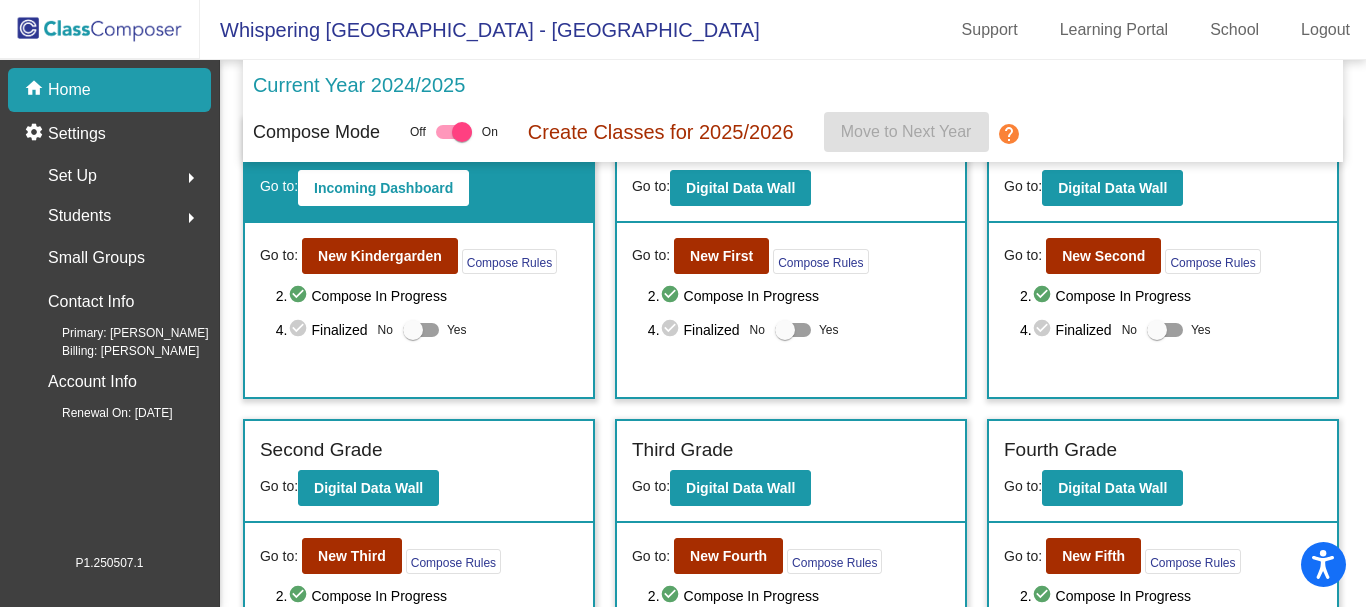 scroll, scrollTop: 0, scrollLeft: 0, axis: both 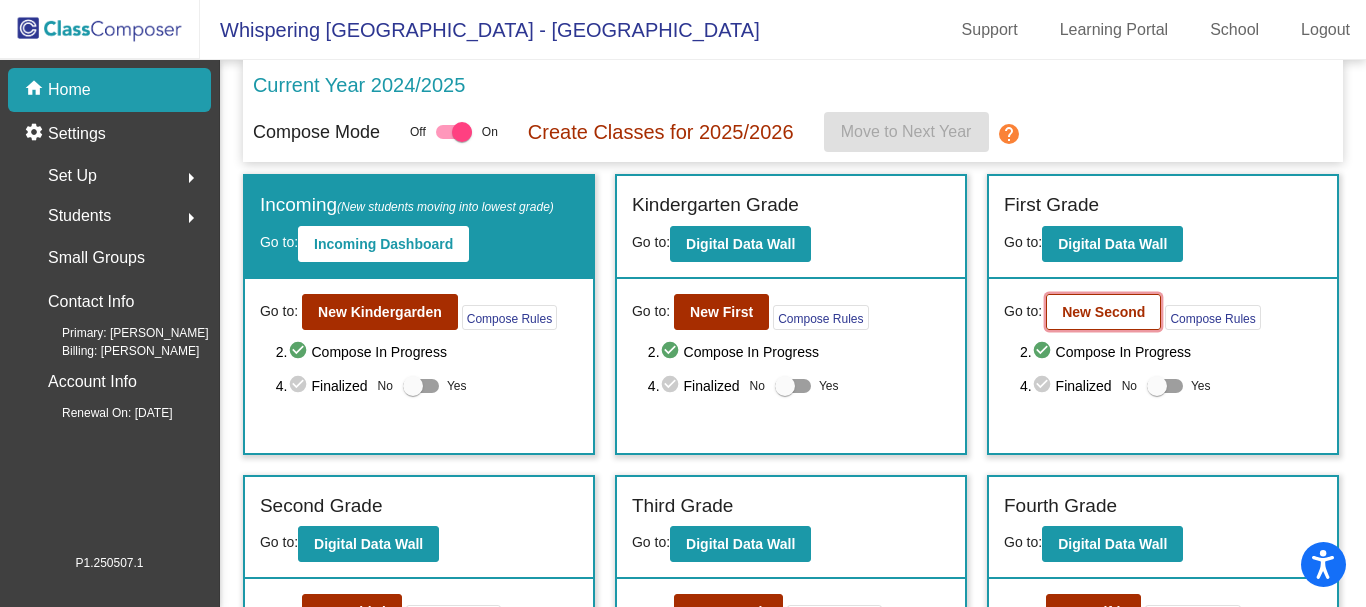 click on "New Second" 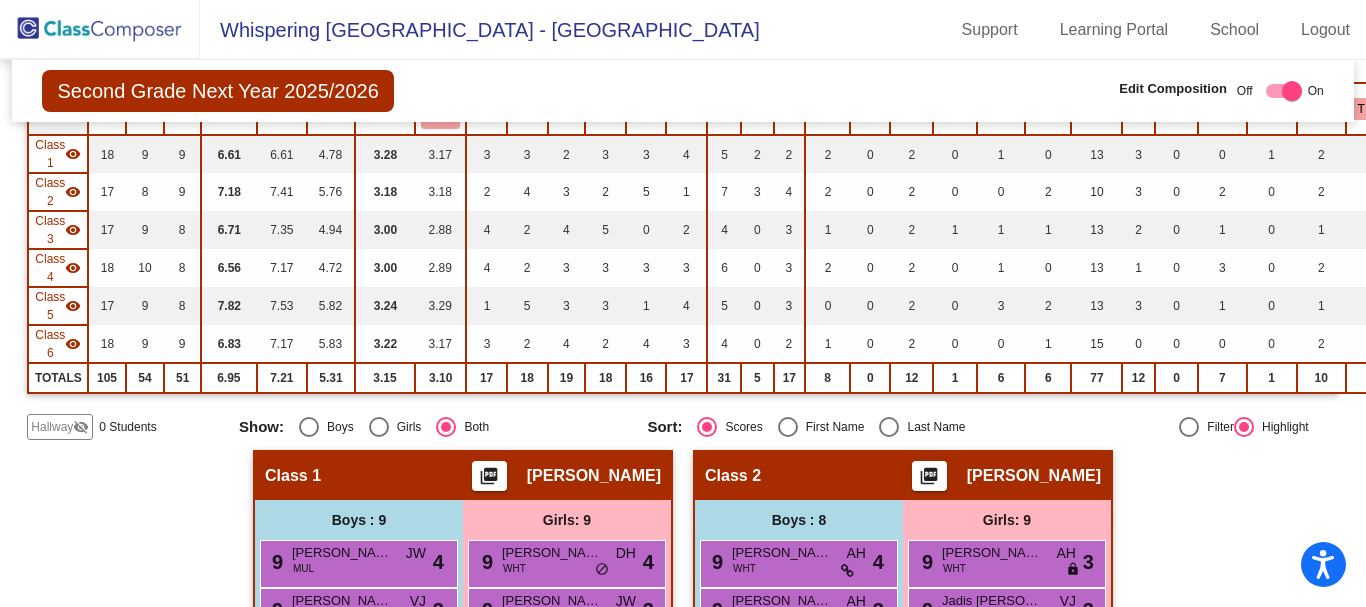 scroll, scrollTop: 200, scrollLeft: 0, axis: vertical 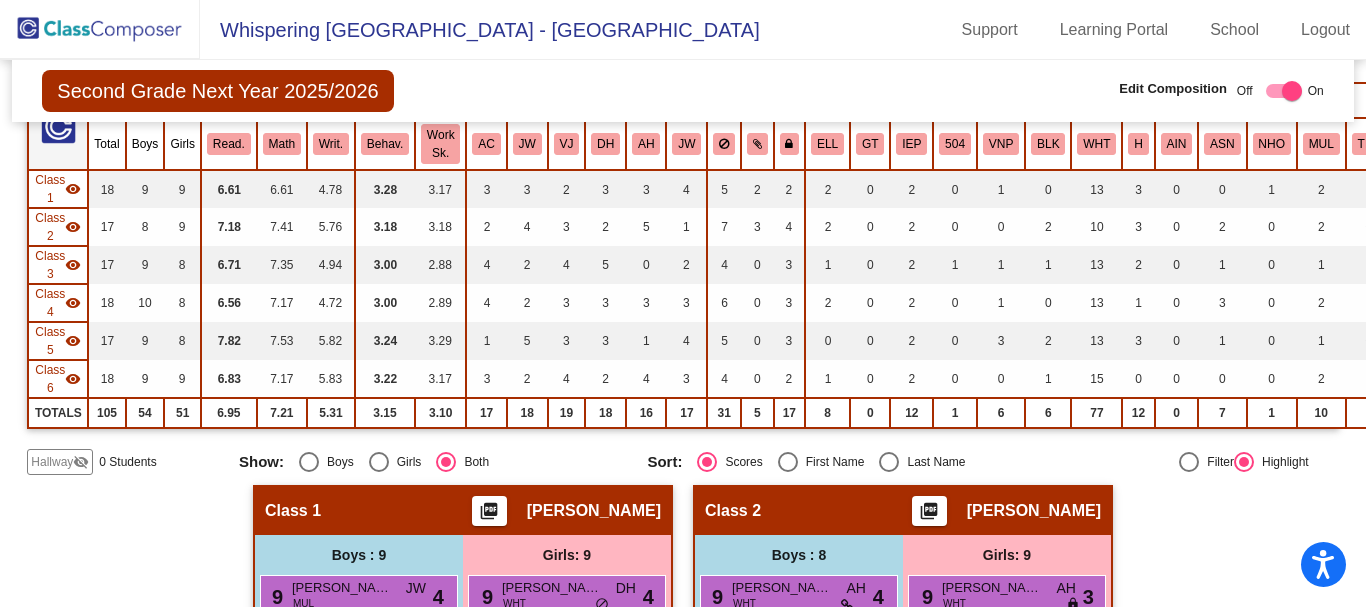 click 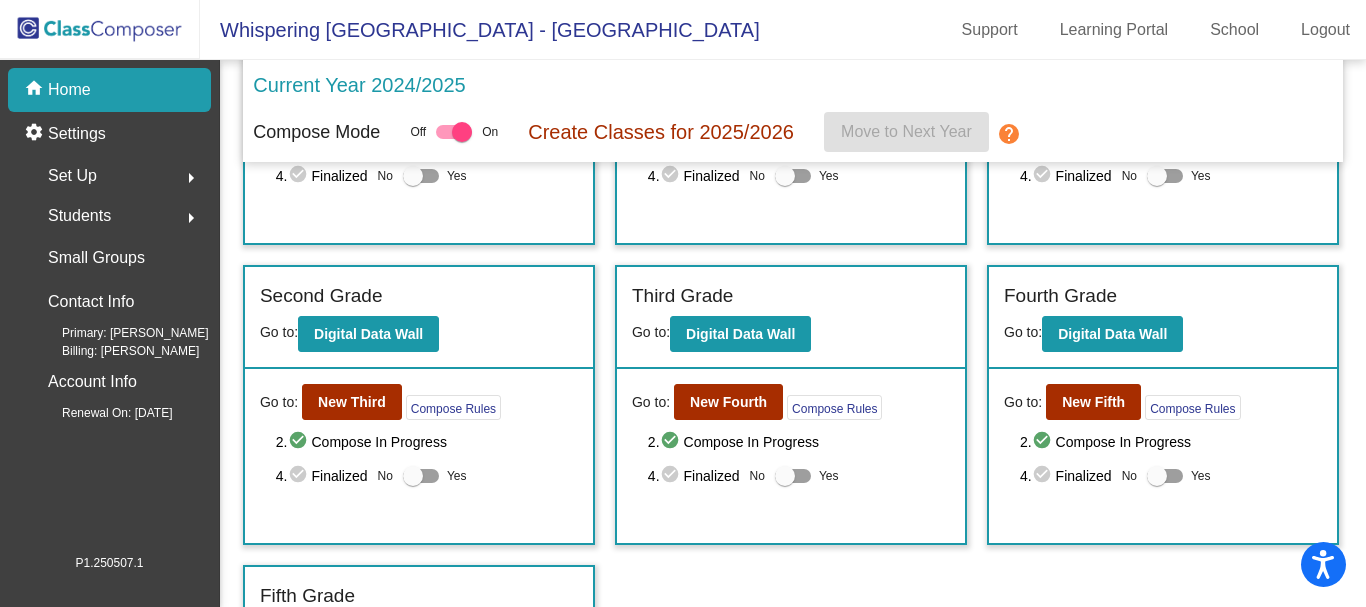 scroll, scrollTop: 175, scrollLeft: 0, axis: vertical 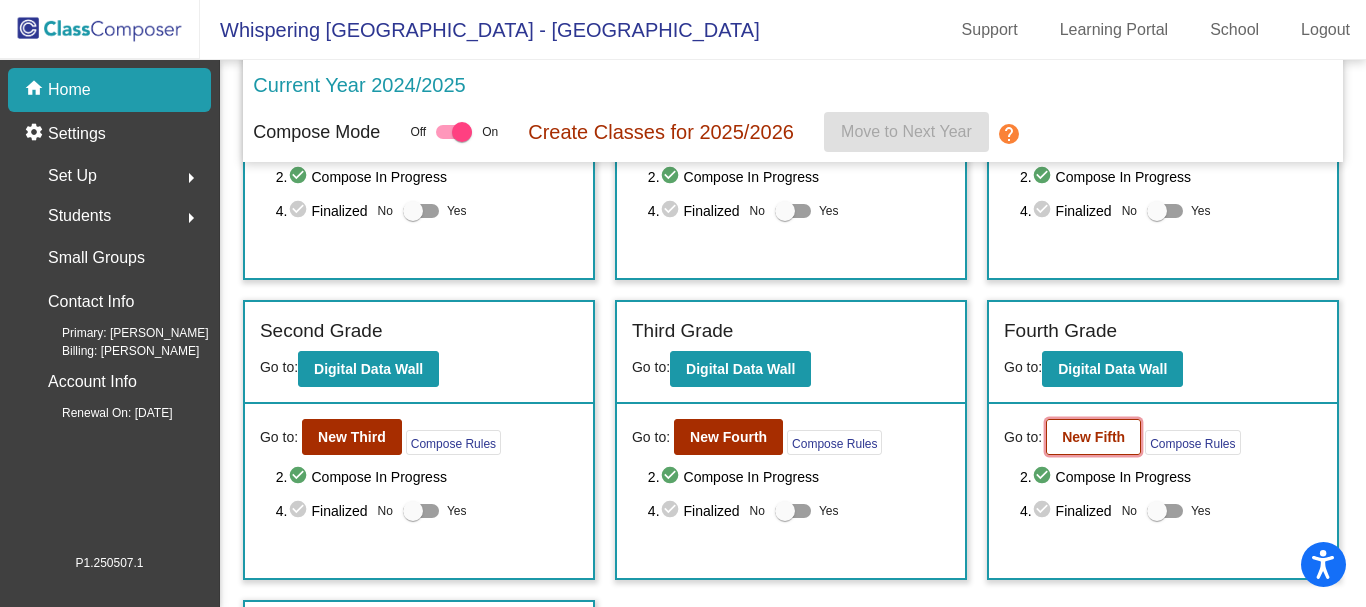 click on "New Fifth" 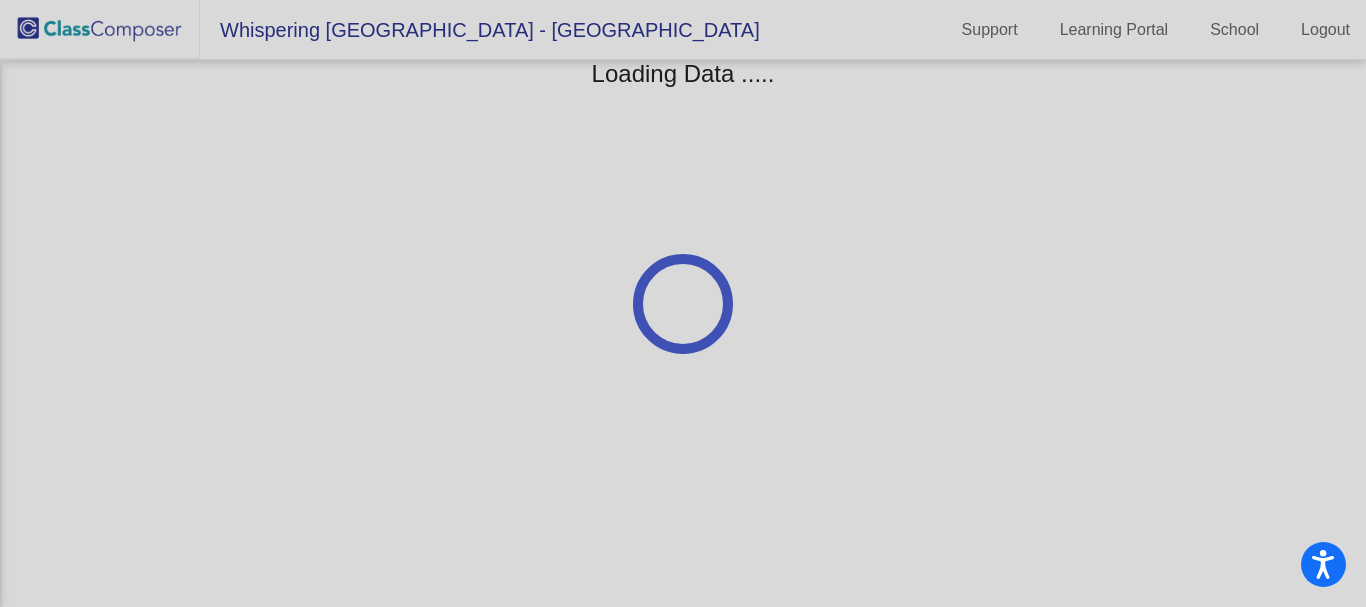 scroll, scrollTop: 0, scrollLeft: 0, axis: both 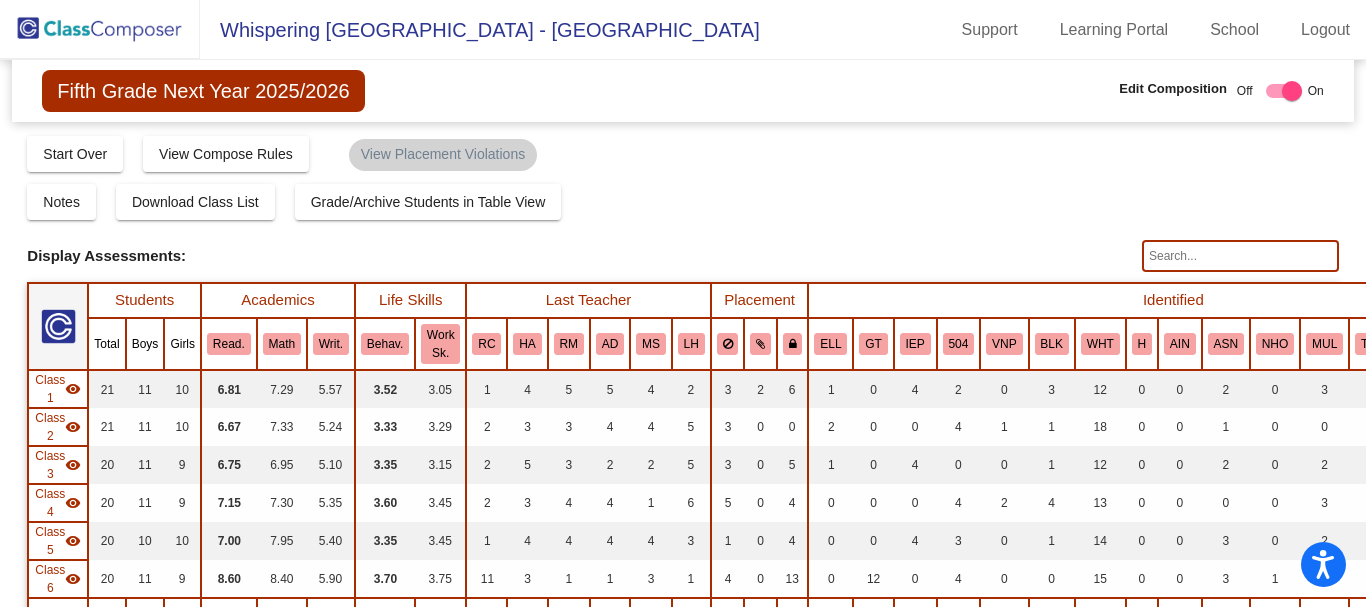 click 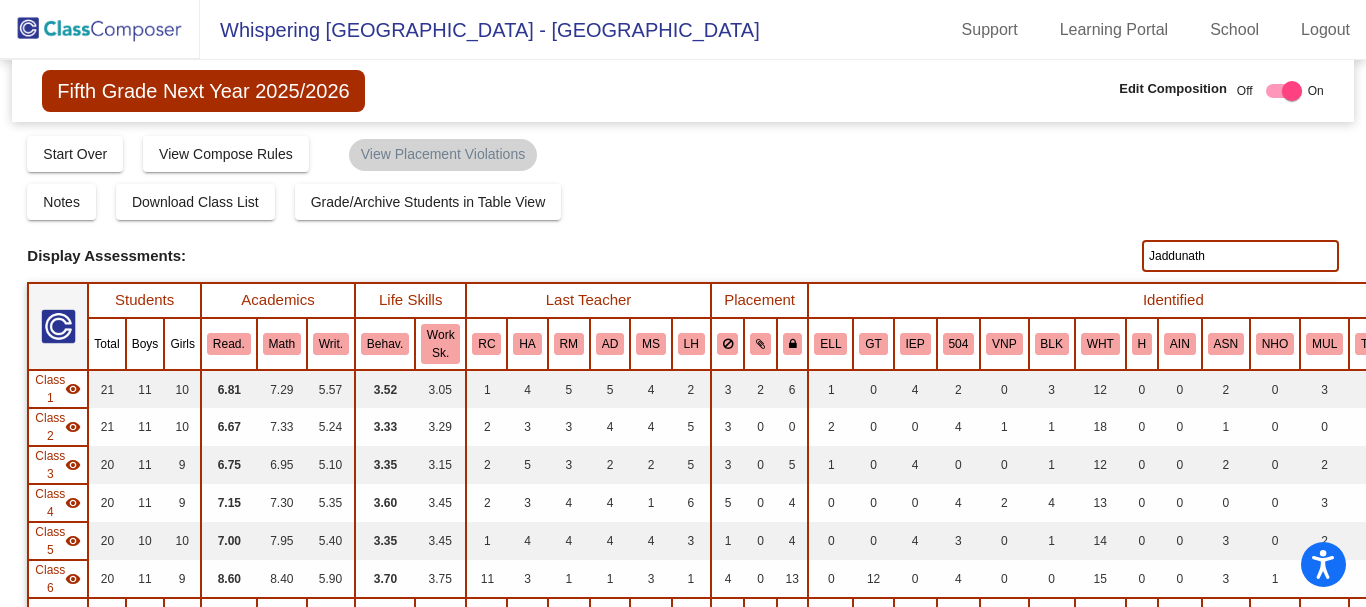 type on "Jaddunath" 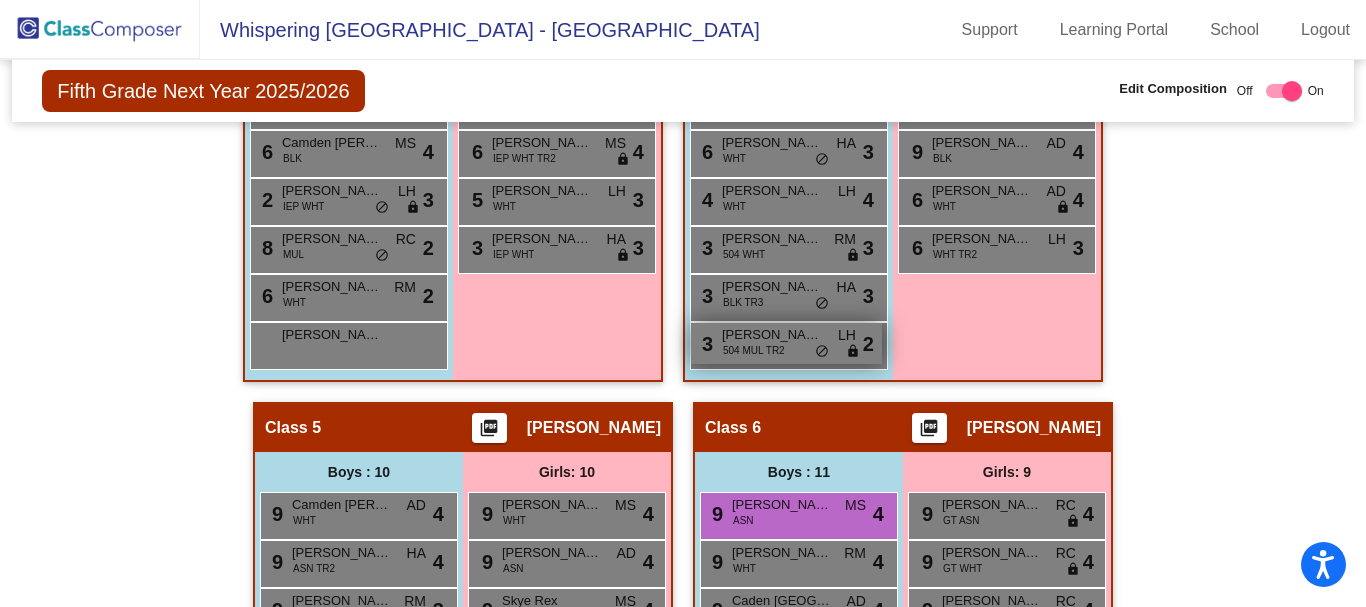 scroll, scrollTop: 1800, scrollLeft: 0, axis: vertical 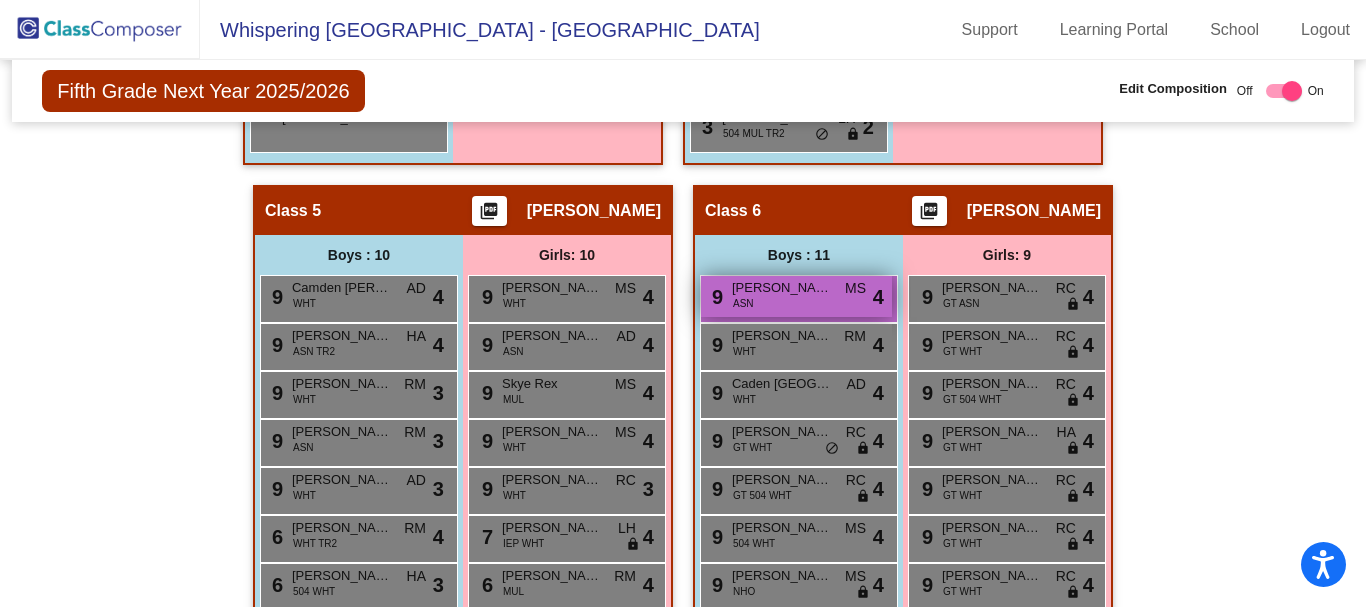 click on "9 [PERSON_NAME] ASN MS lock do_not_disturb_alt 4" at bounding box center [796, 296] 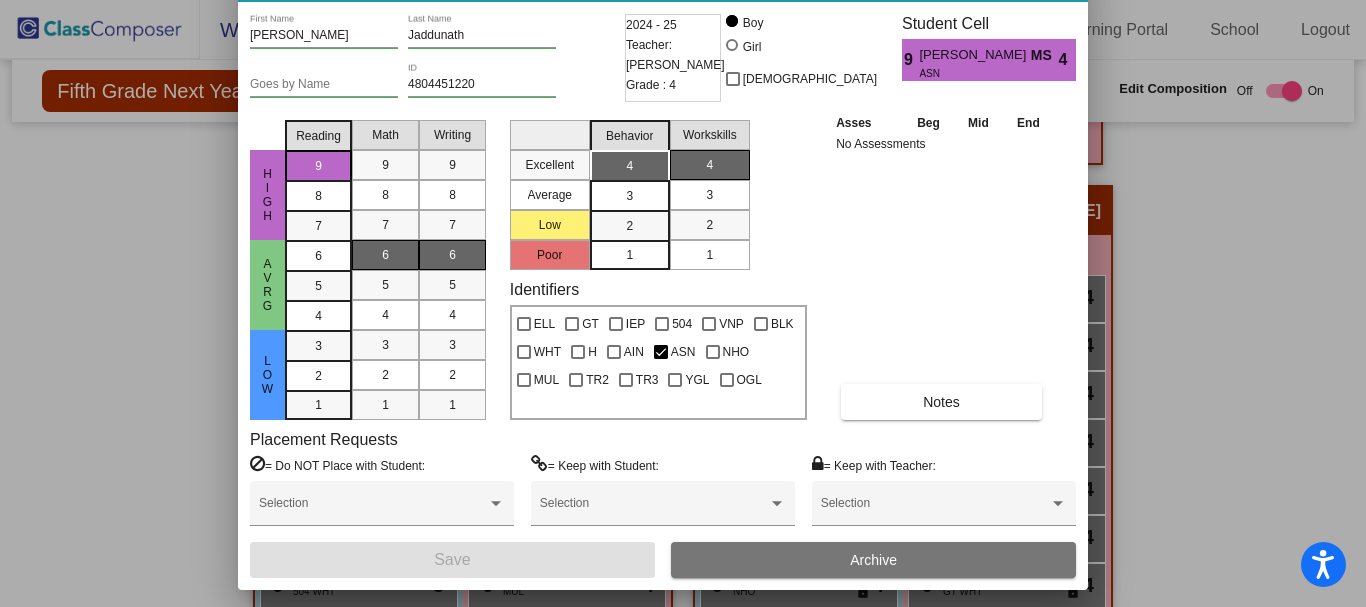 drag, startPoint x: 902, startPoint y: 29, endPoint x: 882, endPoint y: -21, distance: 53.851646 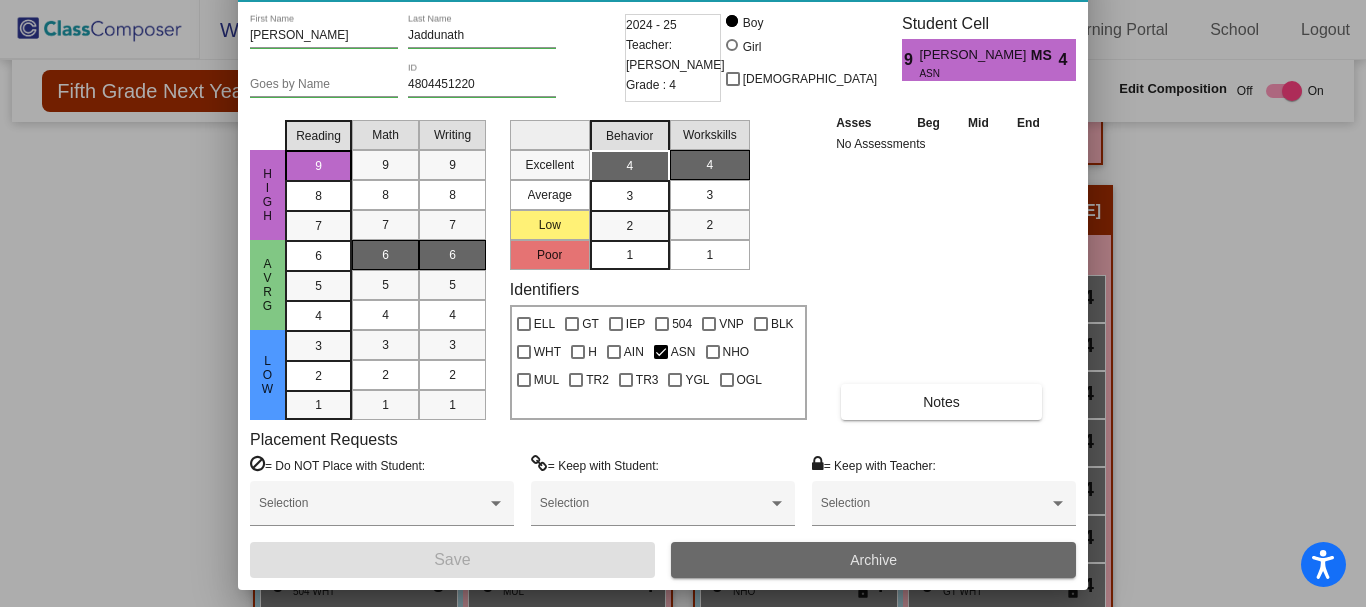 click on "Archive" at bounding box center (873, 560) 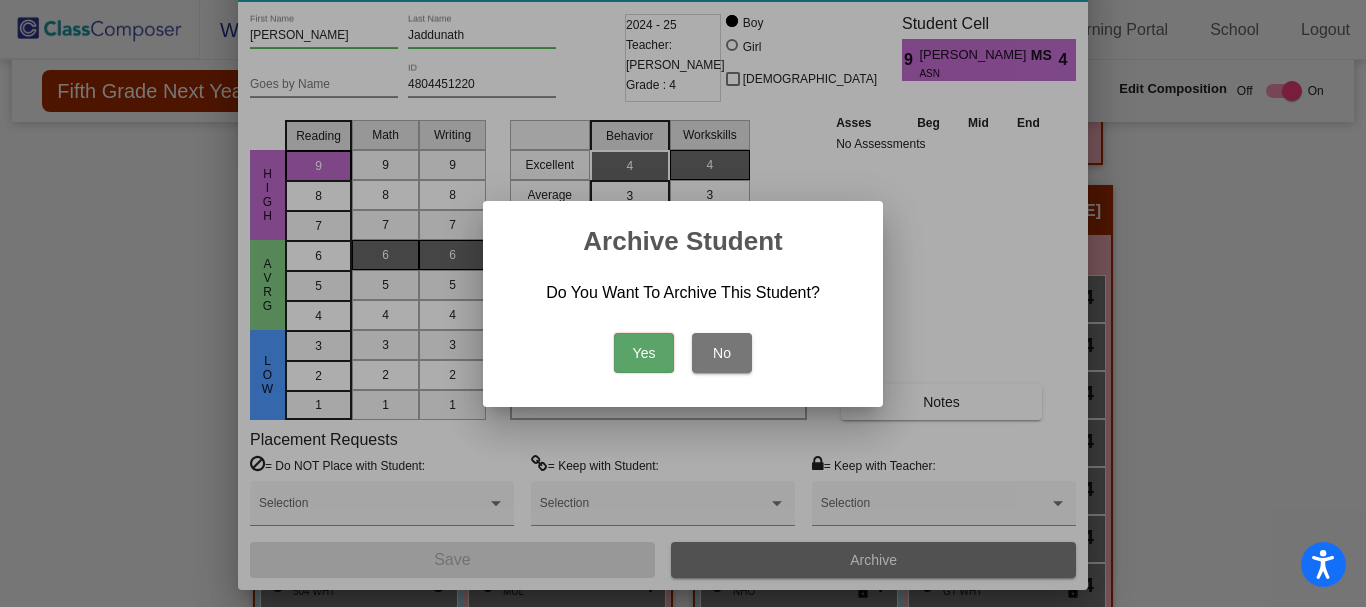 click on "Yes" at bounding box center (644, 353) 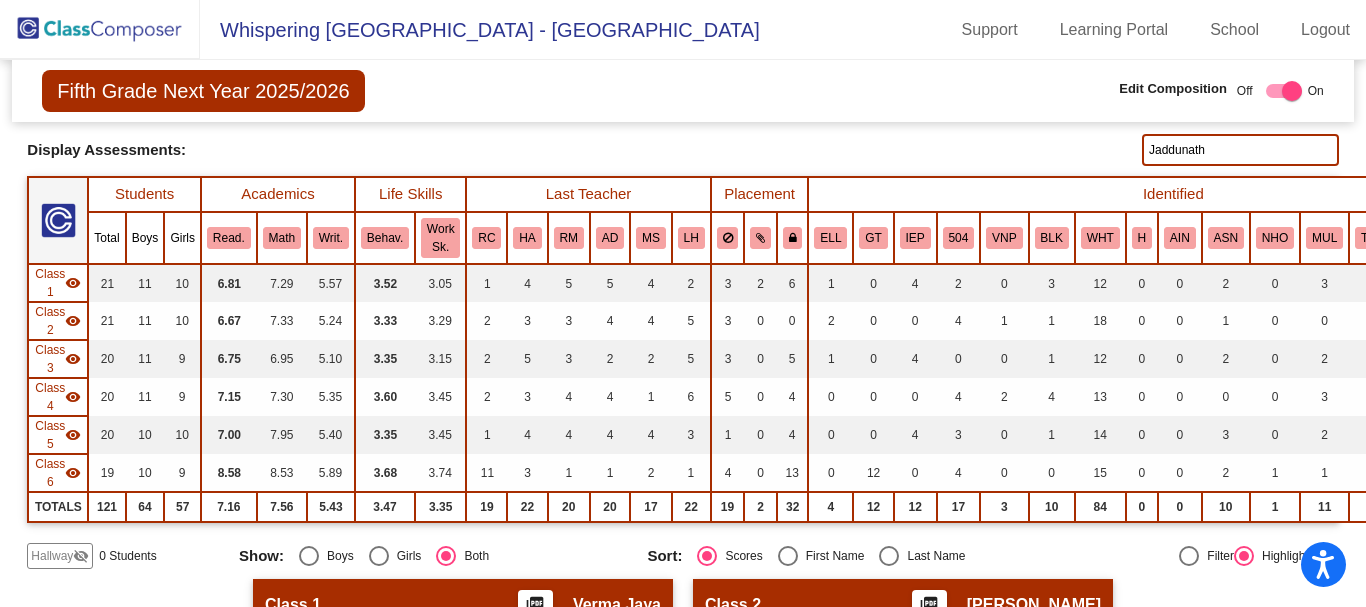 scroll, scrollTop: 0, scrollLeft: 0, axis: both 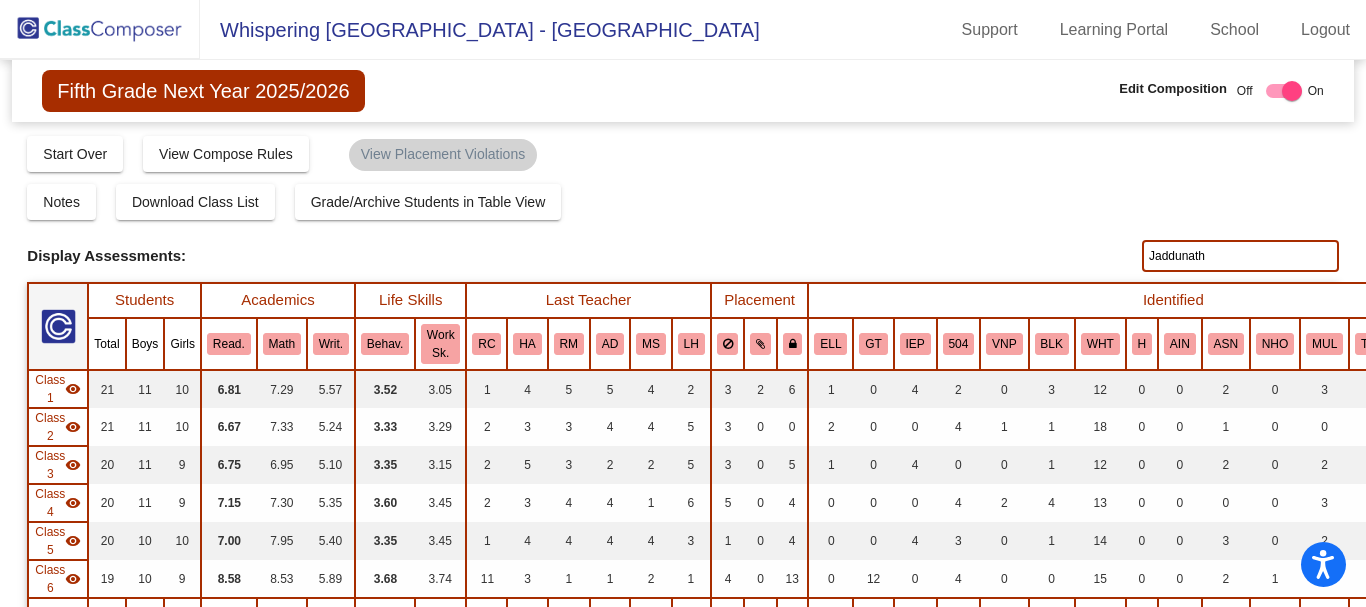 click 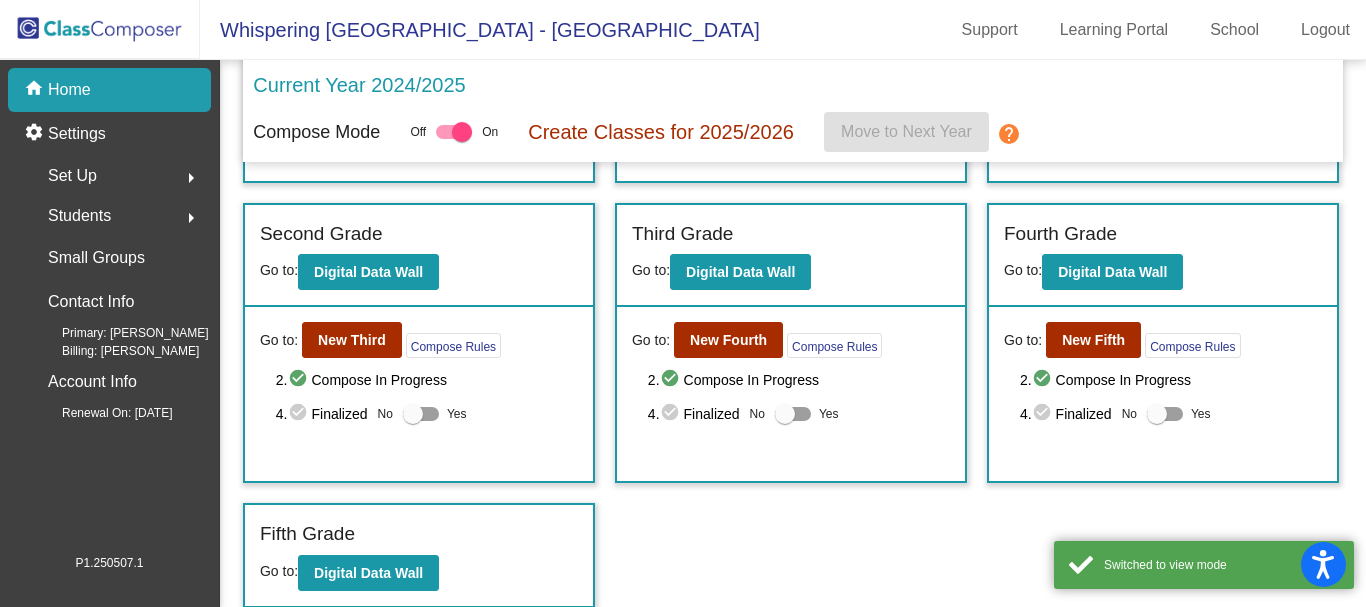 scroll, scrollTop: 275, scrollLeft: 0, axis: vertical 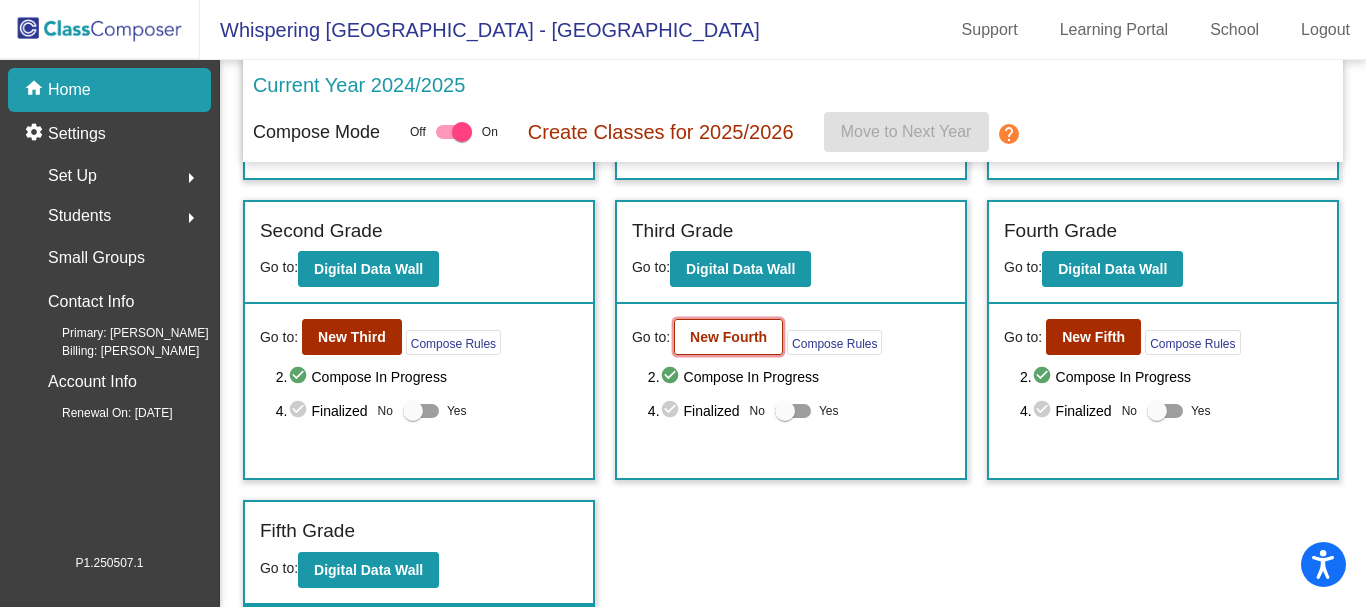 click on "New Fourth" 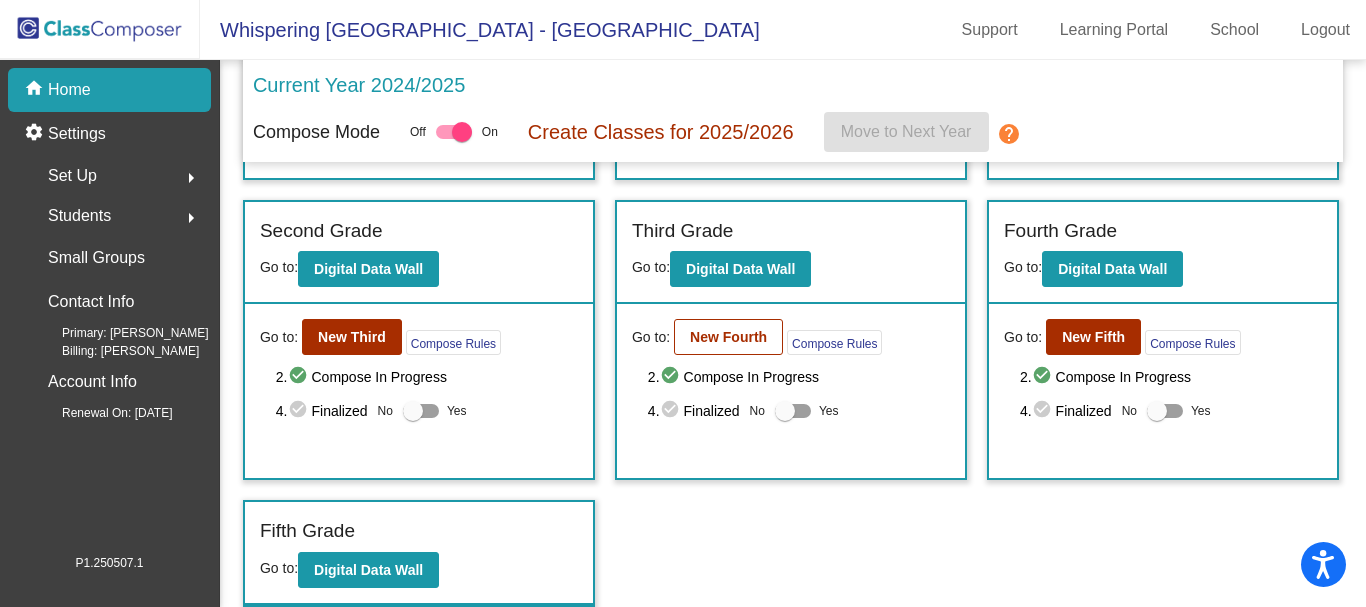 scroll, scrollTop: 0, scrollLeft: 0, axis: both 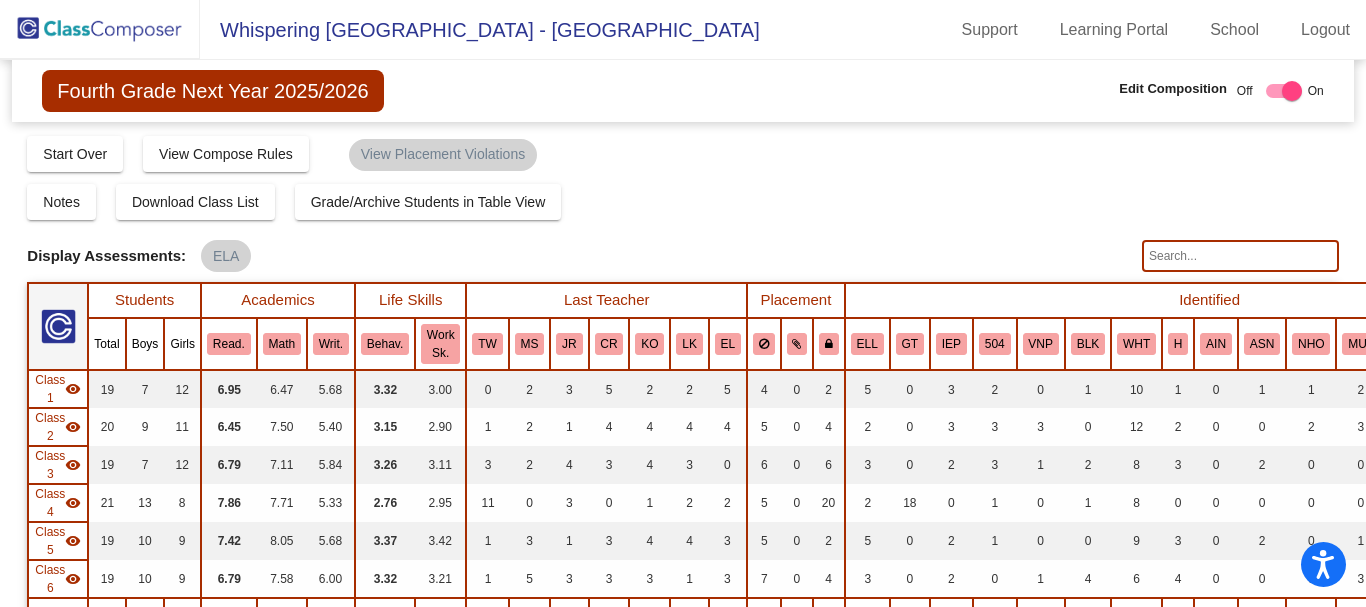 click 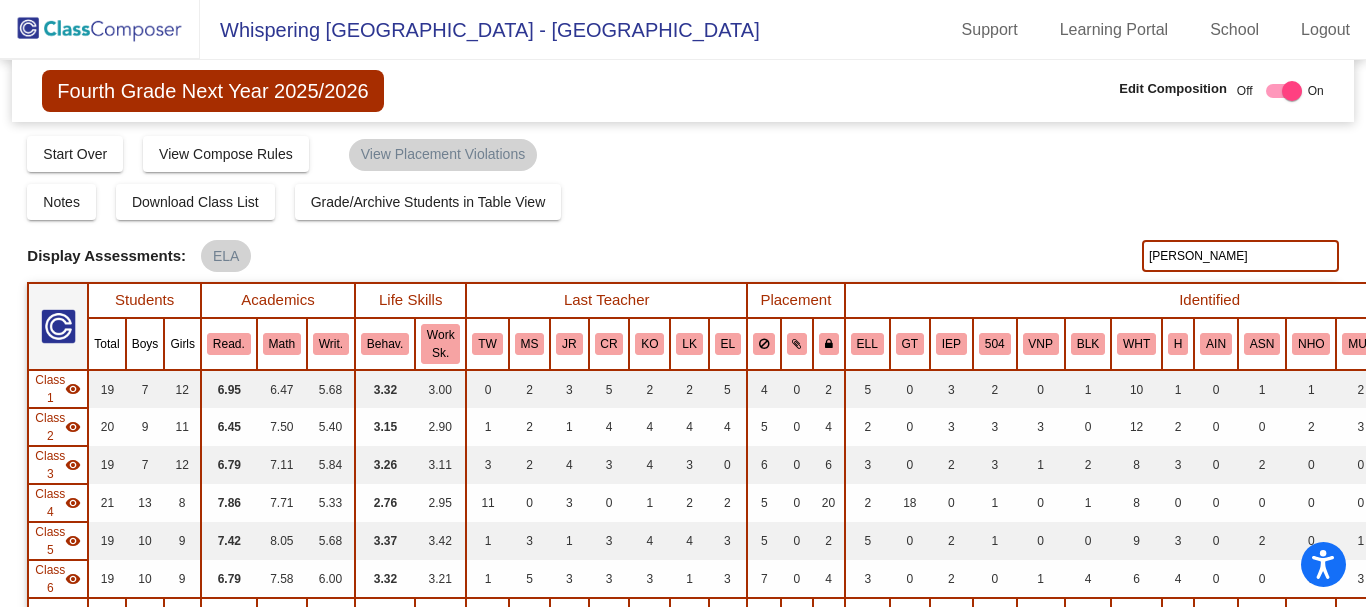 type on "J" 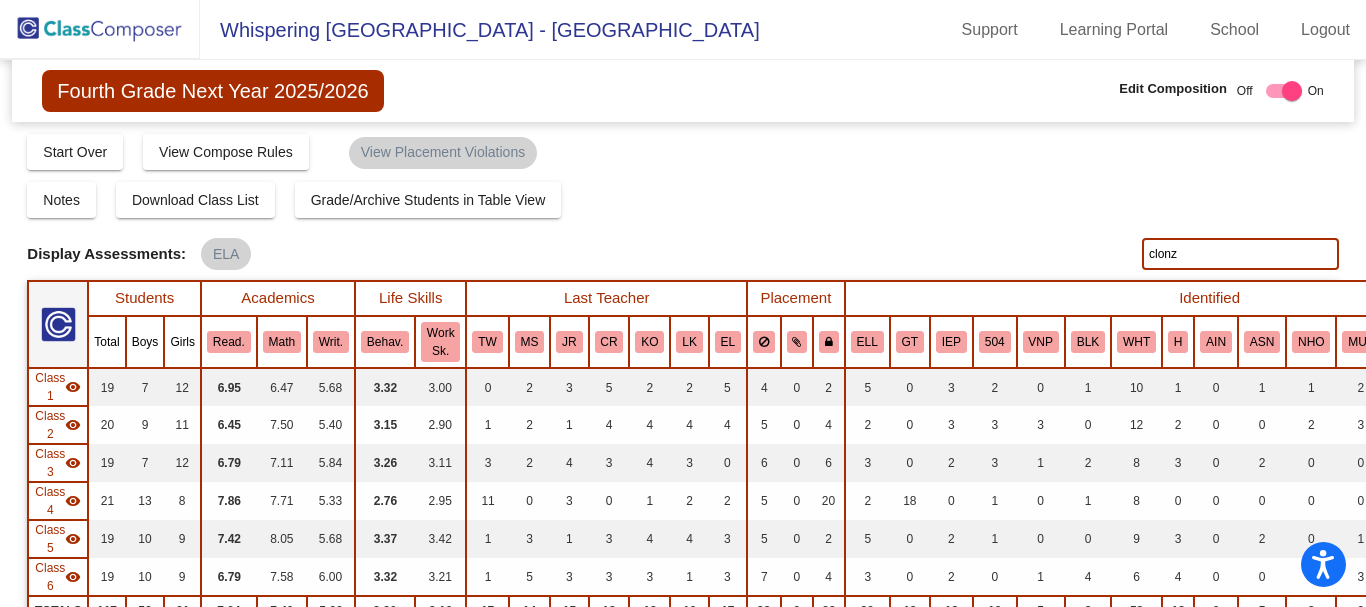 scroll, scrollTop: 0, scrollLeft: 0, axis: both 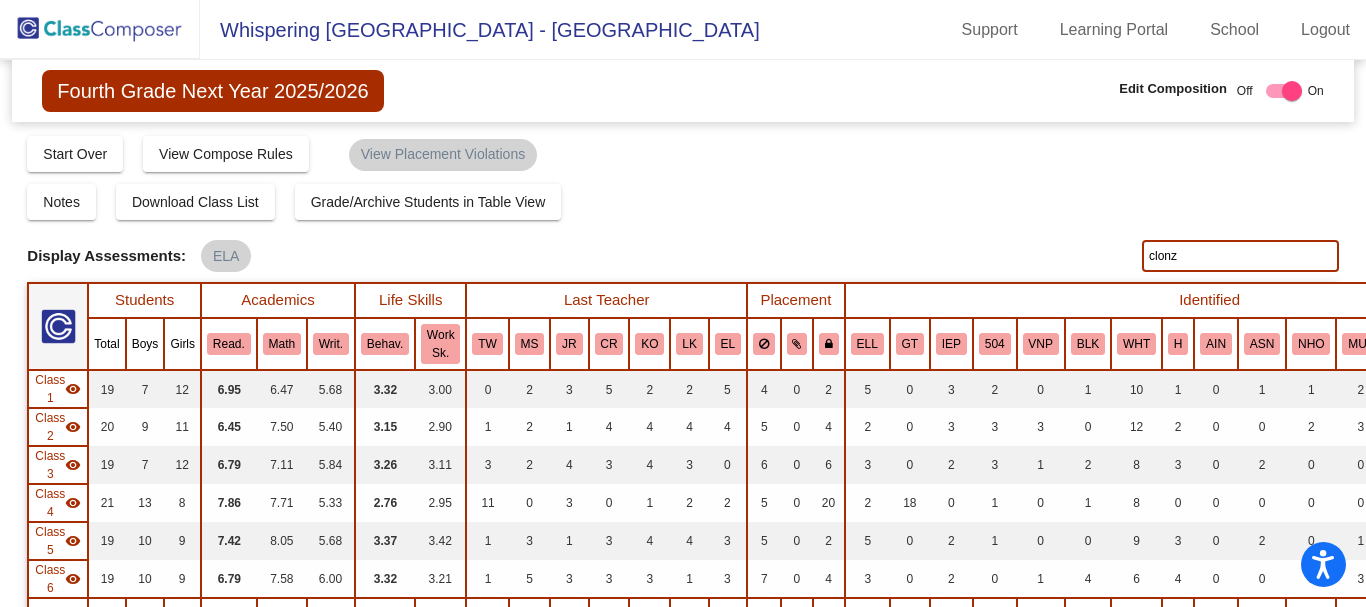 click on "clonz" 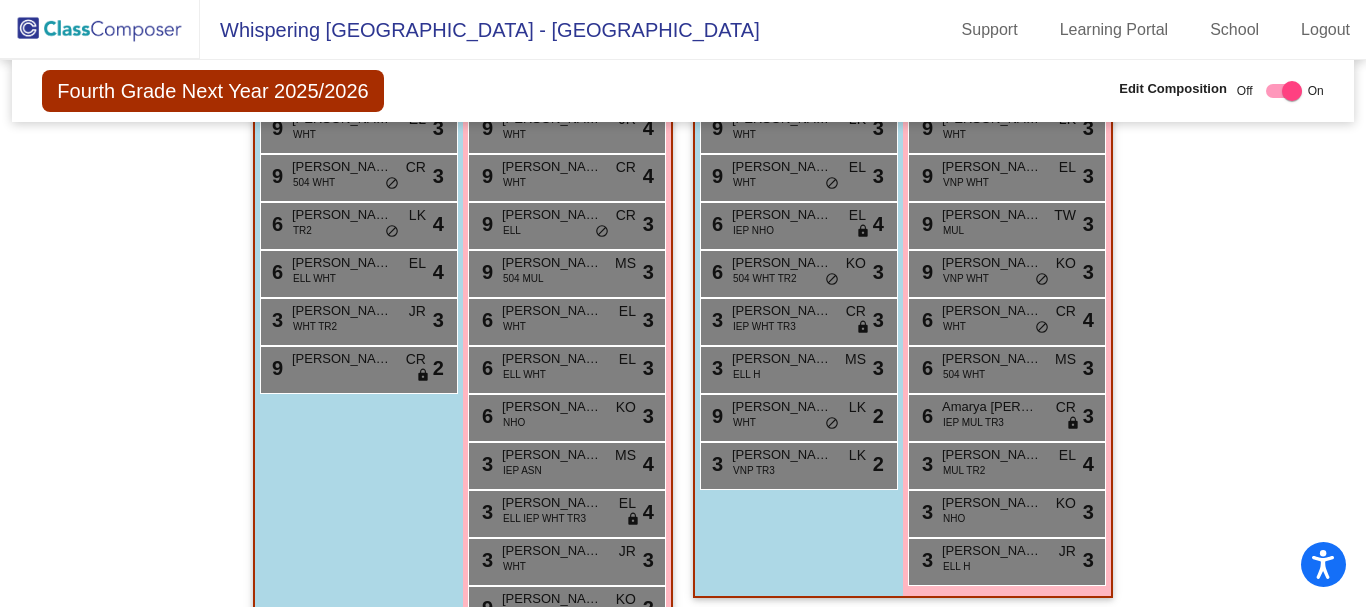 scroll, scrollTop: 234, scrollLeft: 0, axis: vertical 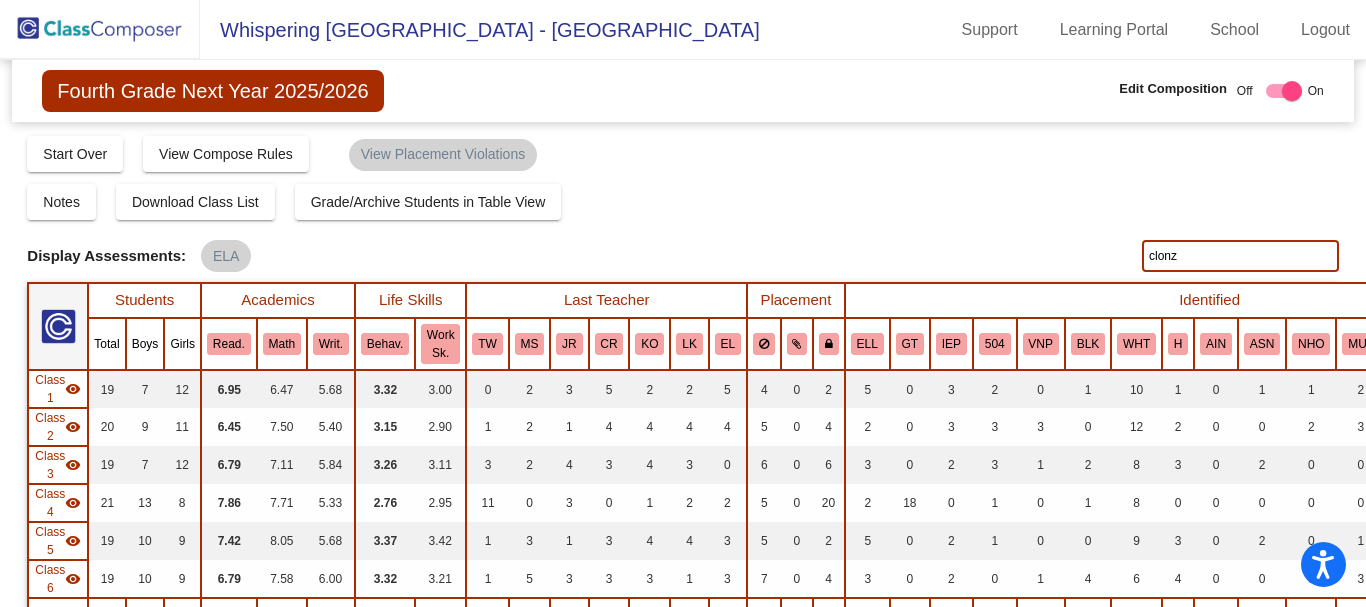 click 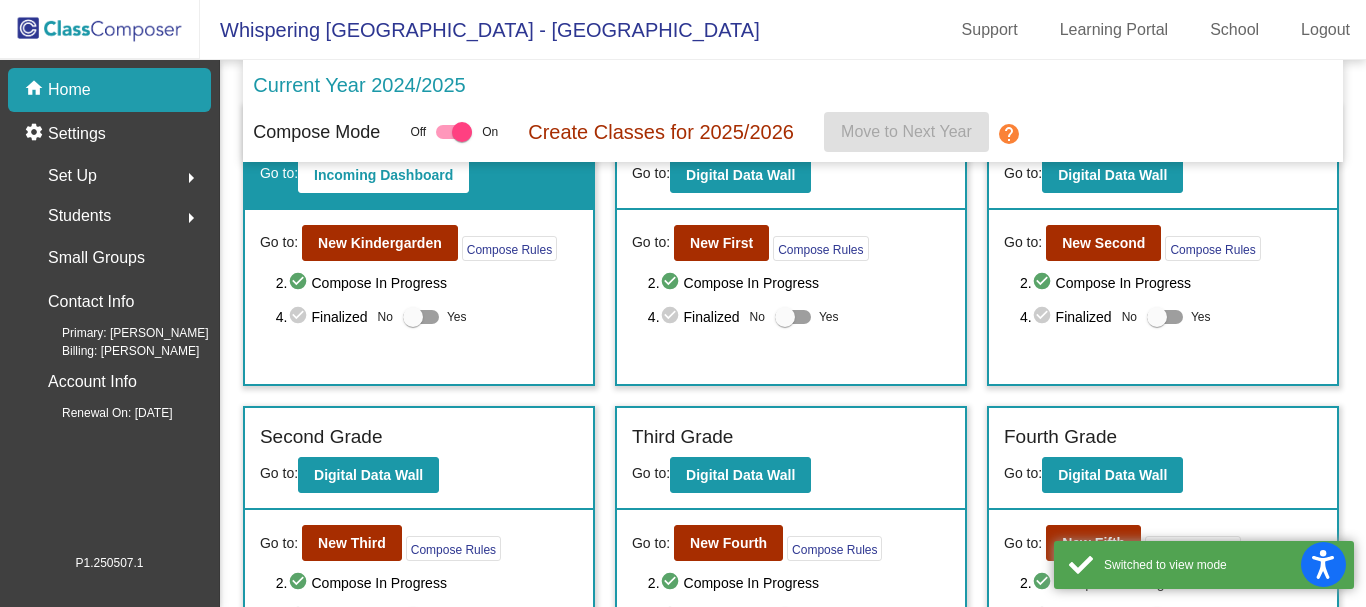 scroll, scrollTop: 275, scrollLeft: 0, axis: vertical 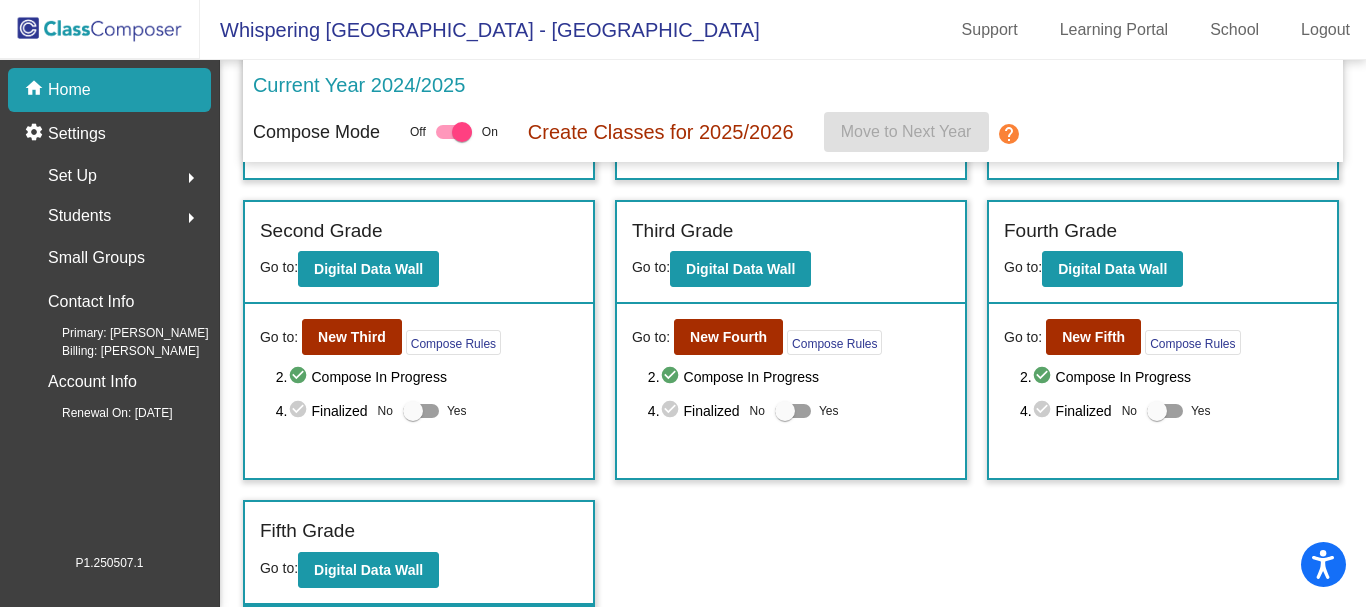 click on "arrow_right" 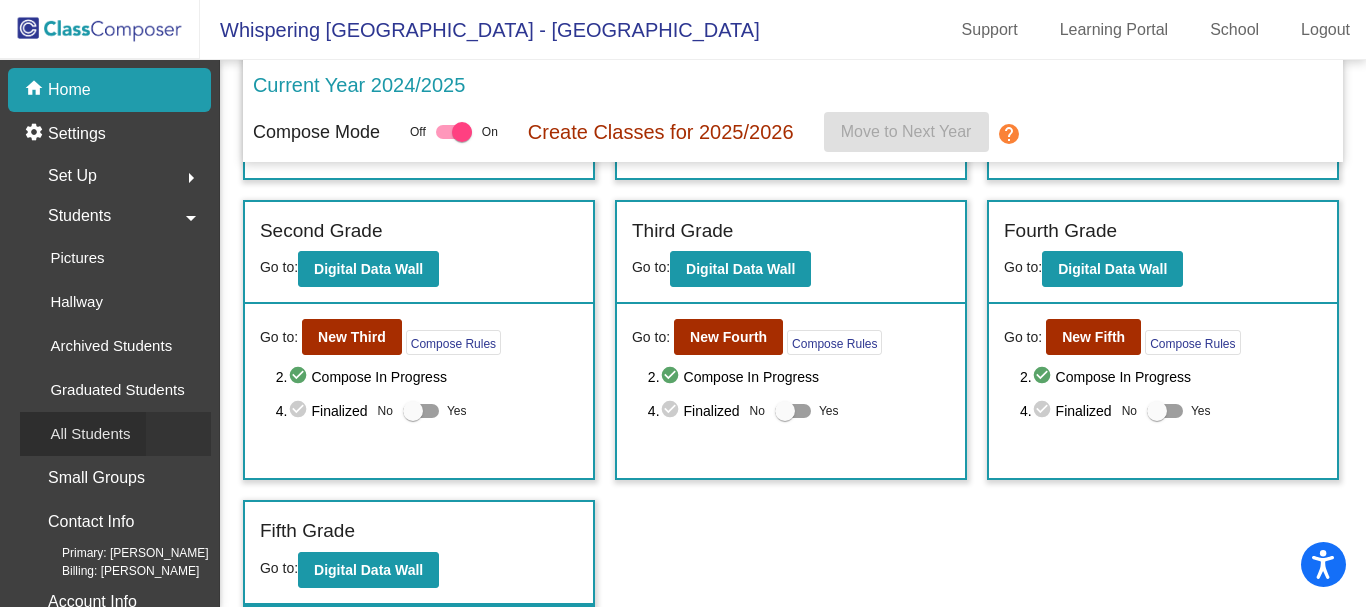 click on "All Students" 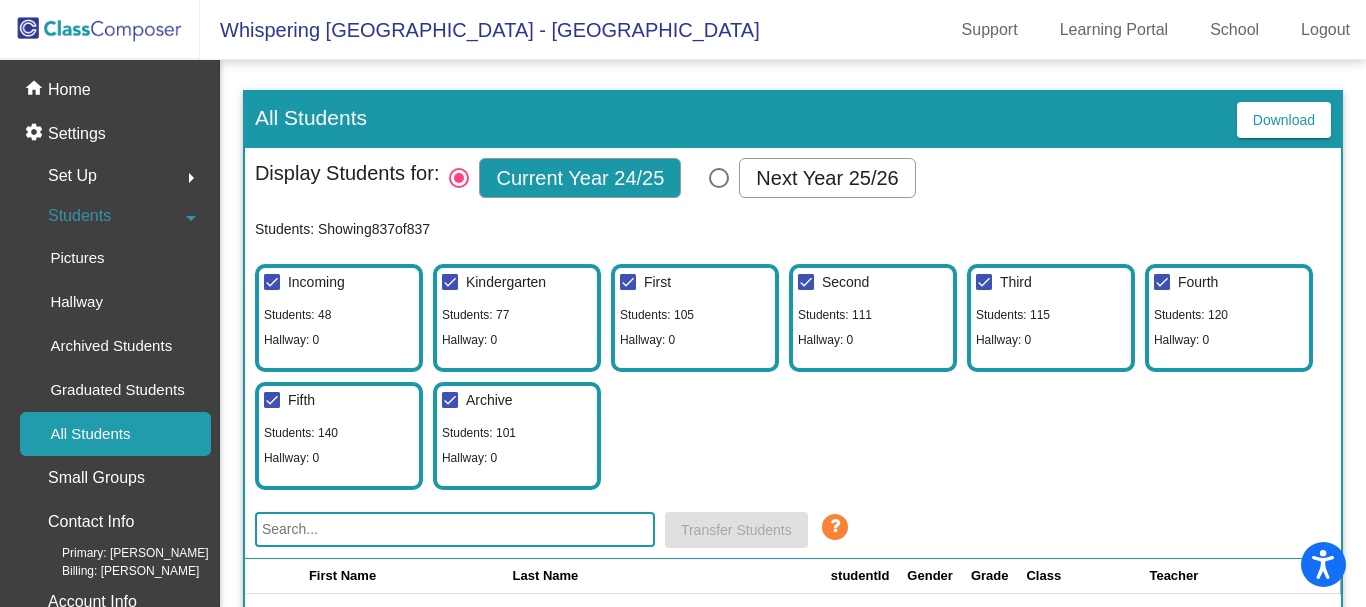 scroll, scrollTop: 100, scrollLeft: 0, axis: vertical 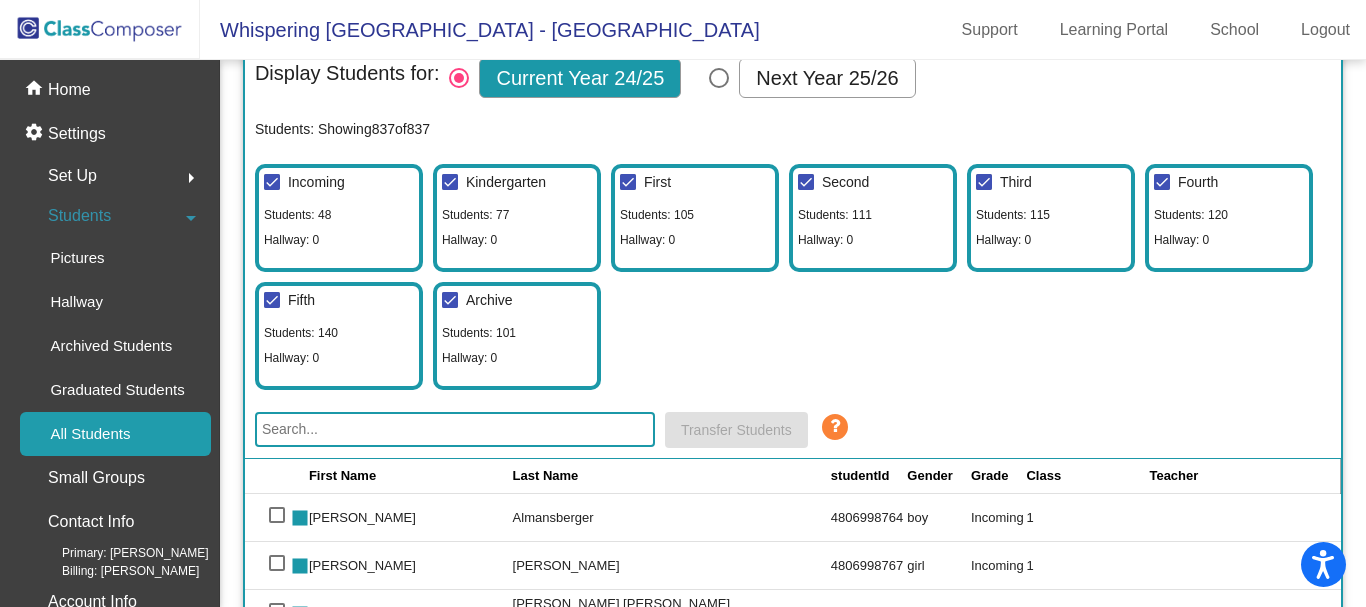 click 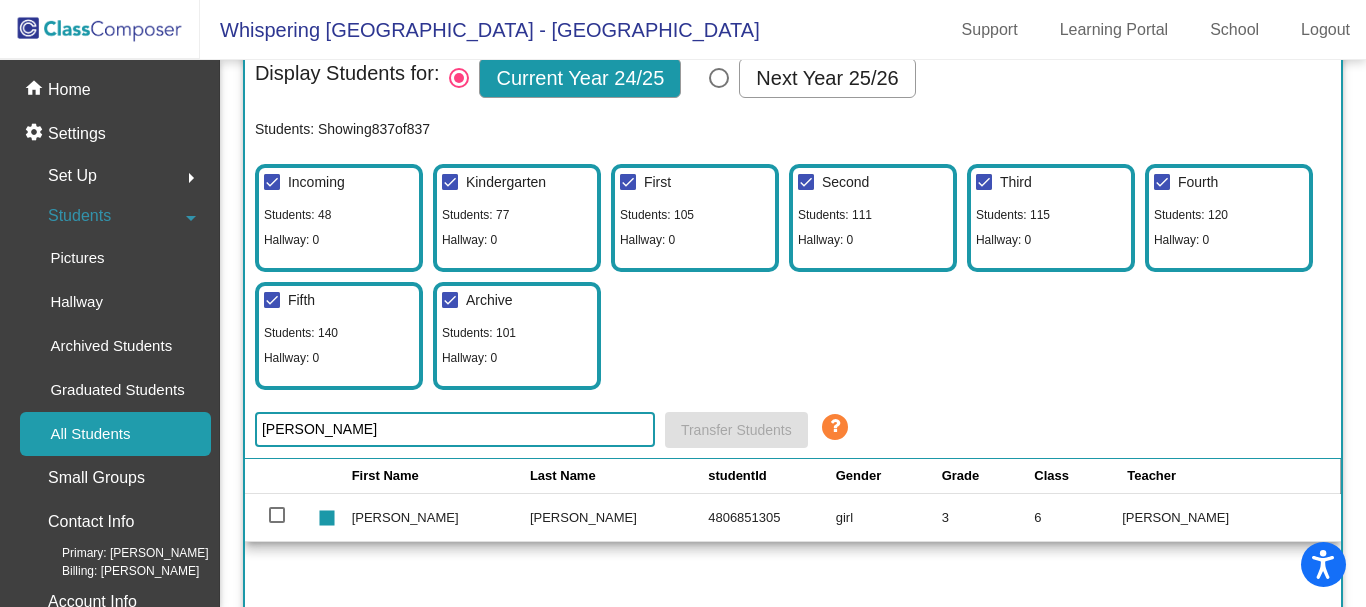 type on "[PERSON_NAME]" 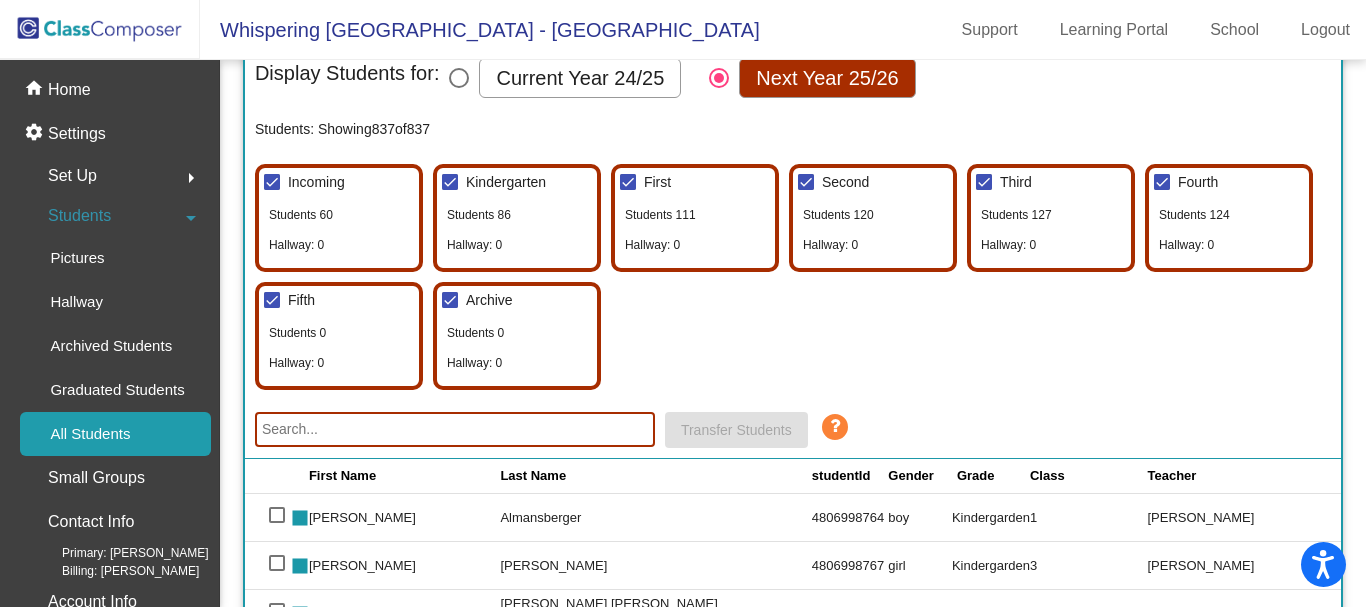 click 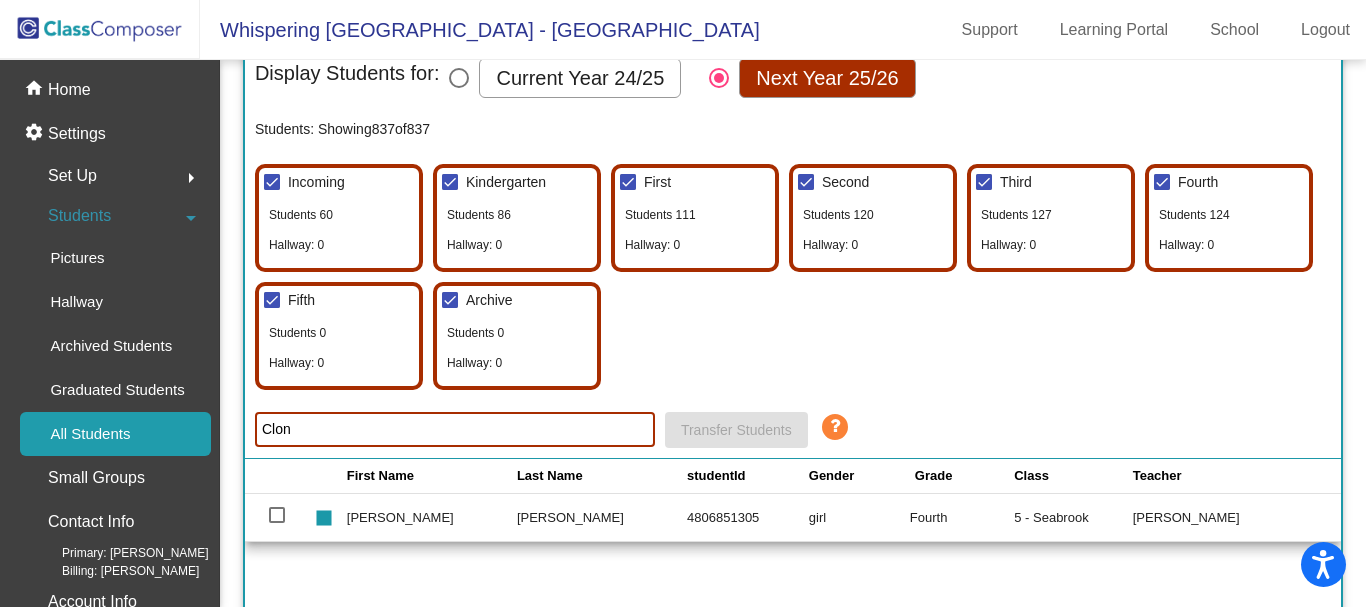 type on "[PERSON_NAME]" 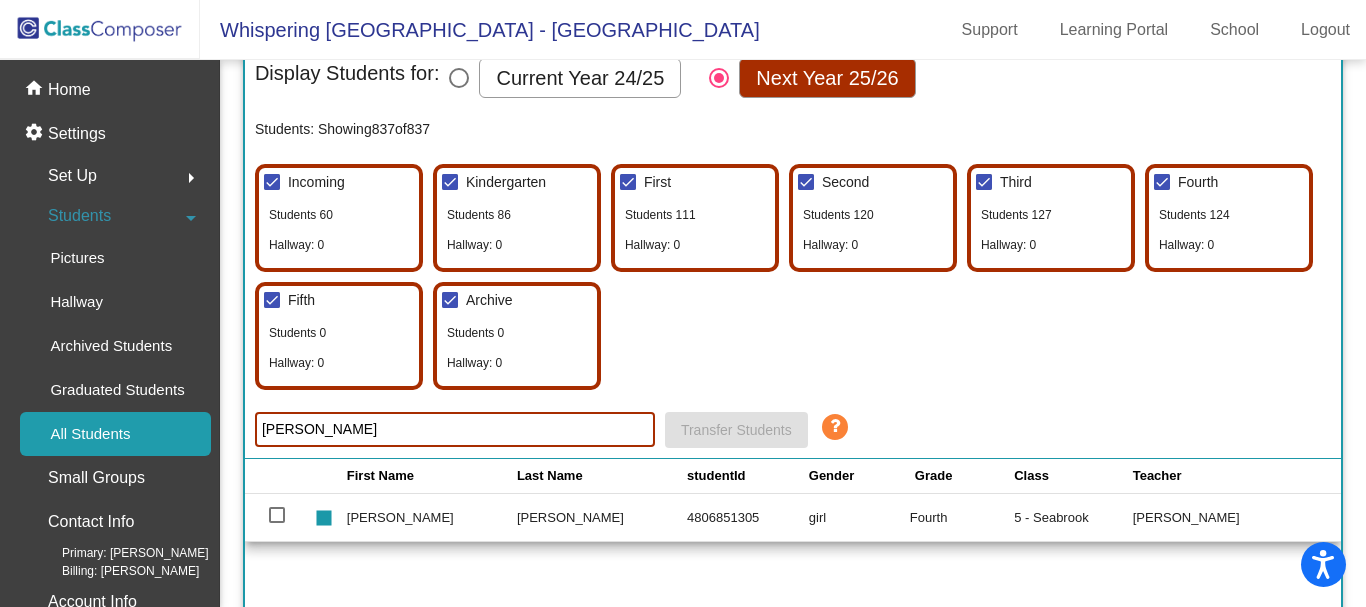 click on "[PERSON_NAME]" 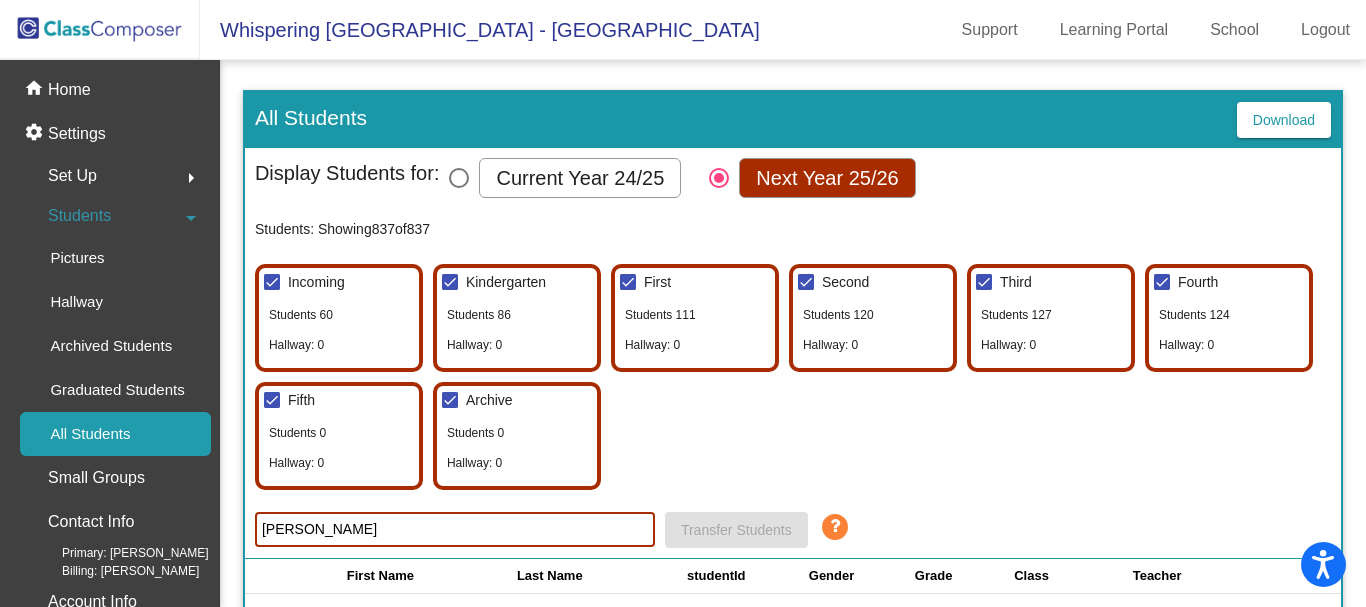 click 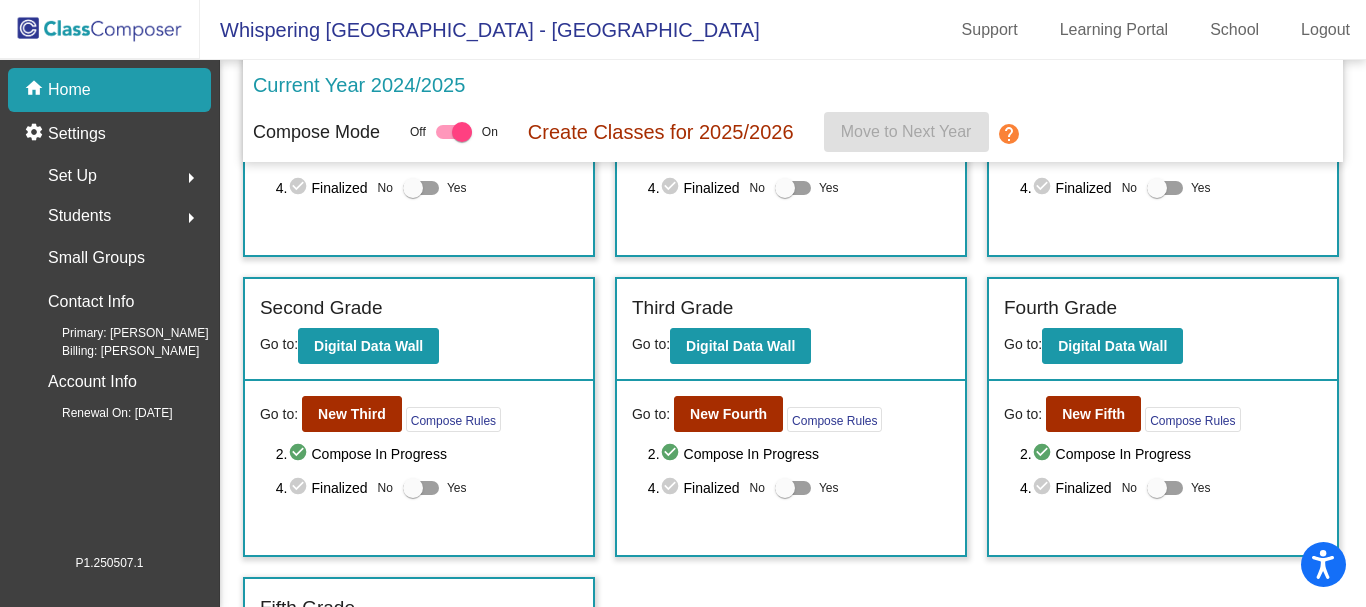 scroll, scrollTop: 200, scrollLeft: 0, axis: vertical 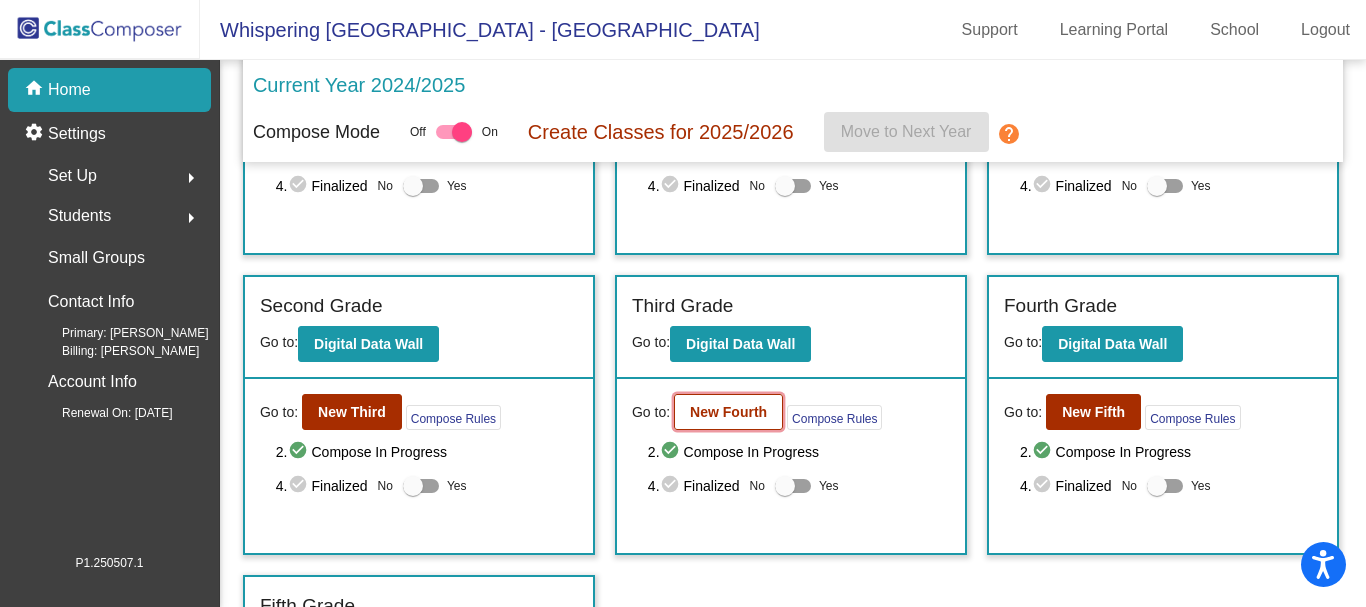 click on "New Fourth" 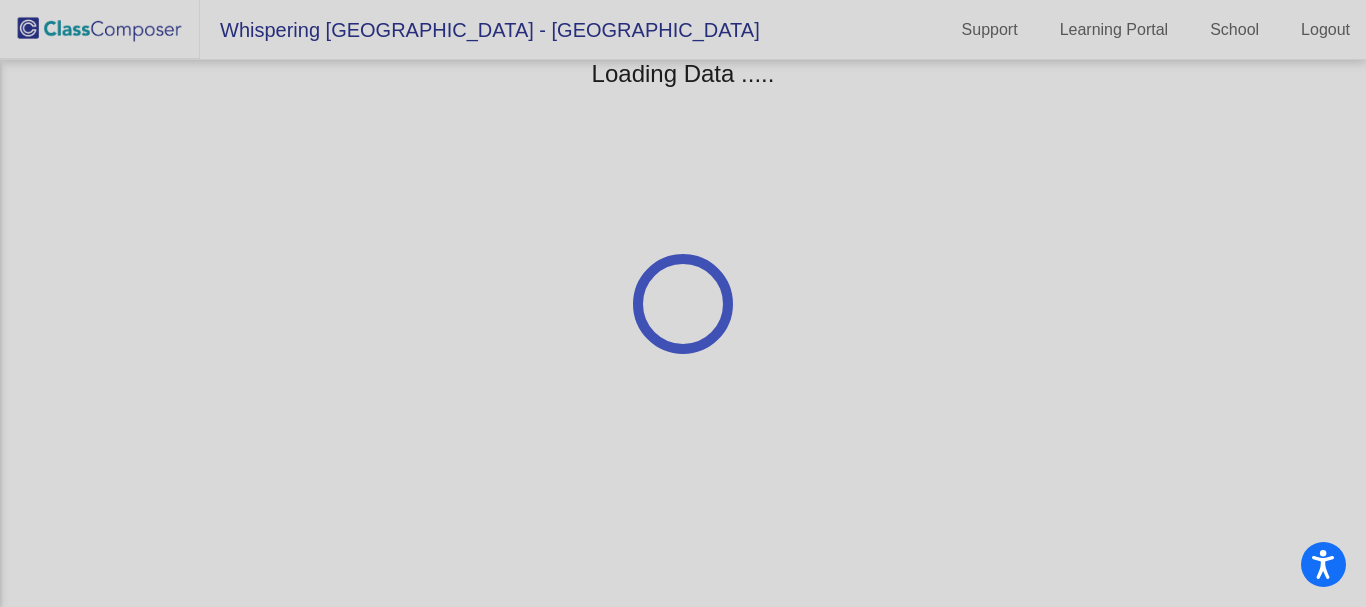 scroll, scrollTop: 0, scrollLeft: 0, axis: both 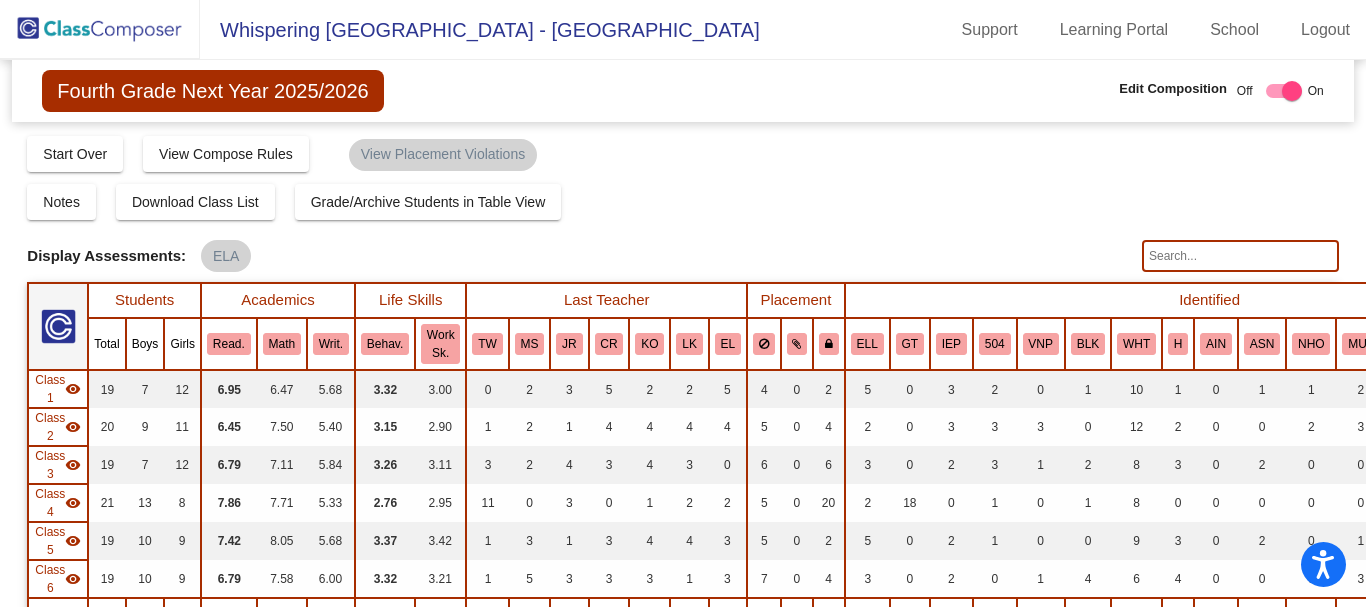 click 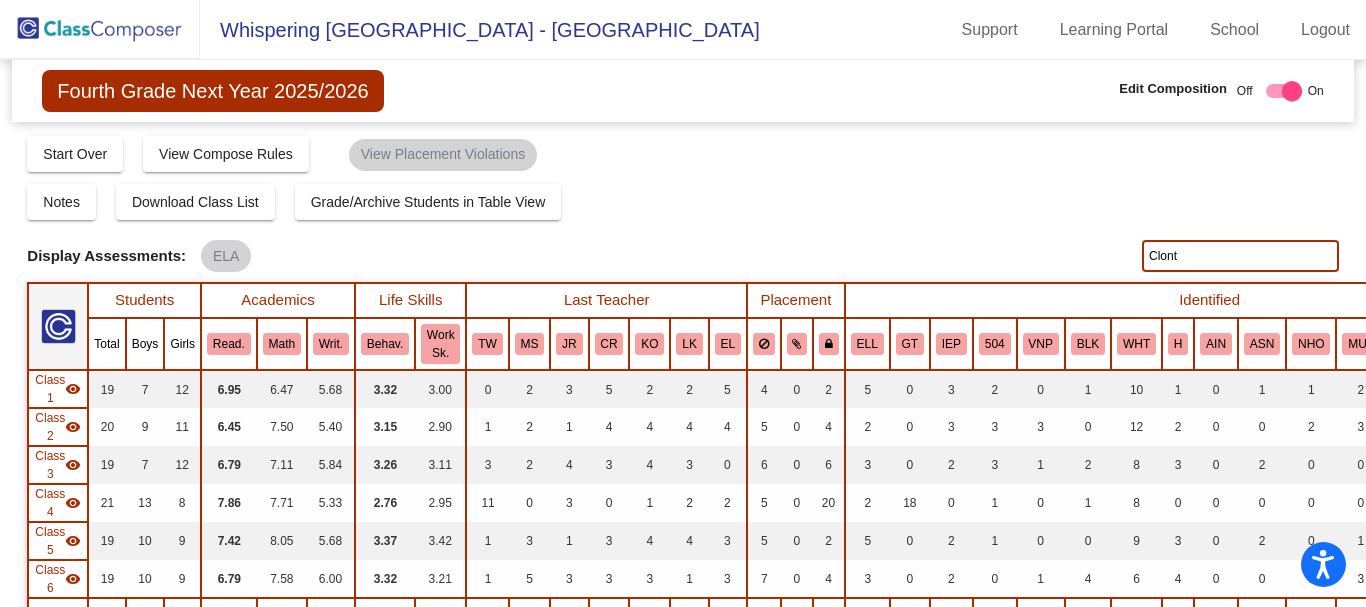 type on "[PERSON_NAME]" 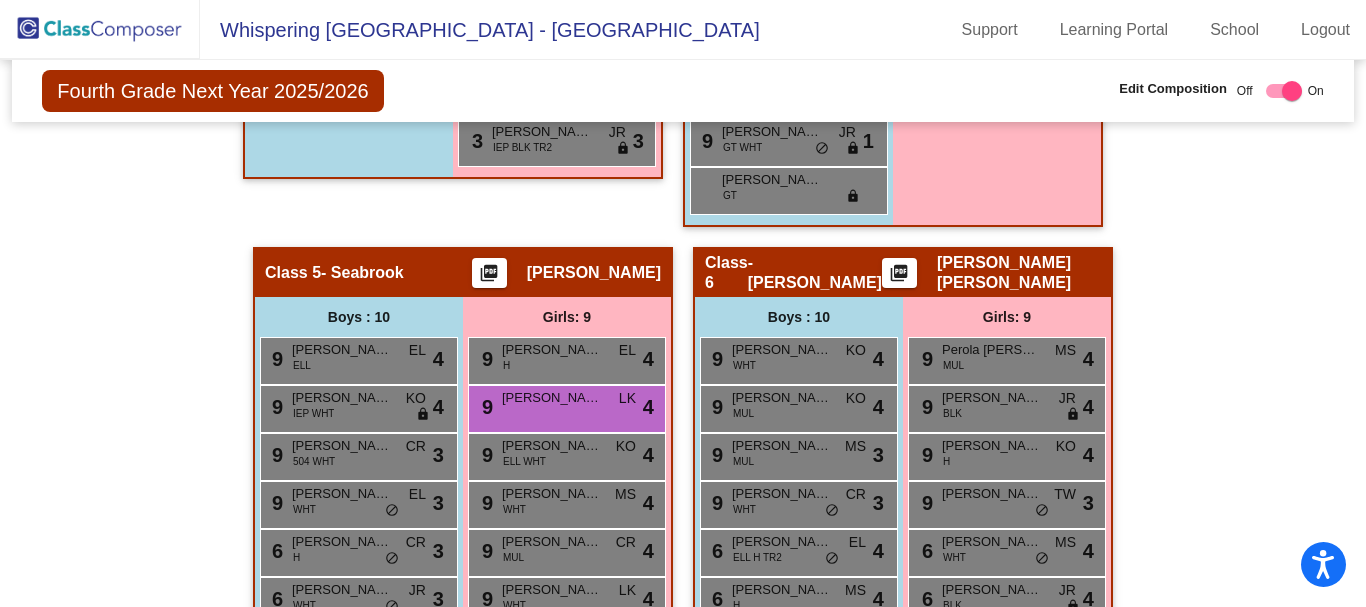 scroll, scrollTop: 2000, scrollLeft: 0, axis: vertical 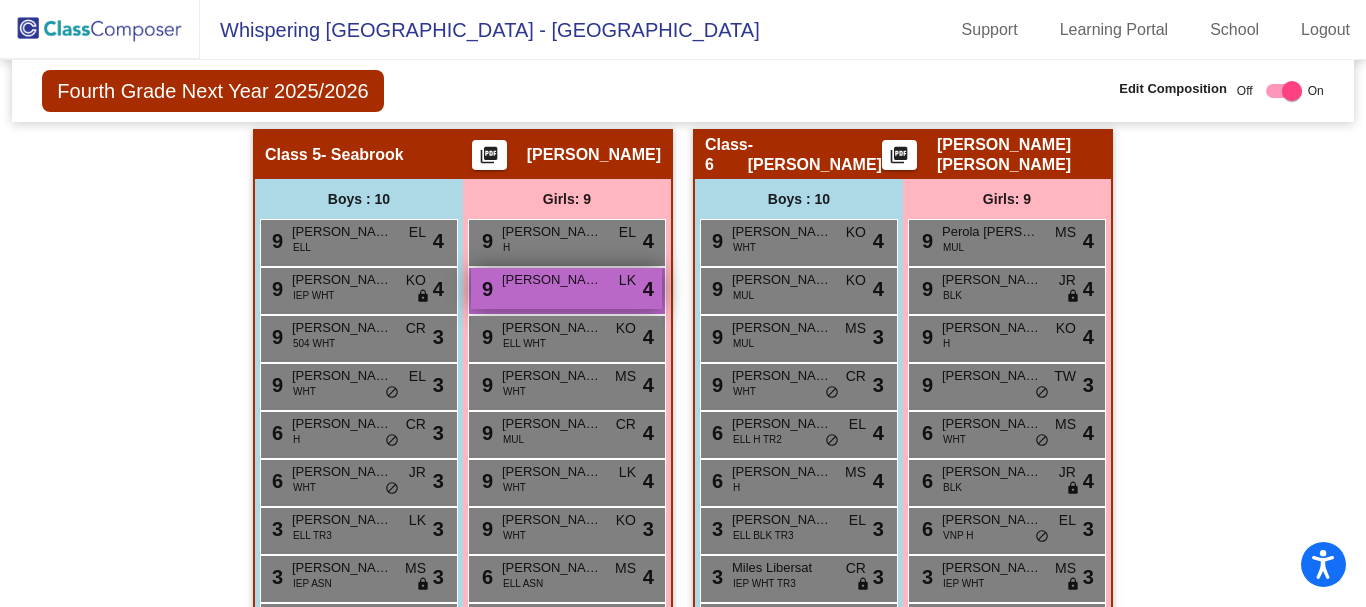 click on "Chloe Clontz" at bounding box center [552, 280] 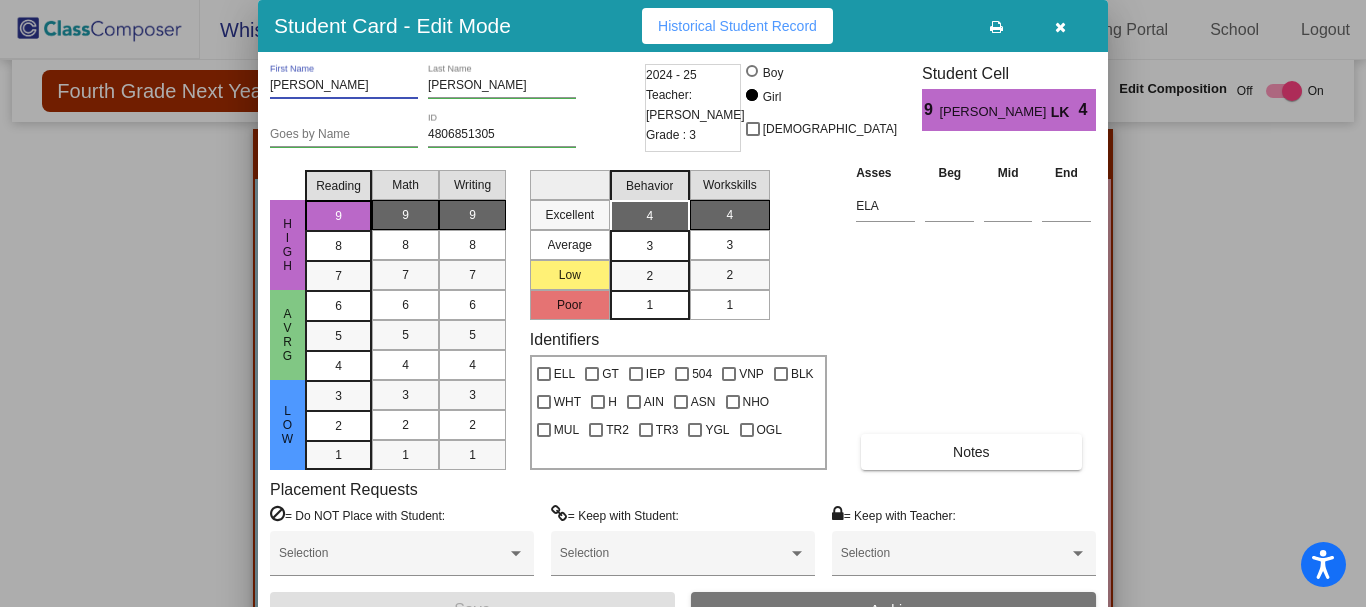 drag, startPoint x: 271, startPoint y: 82, endPoint x: 459, endPoint y: 84, distance: 188.01064 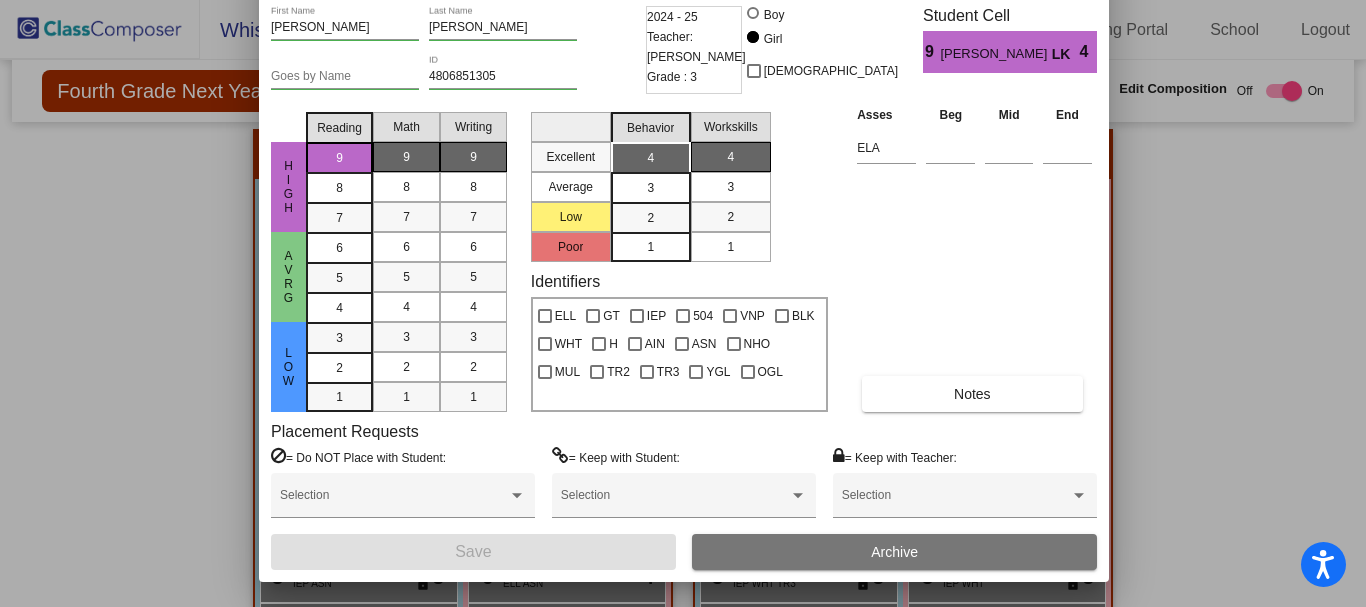 drag, startPoint x: 570, startPoint y: 31, endPoint x: 571, endPoint y: -27, distance: 58.00862 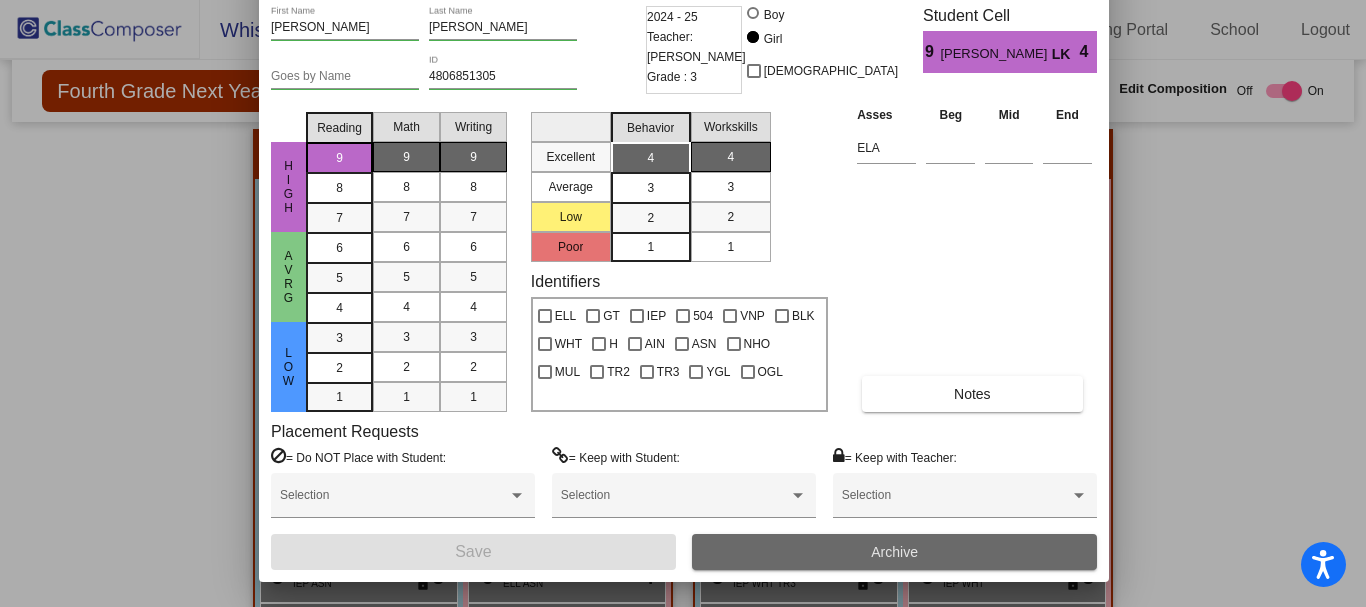 click on "Archive" at bounding box center (894, 552) 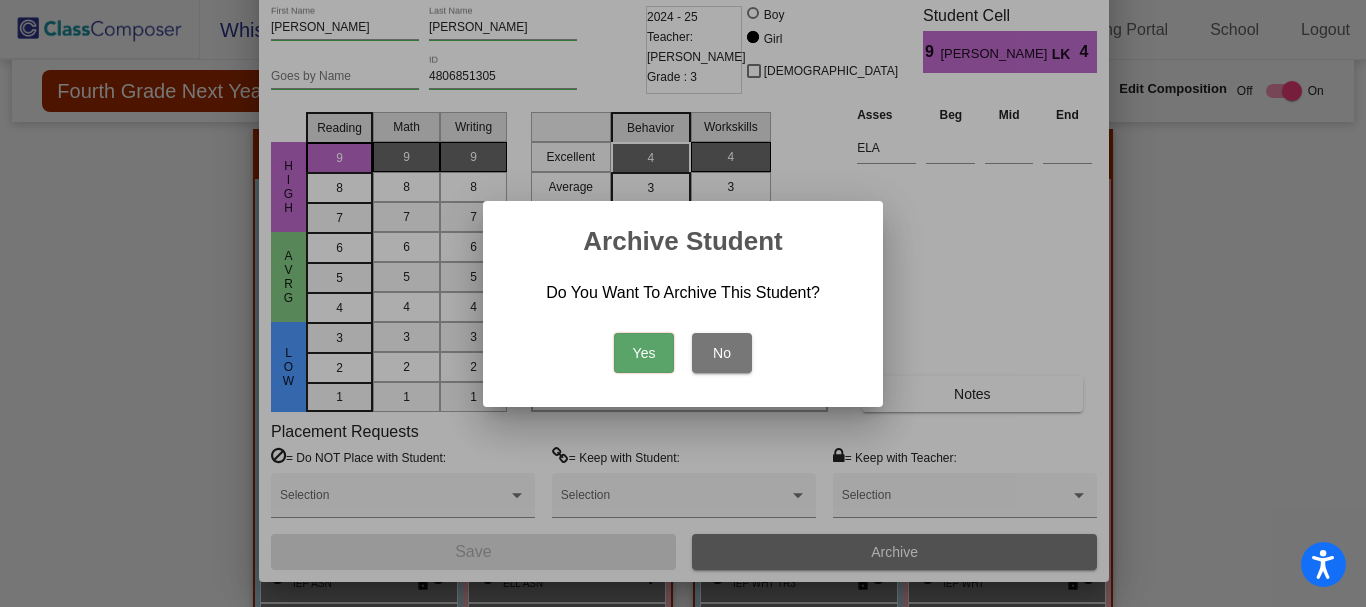 click on "Yes" at bounding box center (644, 353) 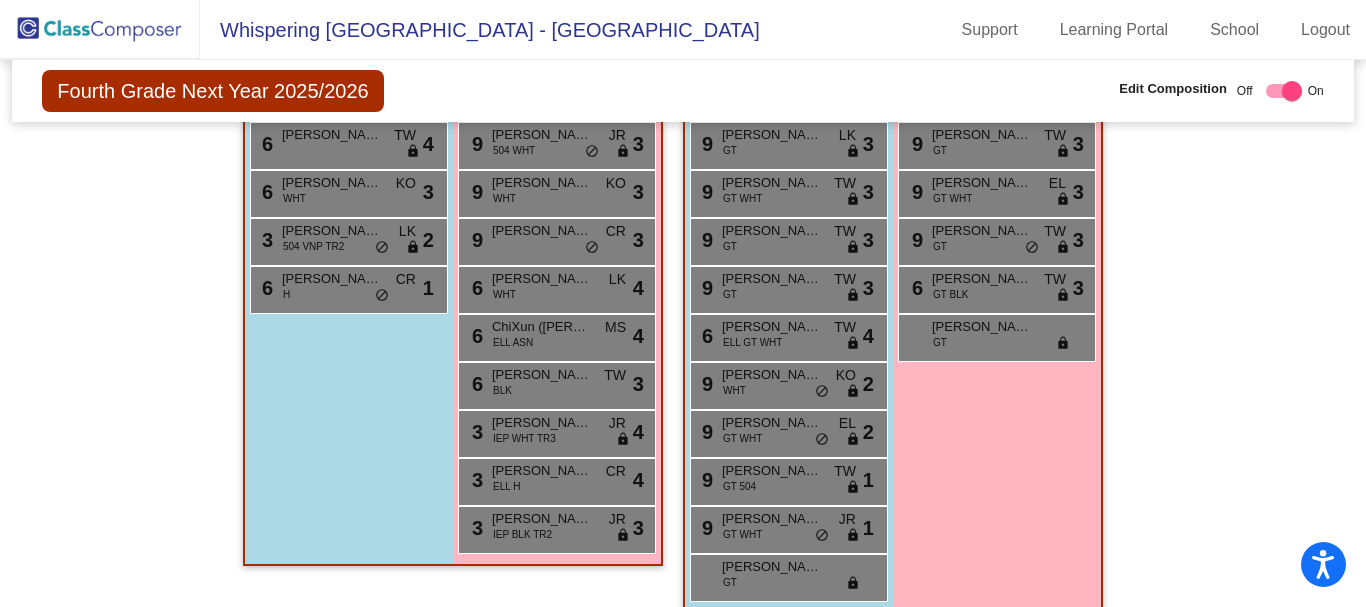 scroll, scrollTop: 1434, scrollLeft: 0, axis: vertical 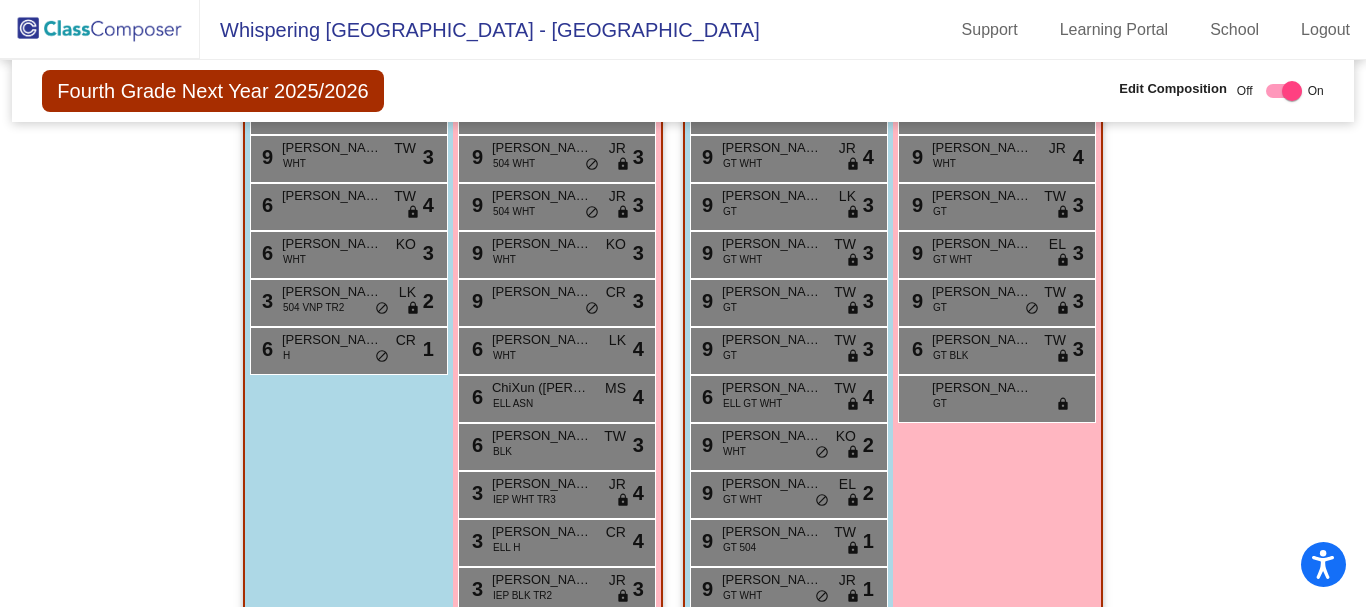 click 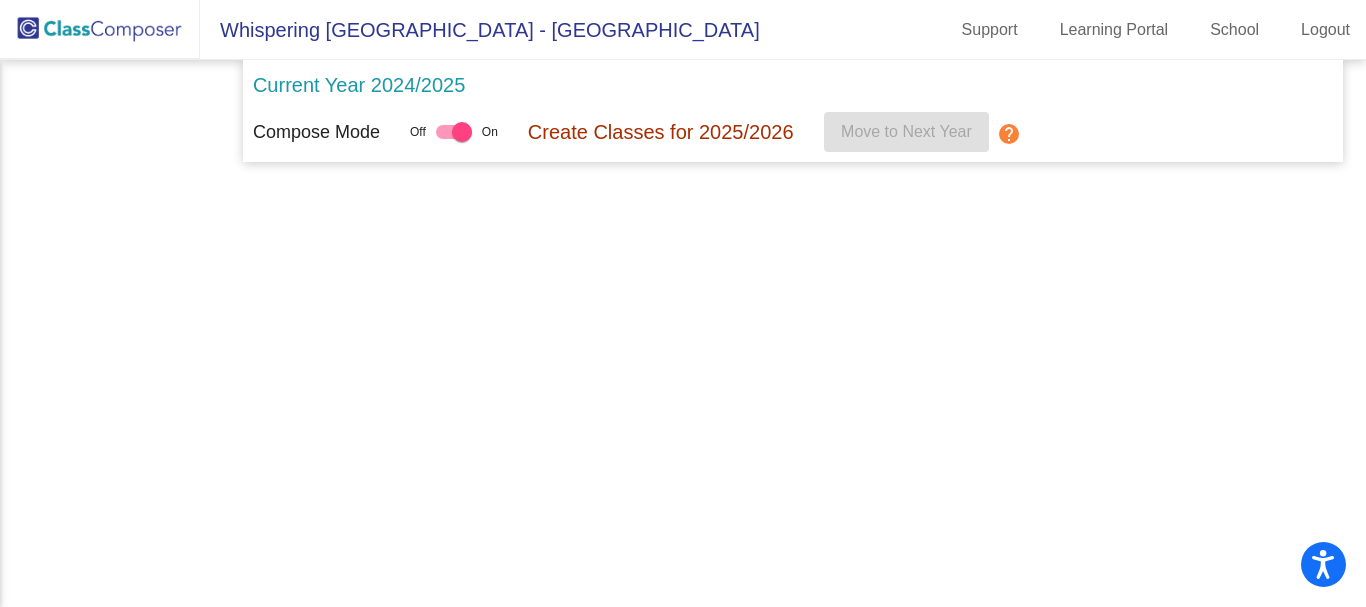 scroll, scrollTop: 0, scrollLeft: 0, axis: both 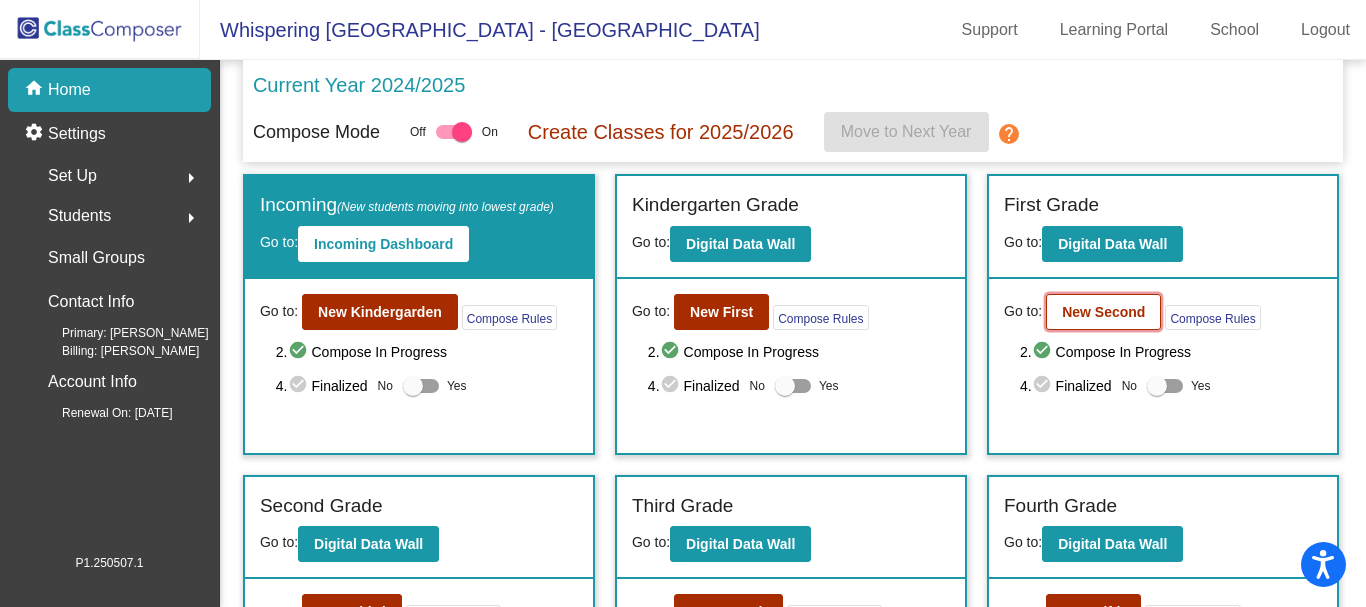 click on "New Second" 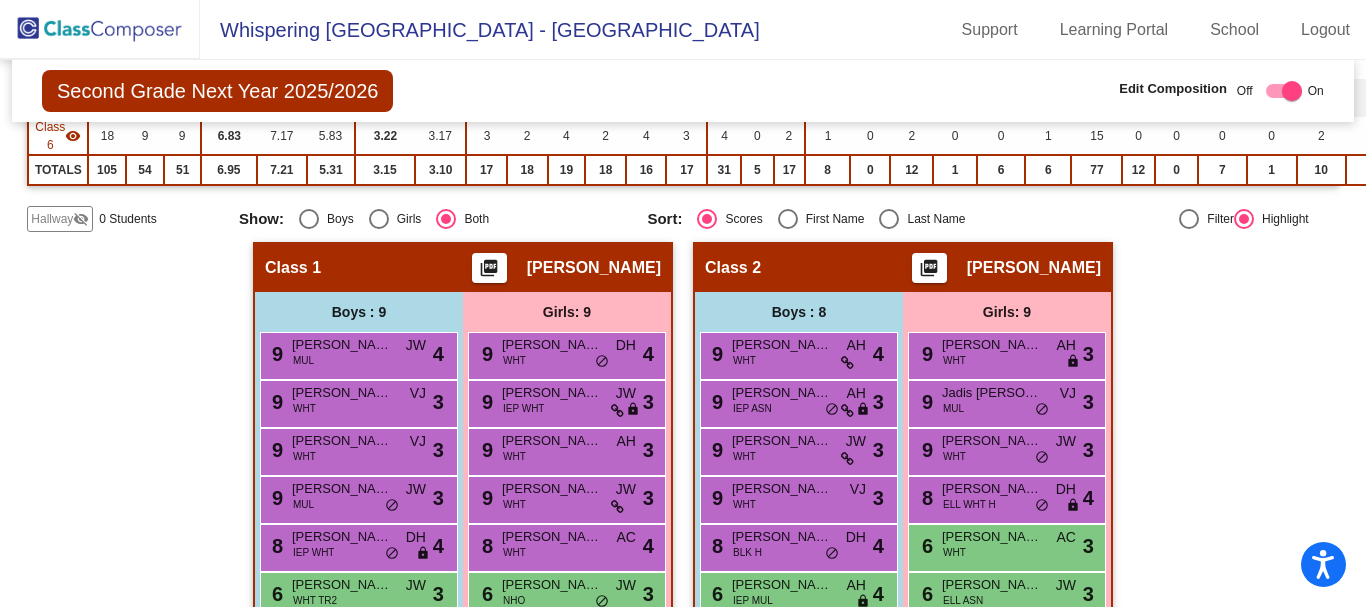scroll, scrollTop: 500, scrollLeft: 0, axis: vertical 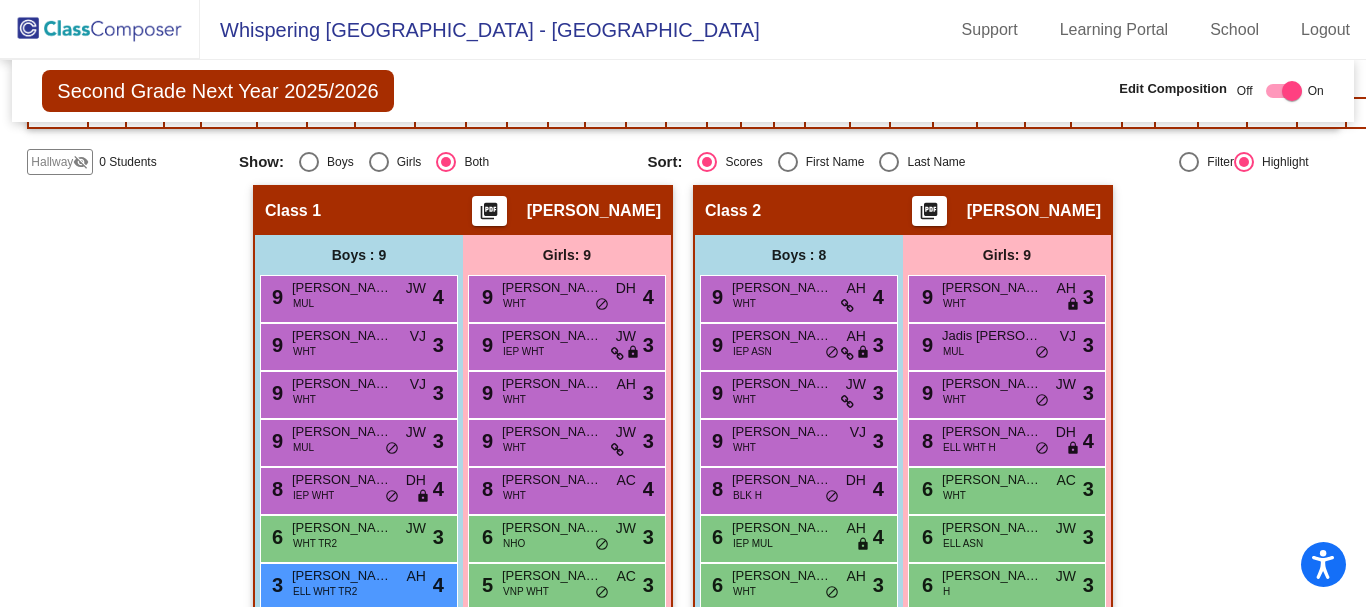click on "Hallway" 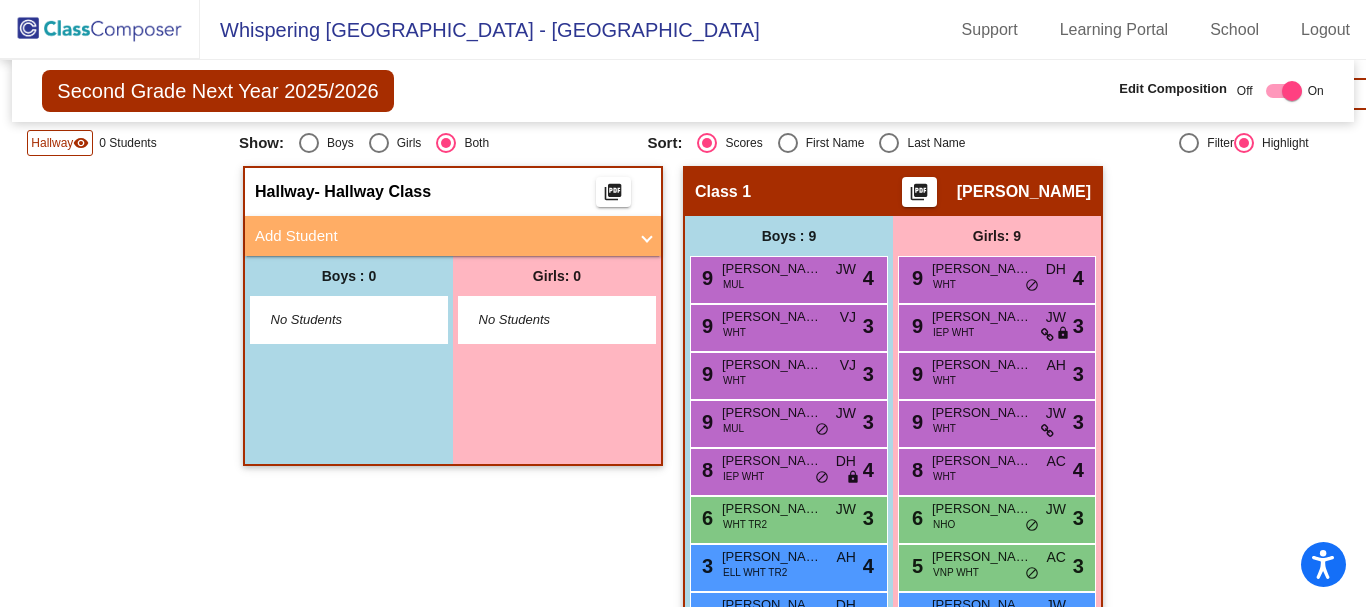 scroll, scrollTop: 300, scrollLeft: 0, axis: vertical 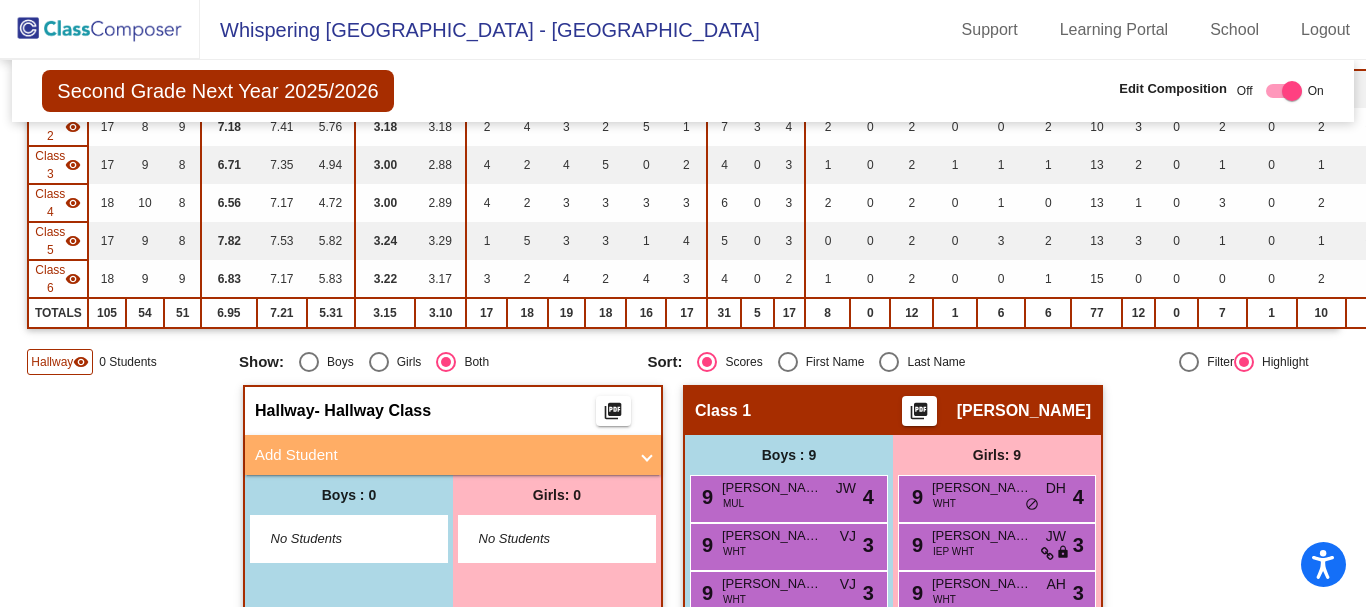 click at bounding box center (647, 455) 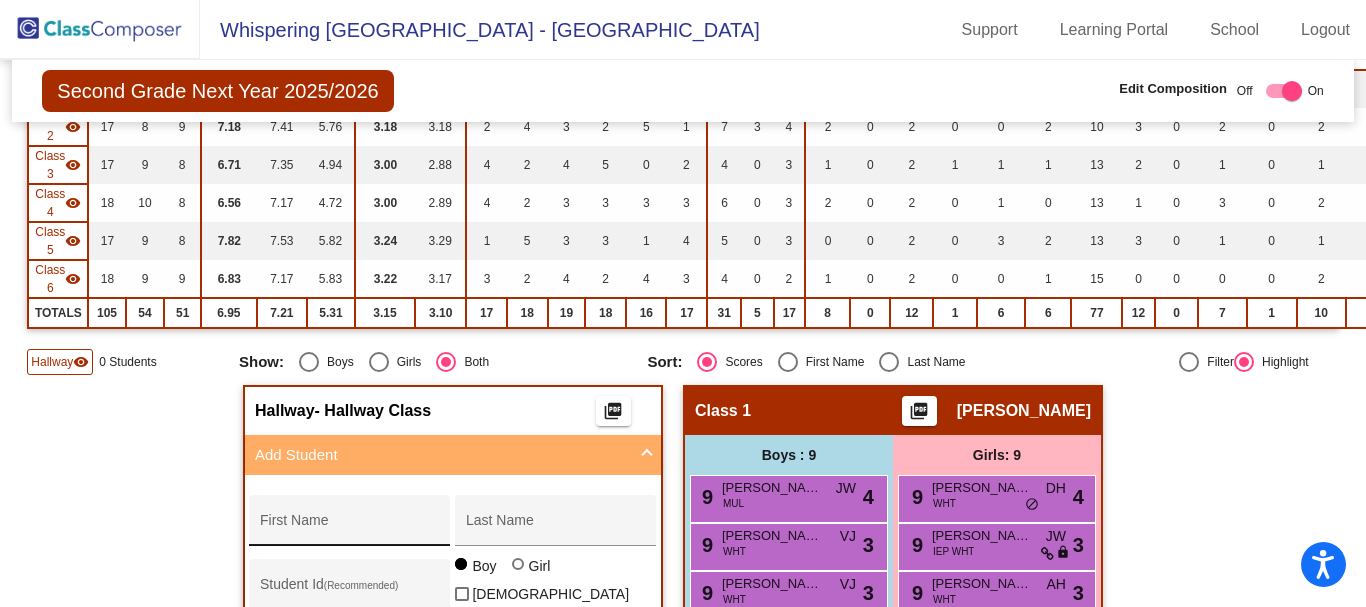click on "First Name" at bounding box center [350, 528] 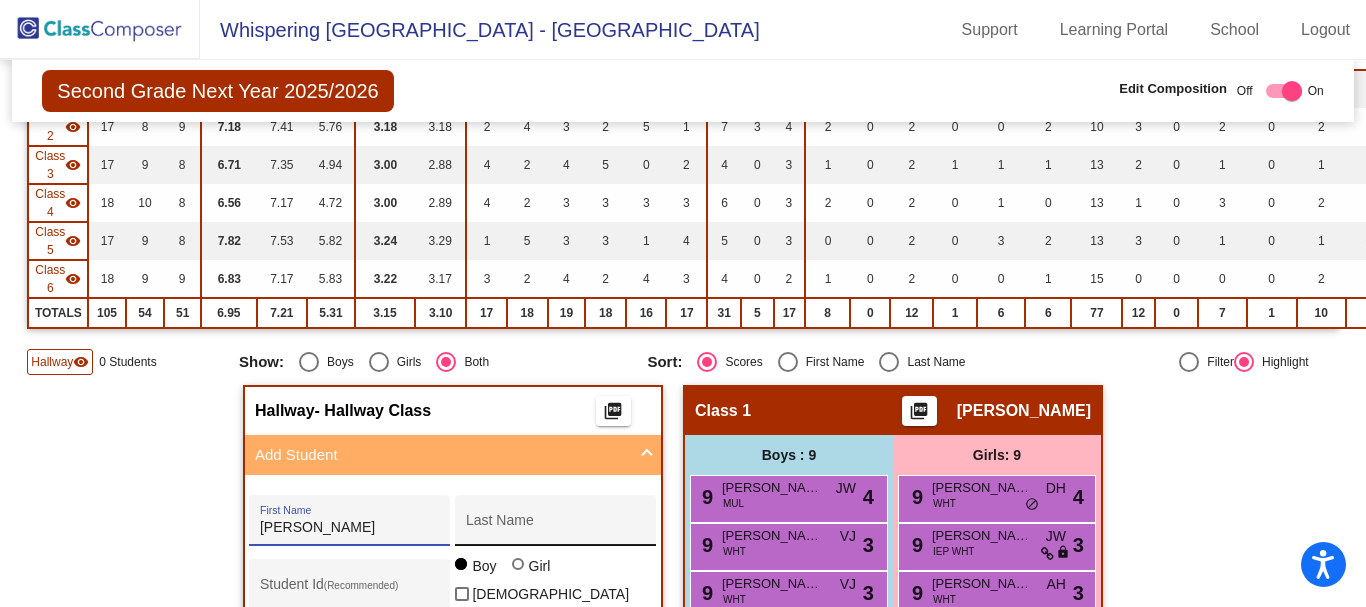 type on "[PERSON_NAME]" 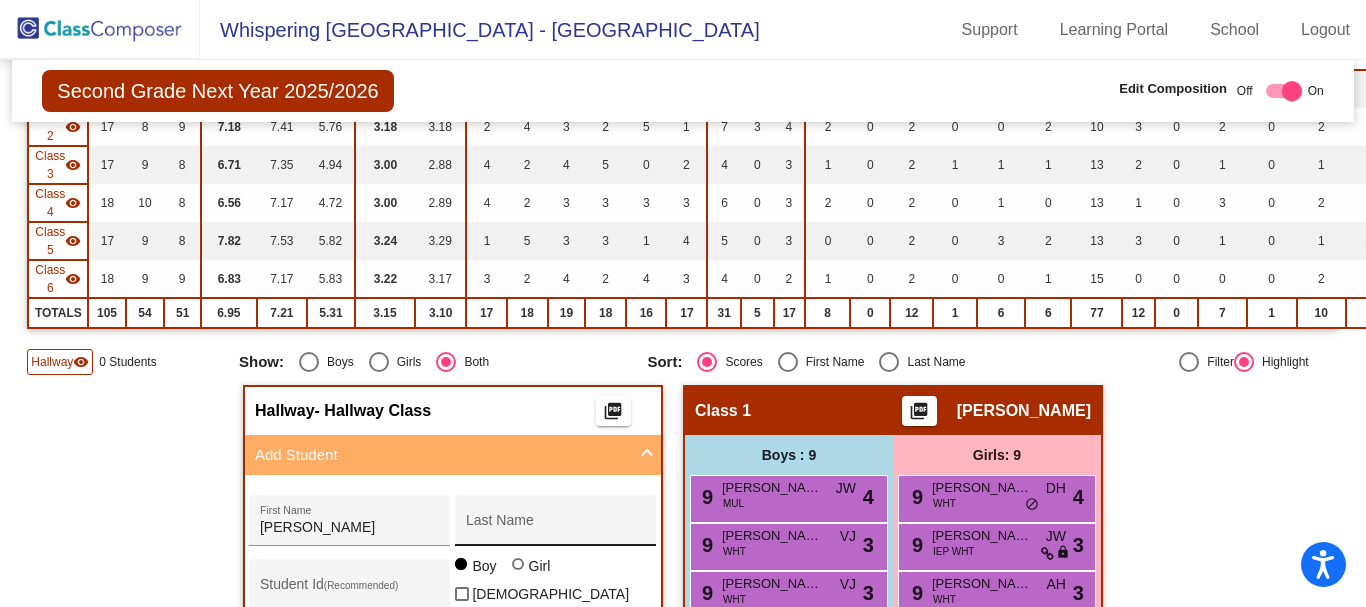 click on "Last Name" at bounding box center [556, 526] 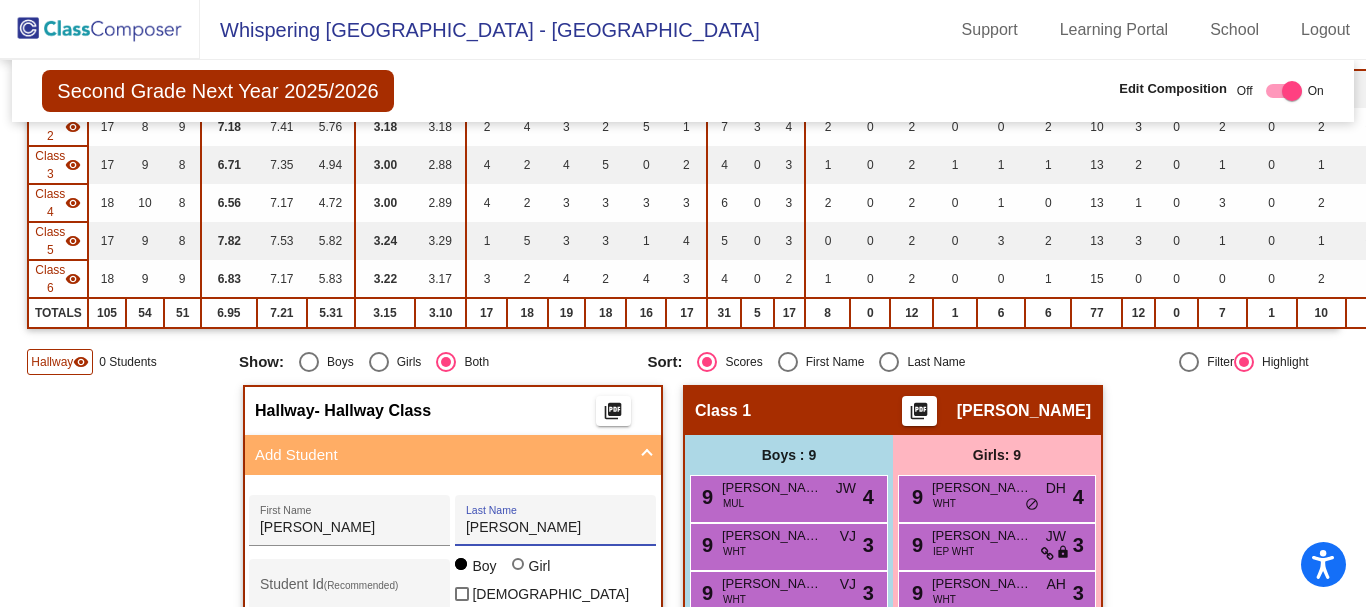 type on "[PERSON_NAME]" 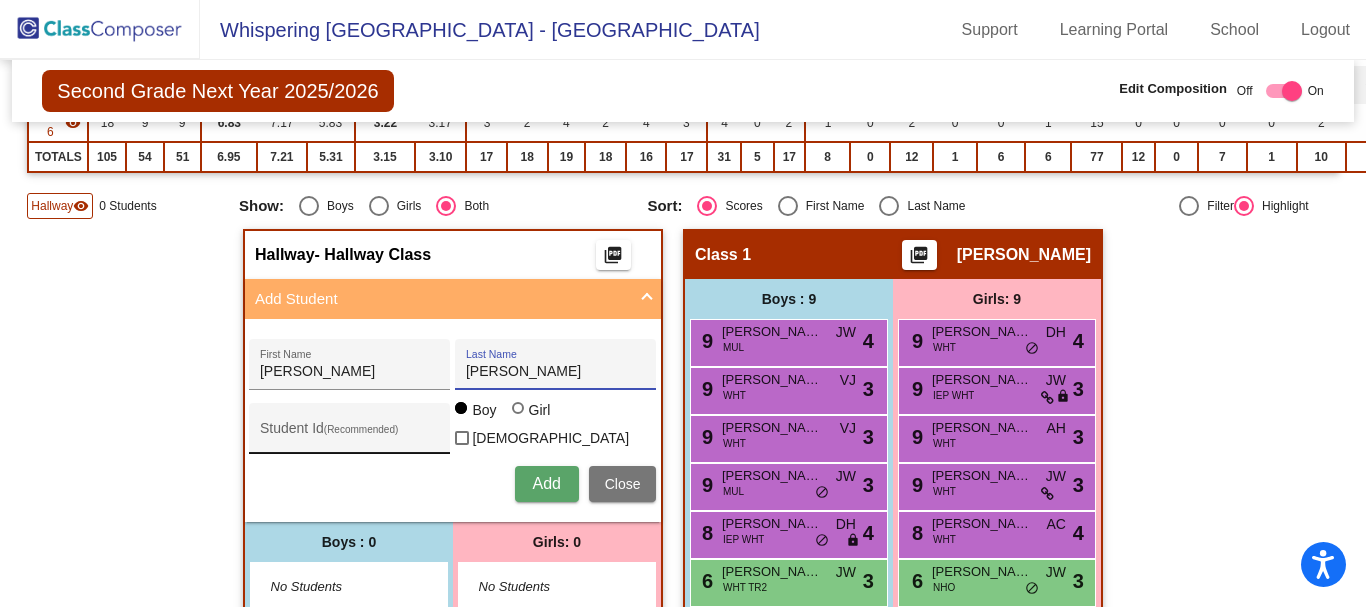 scroll, scrollTop: 500, scrollLeft: 0, axis: vertical 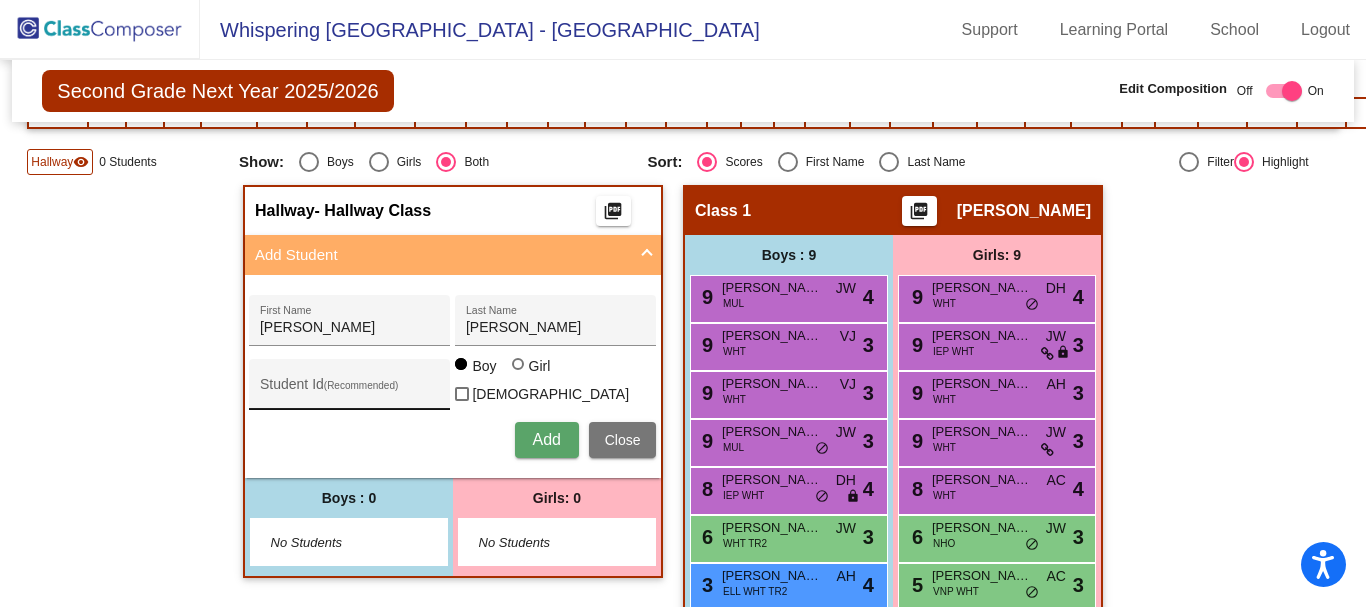 click on "Student Id  (Recommended)" at bounding box center (350, 389) 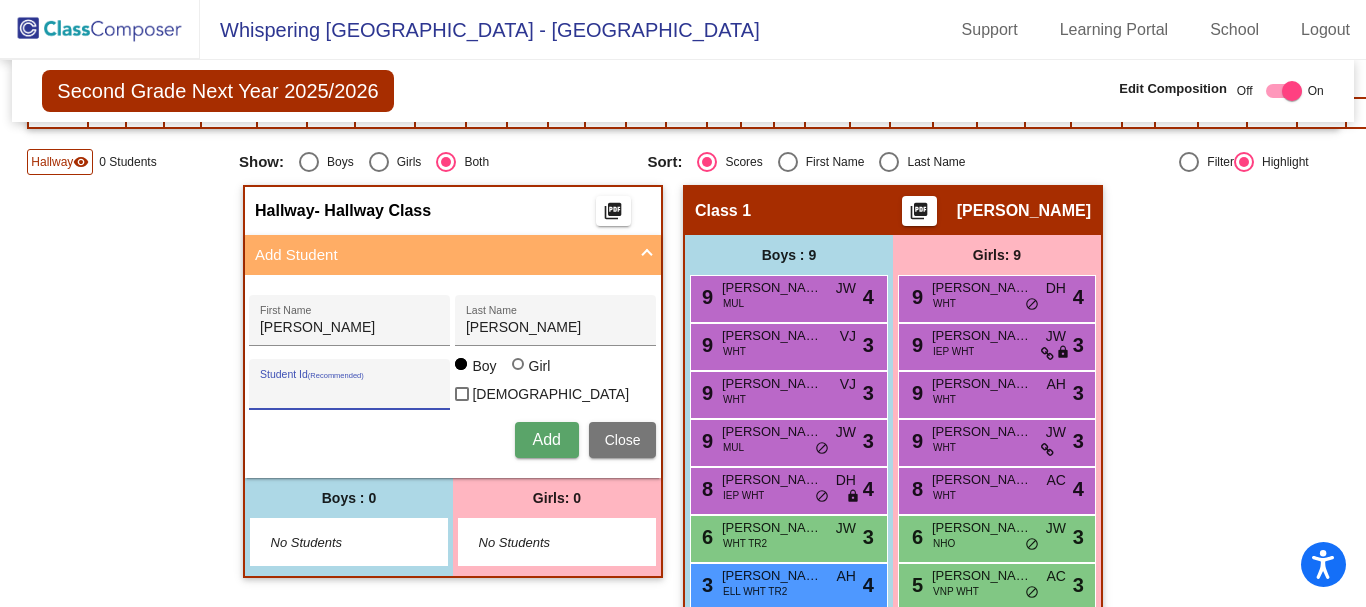 paste on "4807010152" 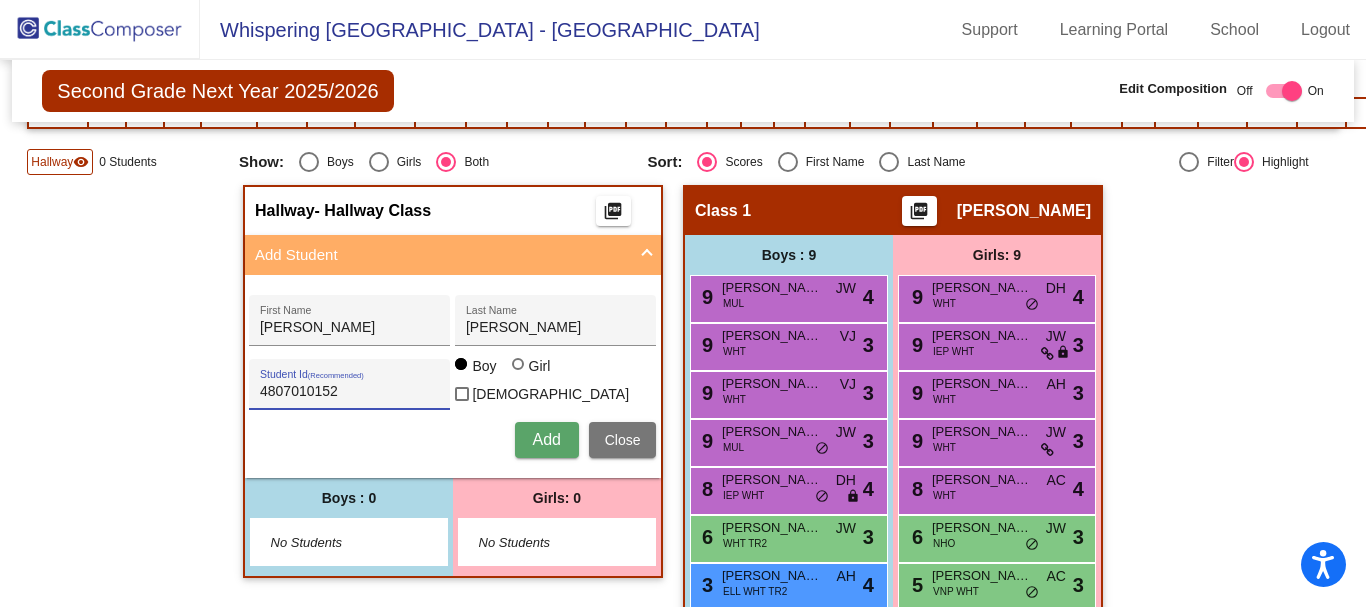 type on "4807010152" 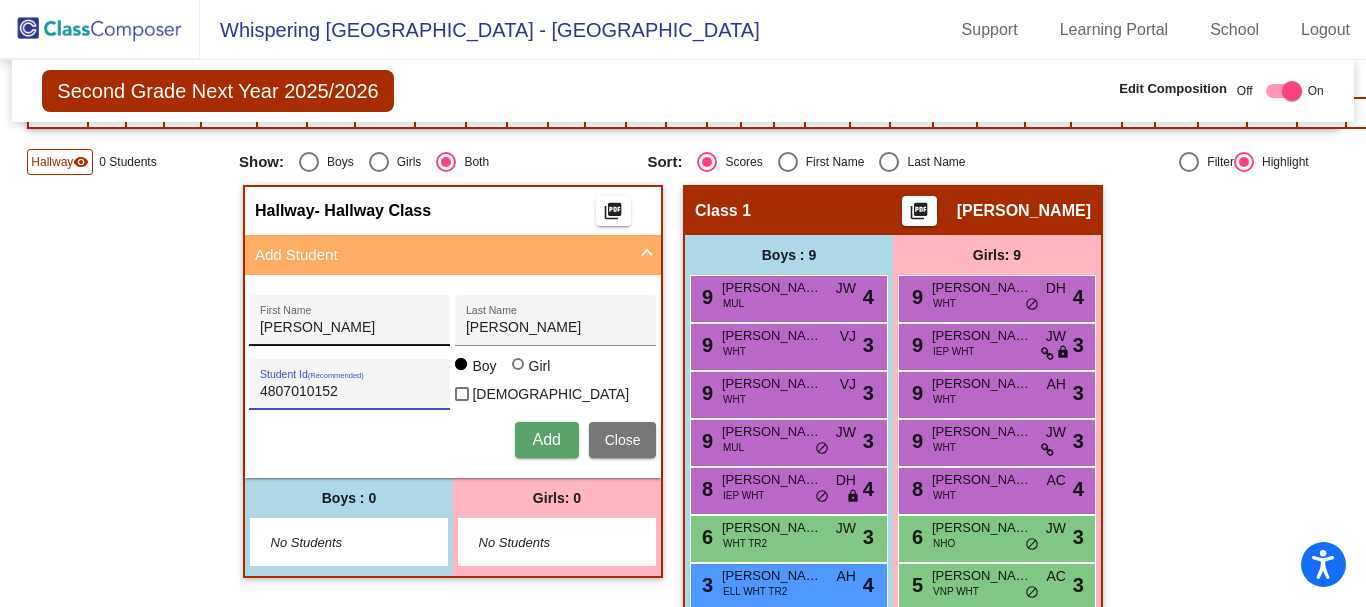 click on "[PERSON_NAME]" at bounding box center (350, 328) 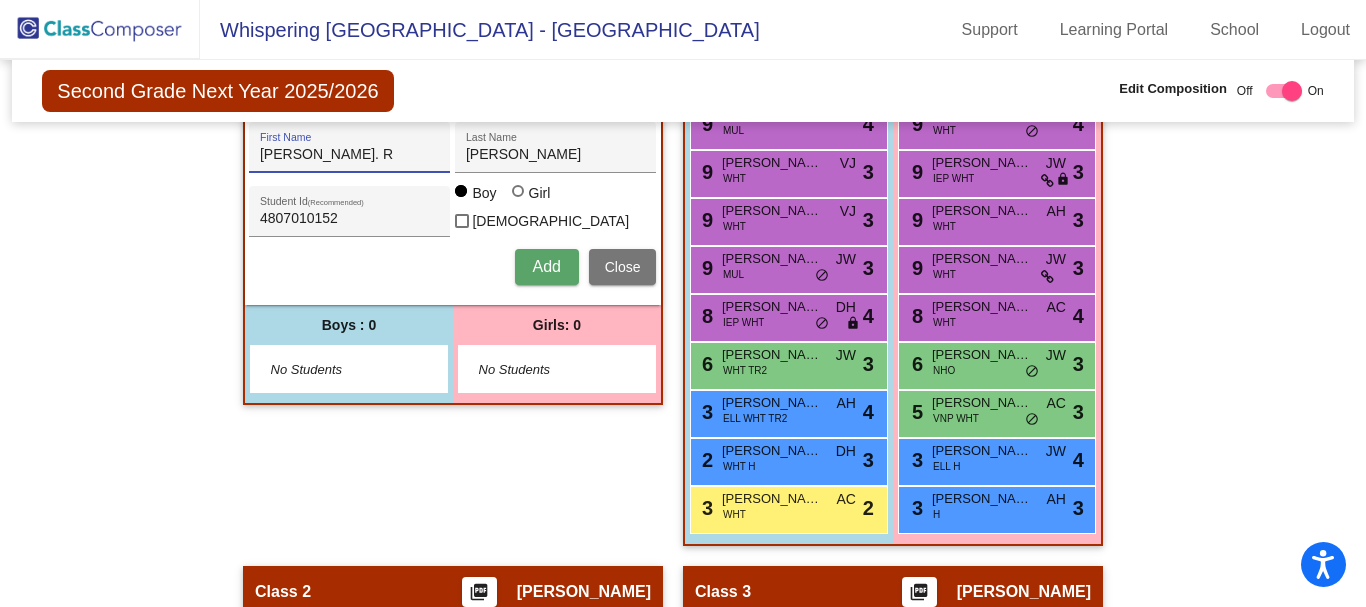 scroll, scrollTop: 700, scrollLeft: 0, axis: vertical 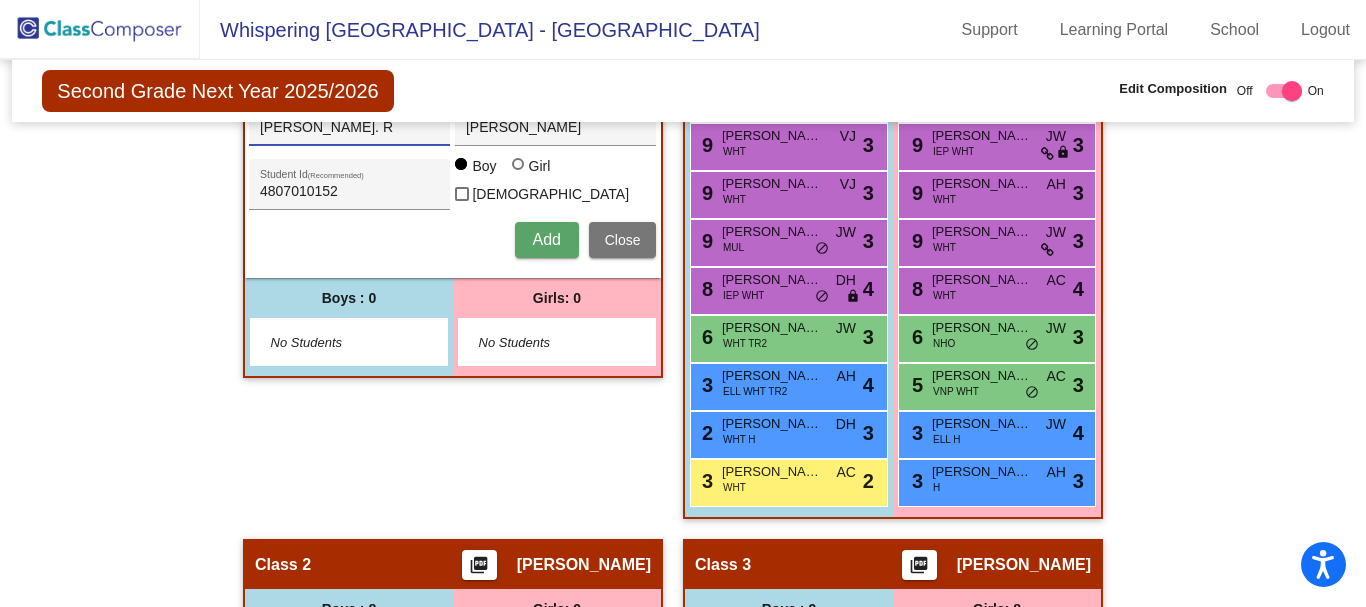 type on "Jacob. R" 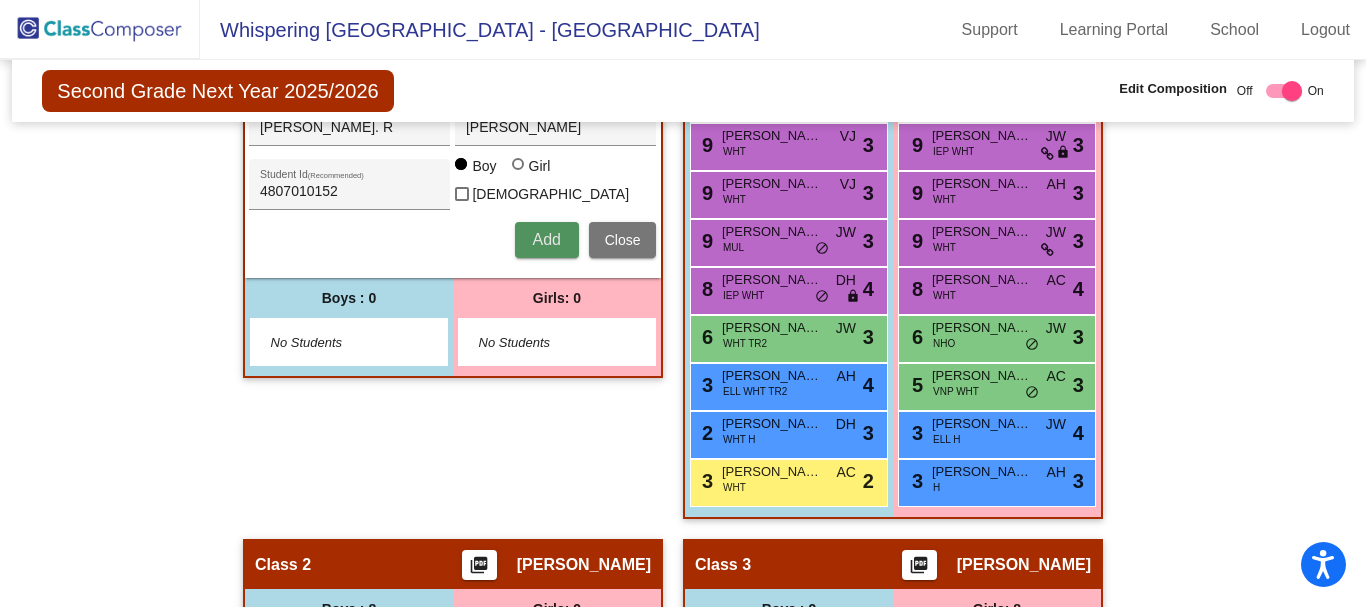 click on "Add" at bounding box center (546, 239) 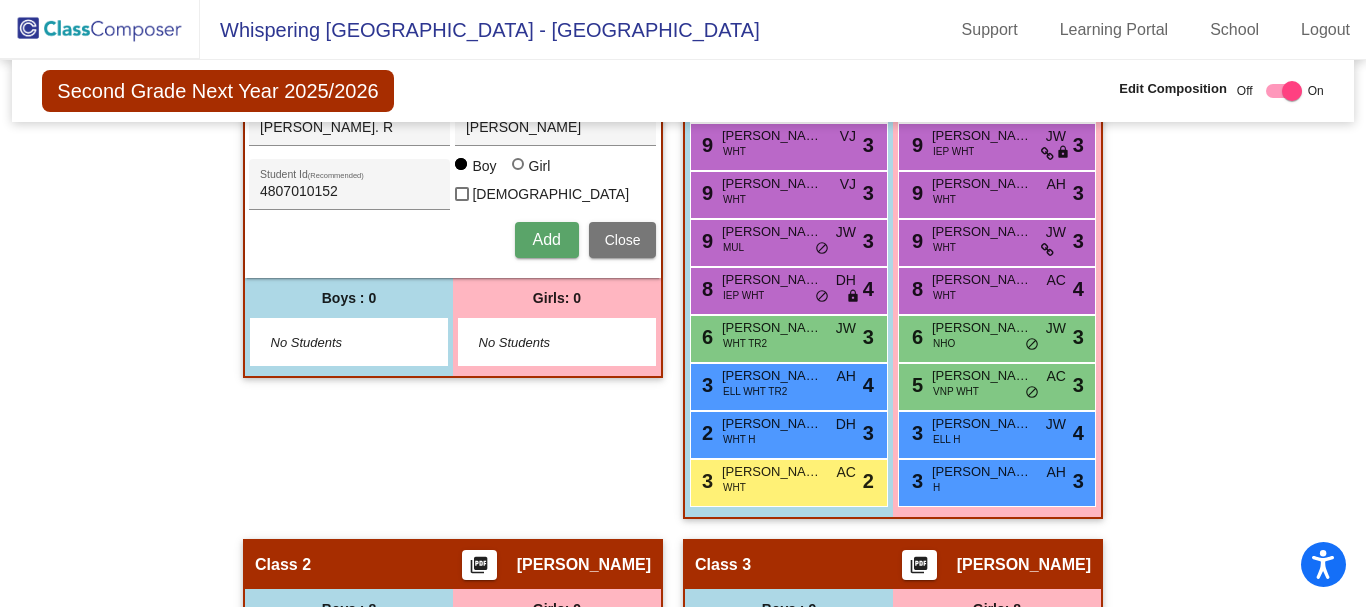 type 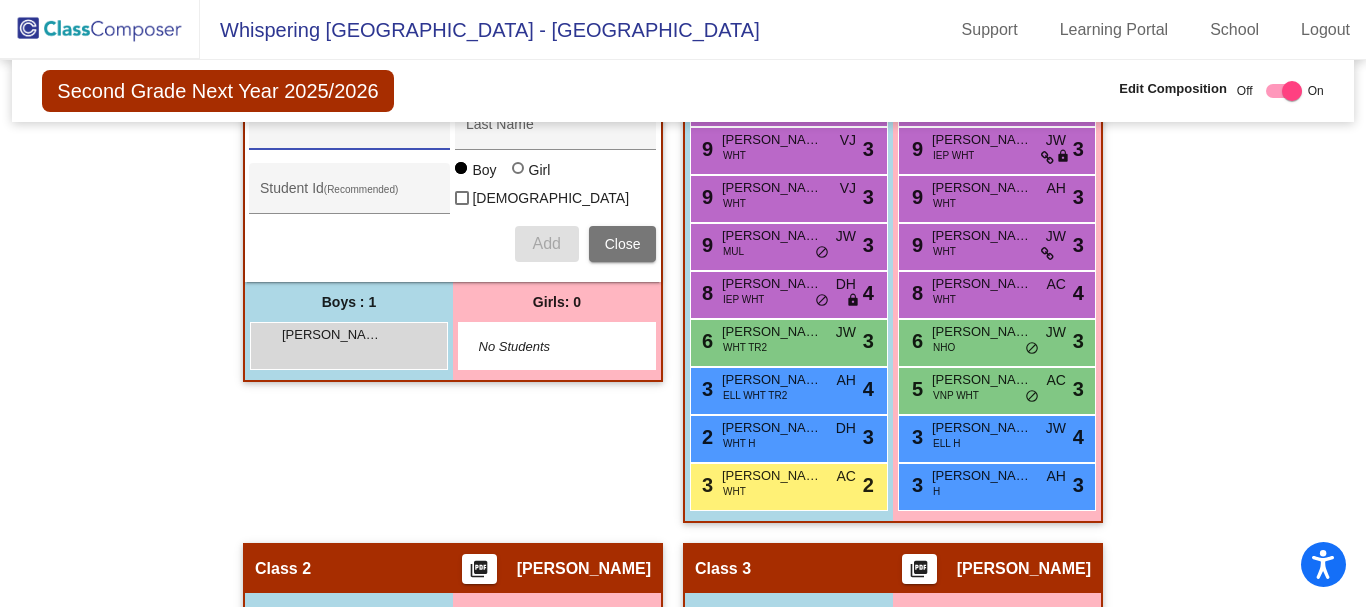 scroll, scrollTop: 700, scrollLeft: 0, axis: vertical 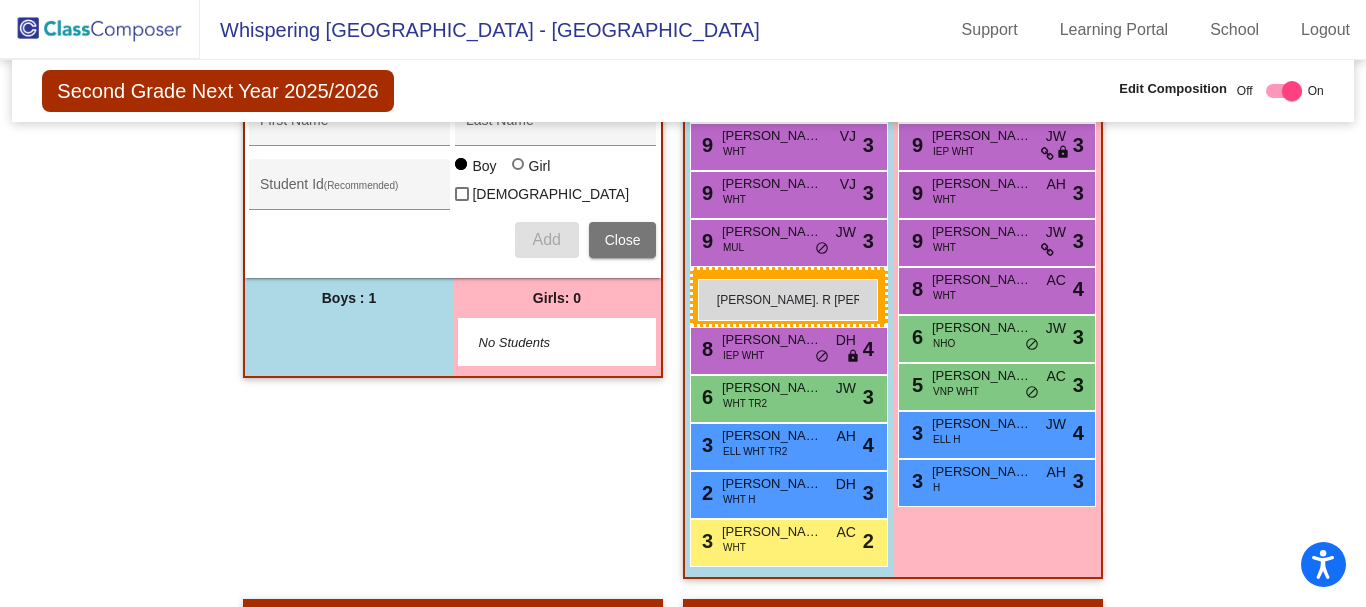 drag, startPoint x: 339, startPoint y: 341, endPoint x: 698, endPoint y: 279, distance: 364.31442 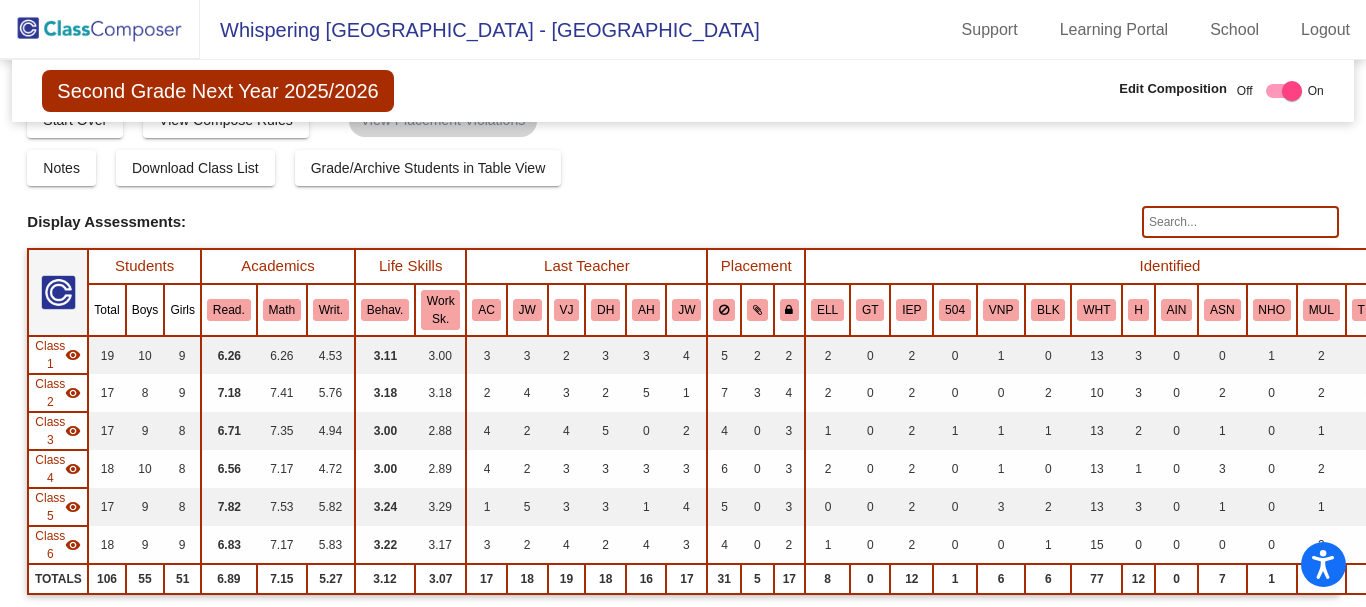 scroll, scrollTop: 0, scrollLeft: 0, axis: both 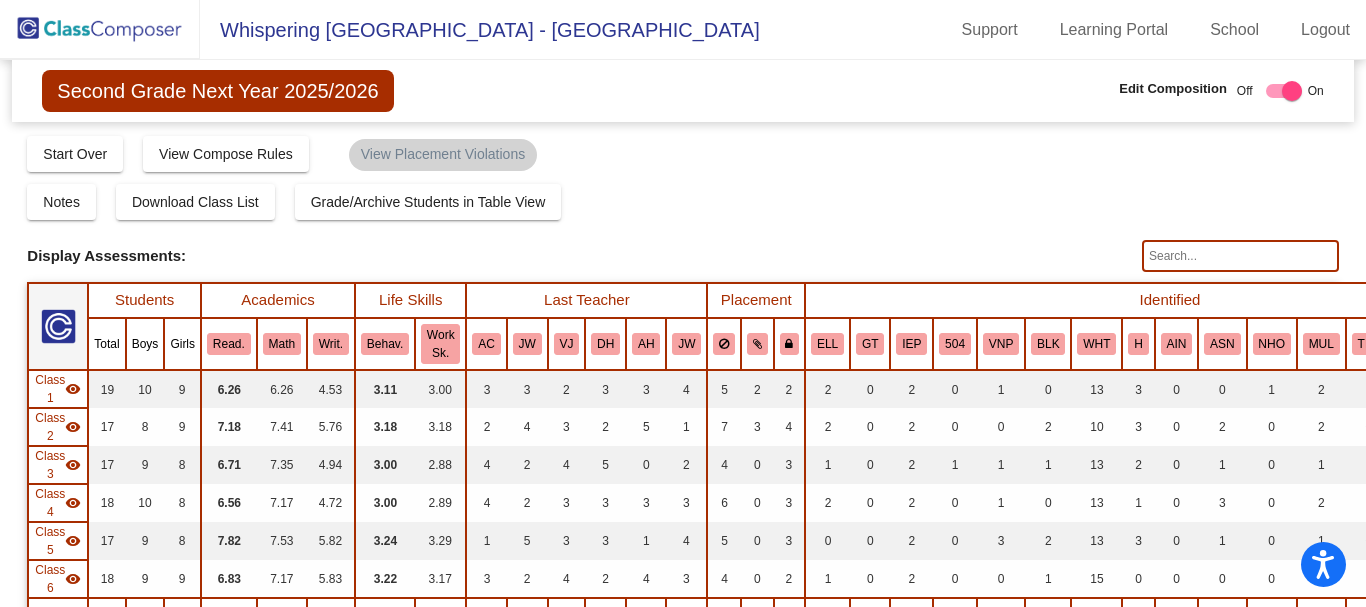 click 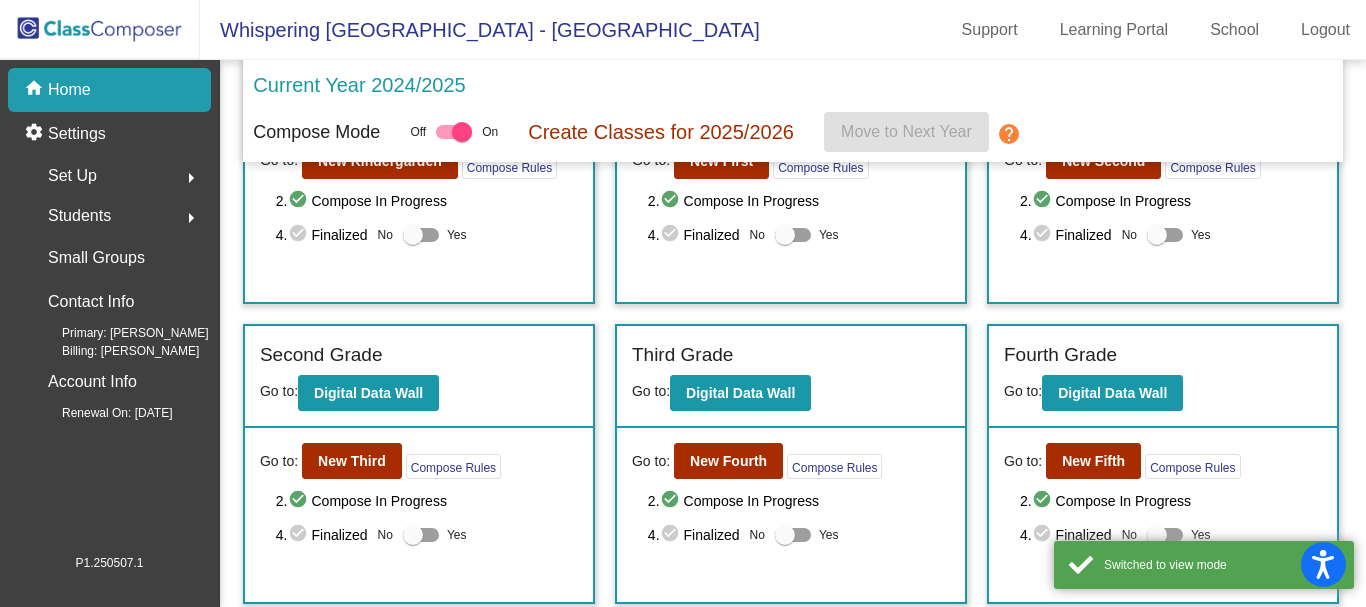 scroll, scrollTop: 200, scrollLeft: 0, axis: vertical 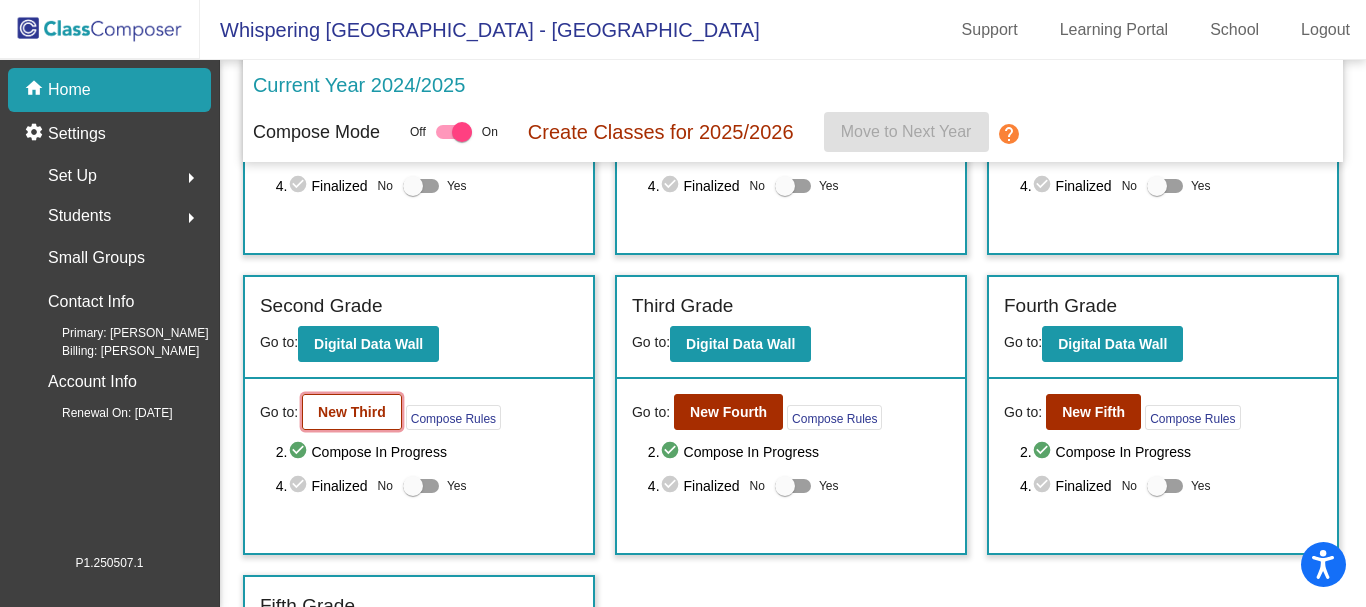 click on "New Third" 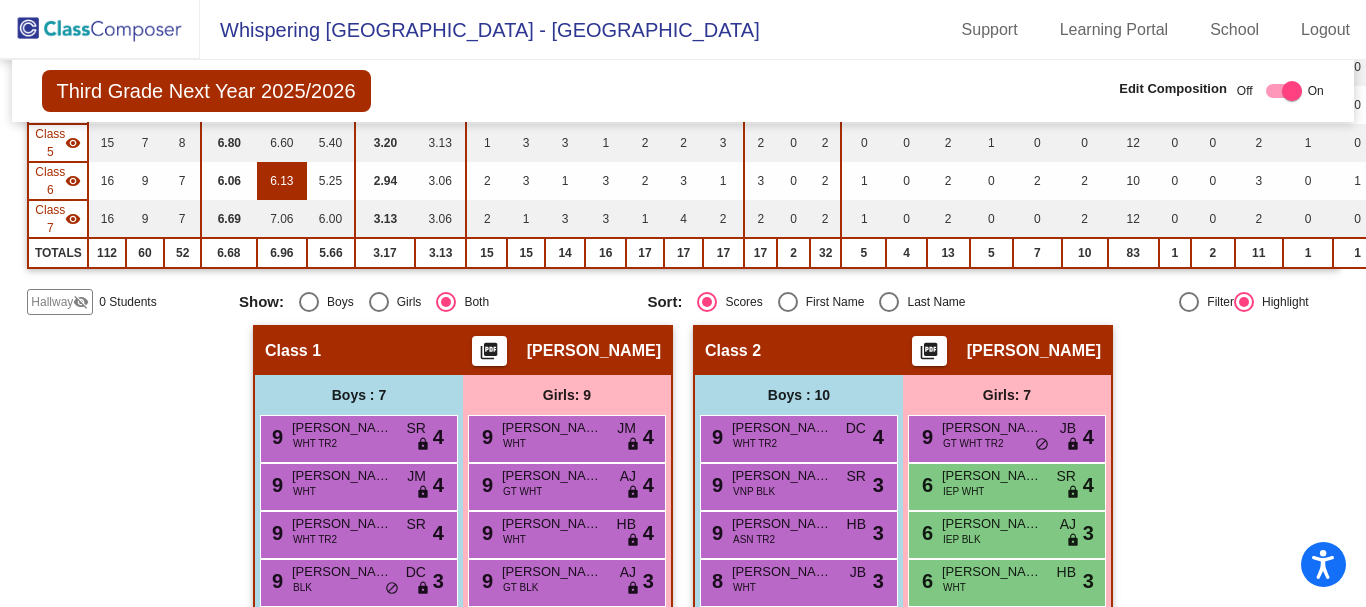 scroll, scrollTop: 200, scrollLeft: 0, axis: vertical 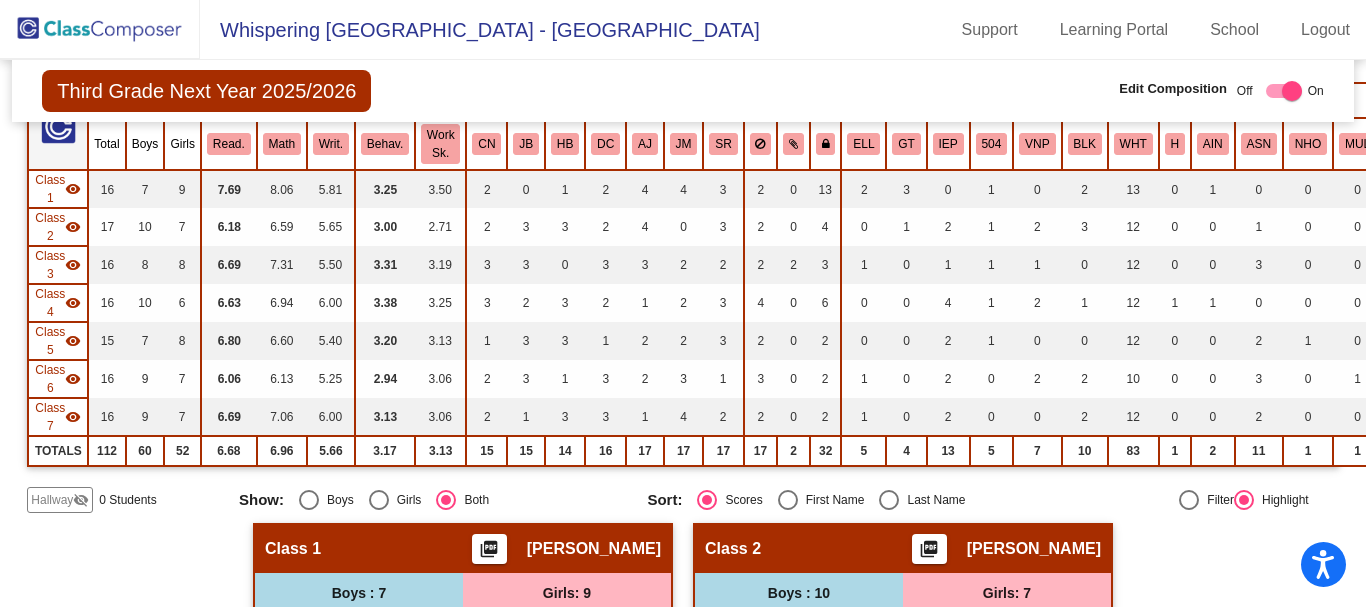 click on "Hallway" 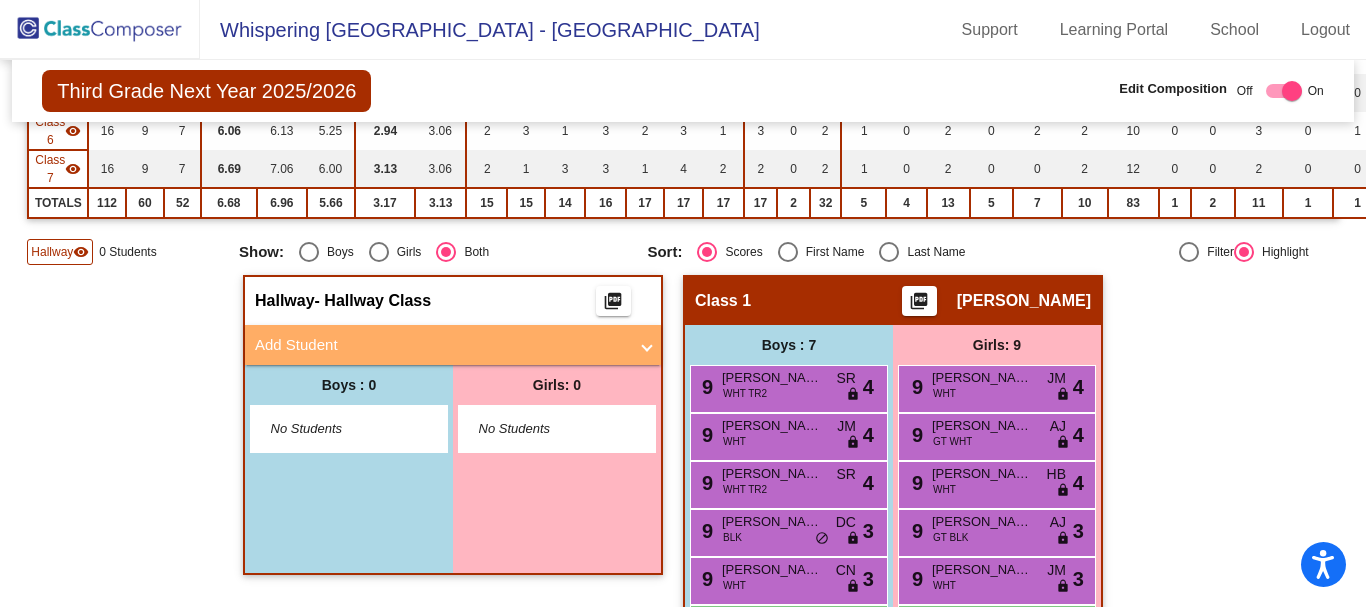 scroll, scrollTop: 500, scrollLeft: 0, axis: vertical 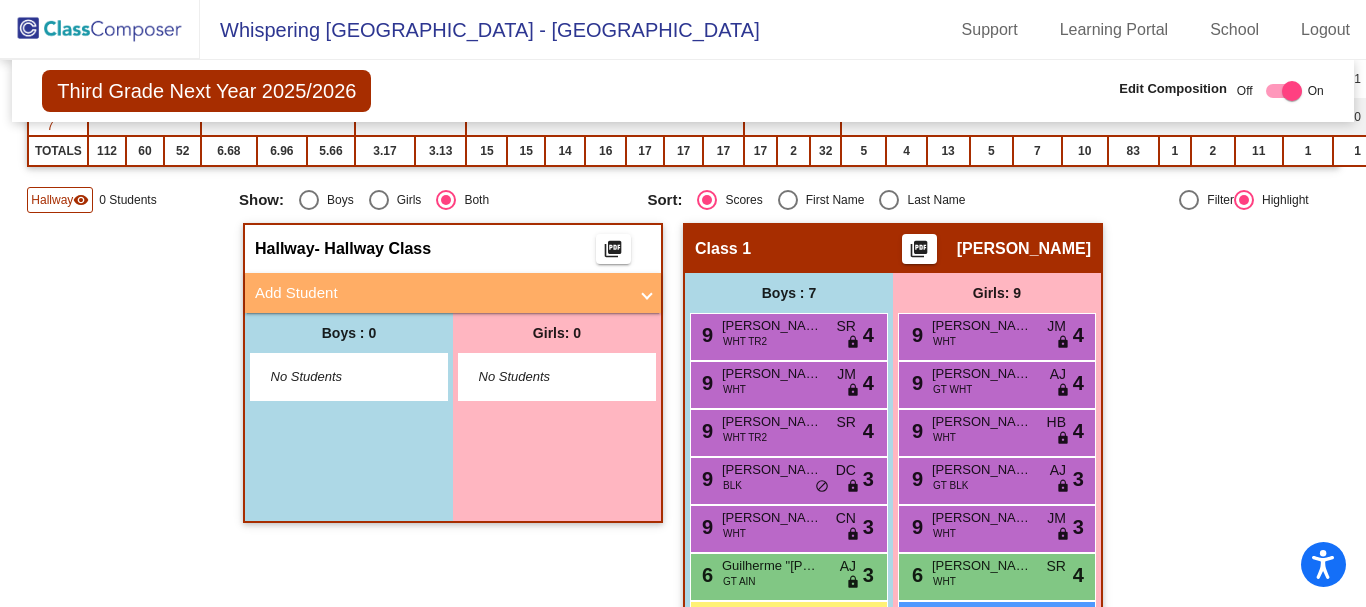click on "Add Student" at bounding box center [453, 293] 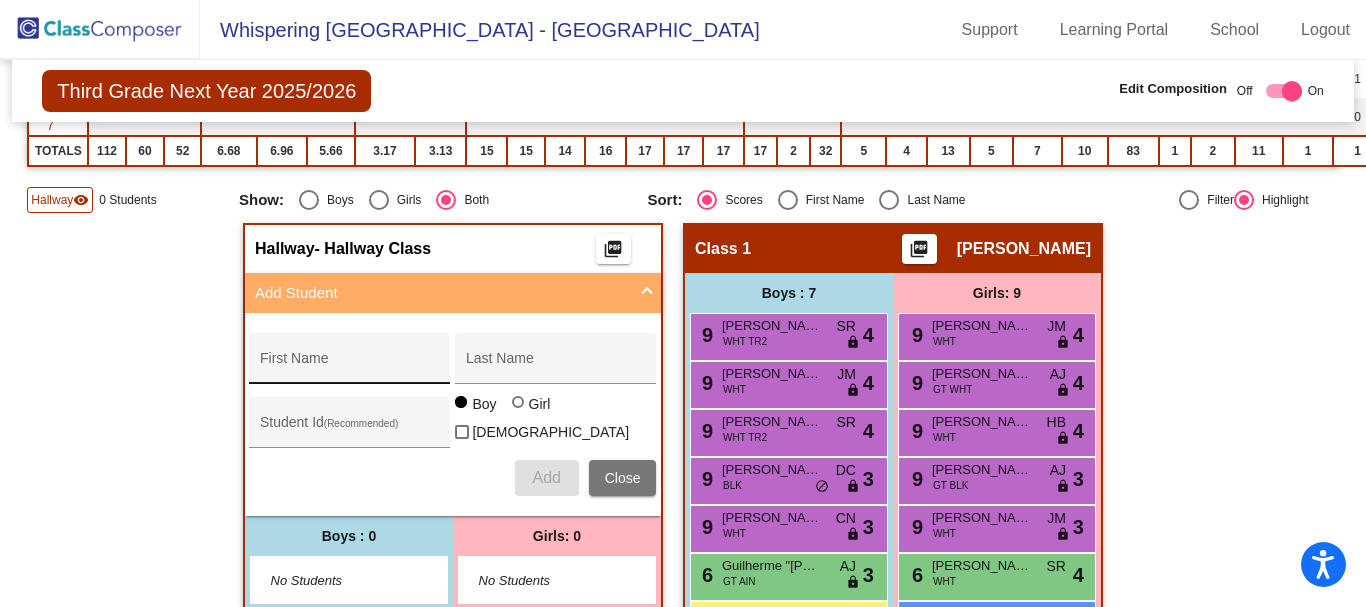 click on "First Name" at bounding box center (350, 364) 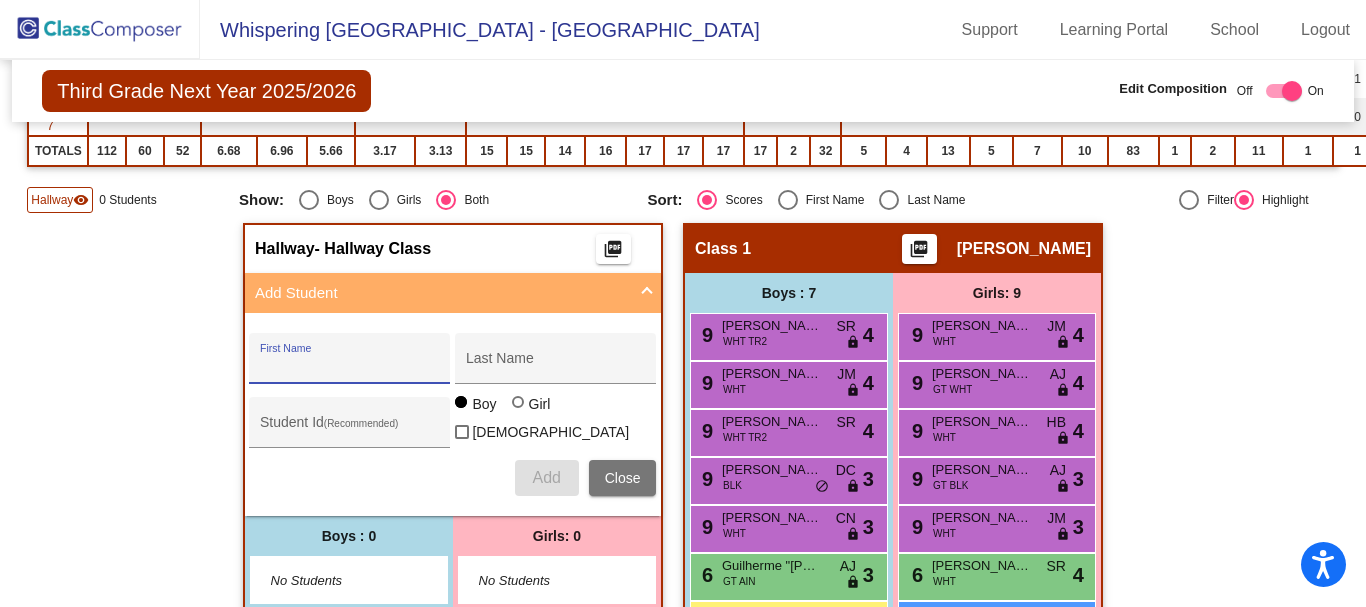 paste on "Ethan B." 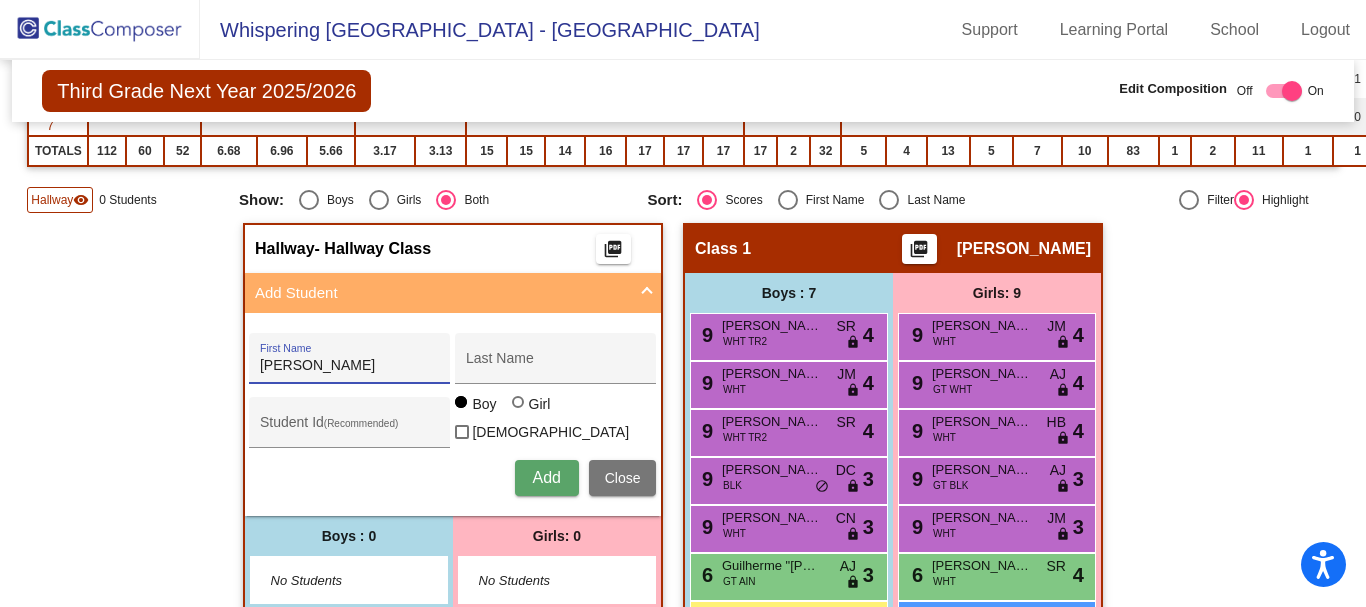 type on "Ethan B." 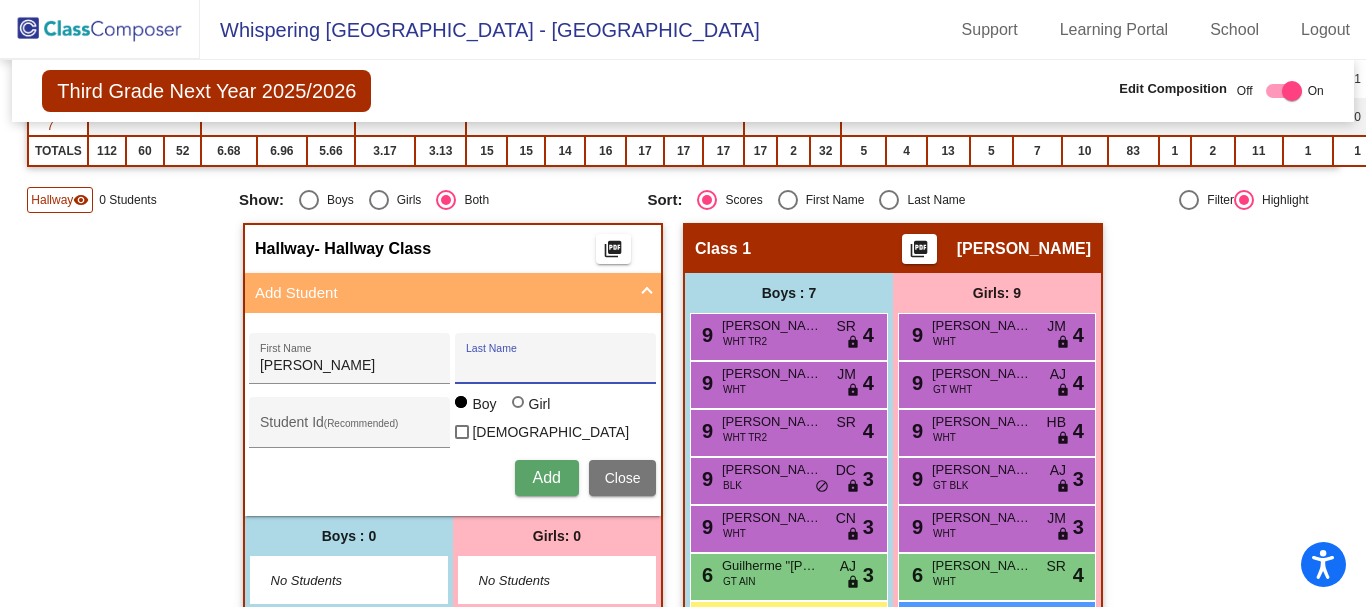 click on "Last Name" at bounding box center (556, 366) 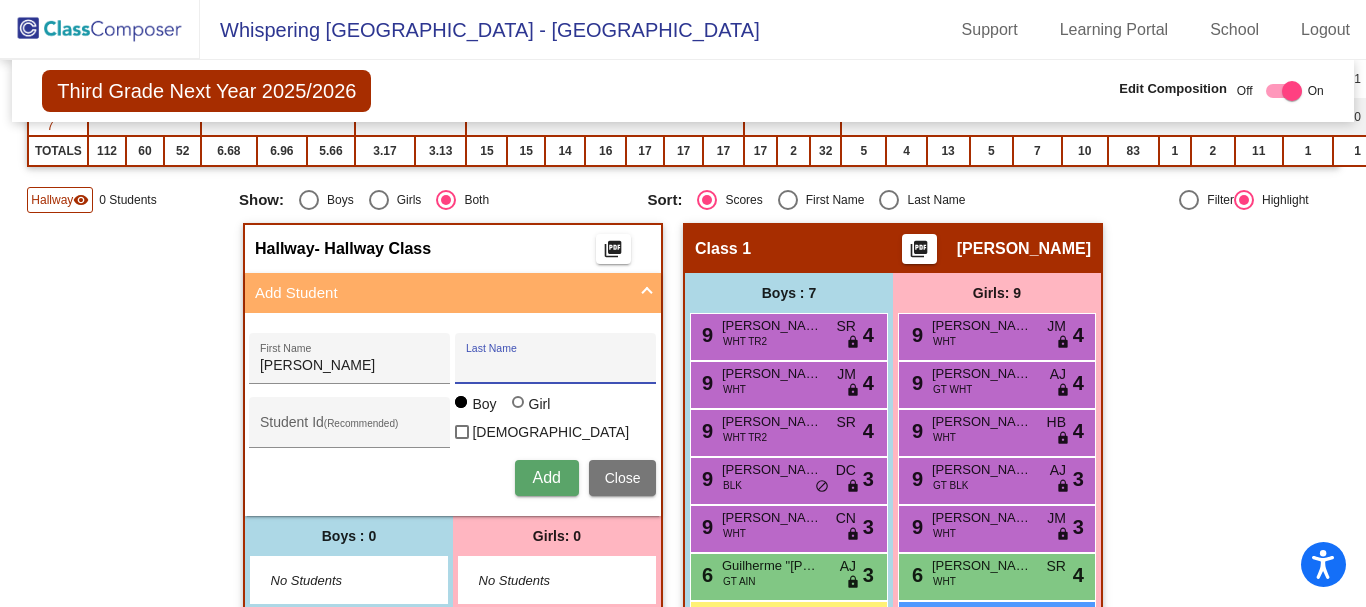 paste on "[PERSON_NAME]" 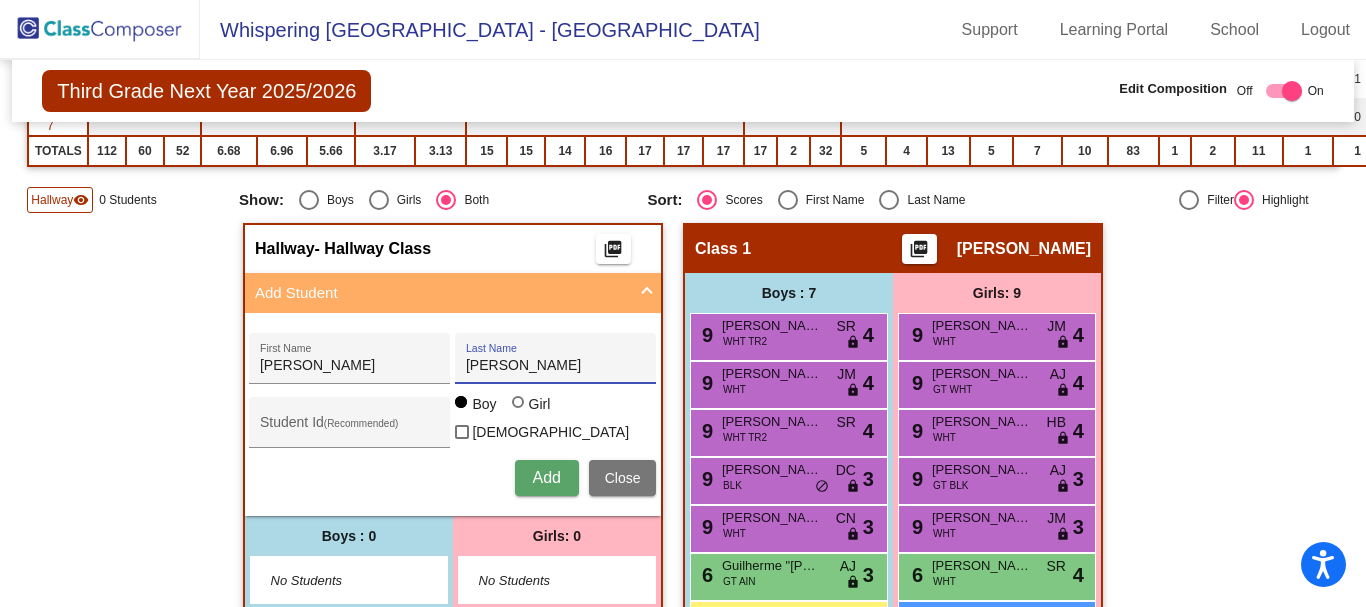 type on "[PERSON_NAME]" 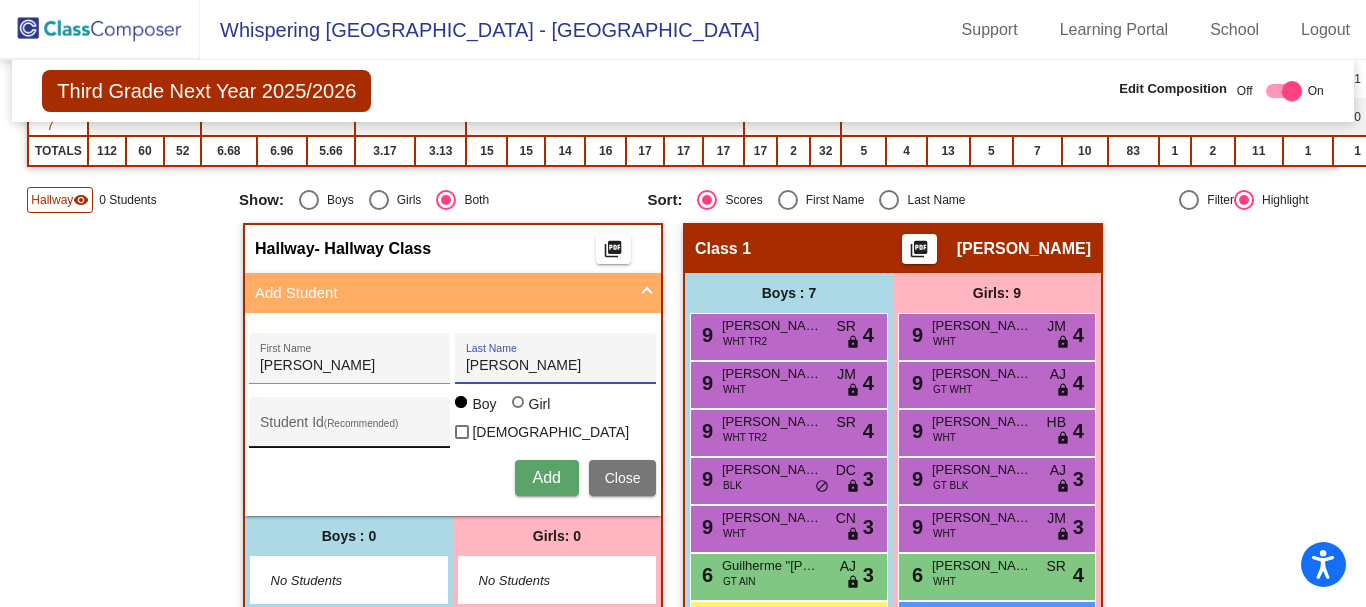 click on "Student Id  (Recommended)" at bounding box center [350, 427] 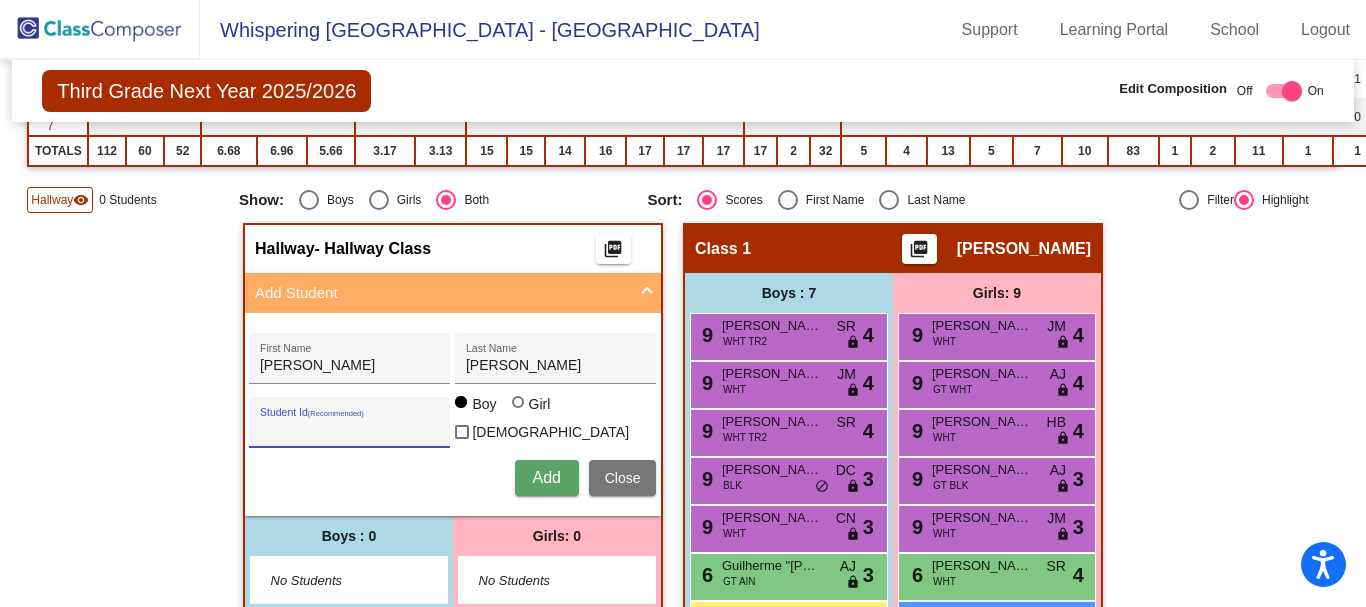 paste on "4807010234" 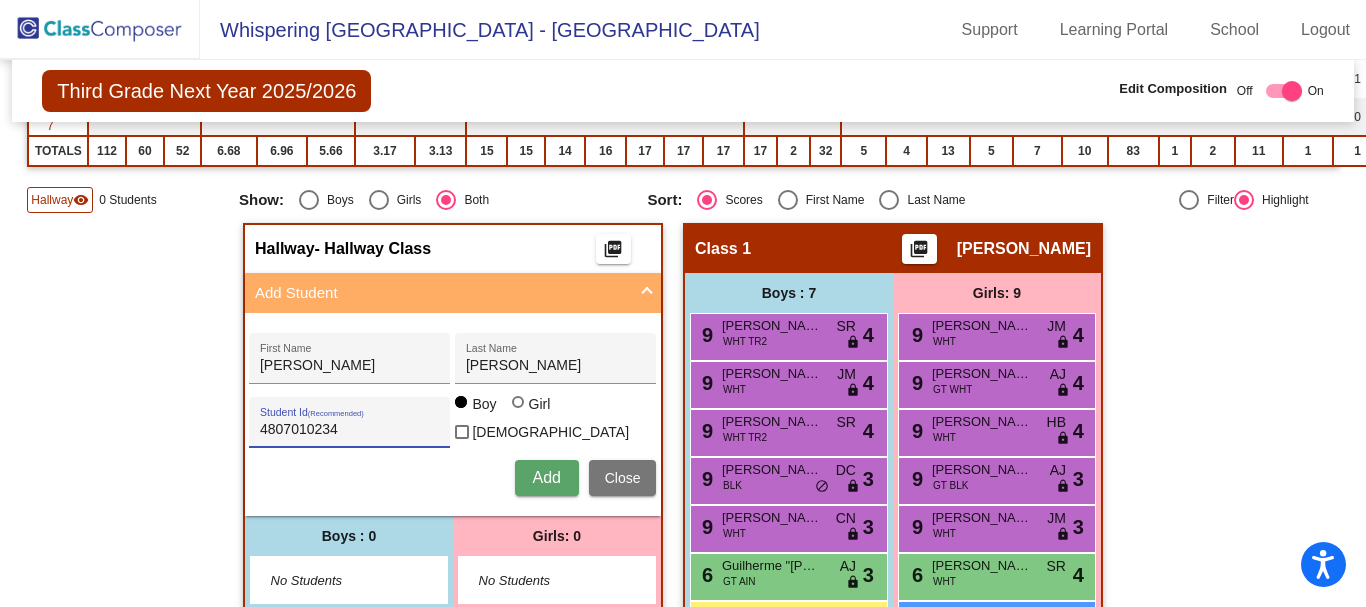 type on "4807010234" 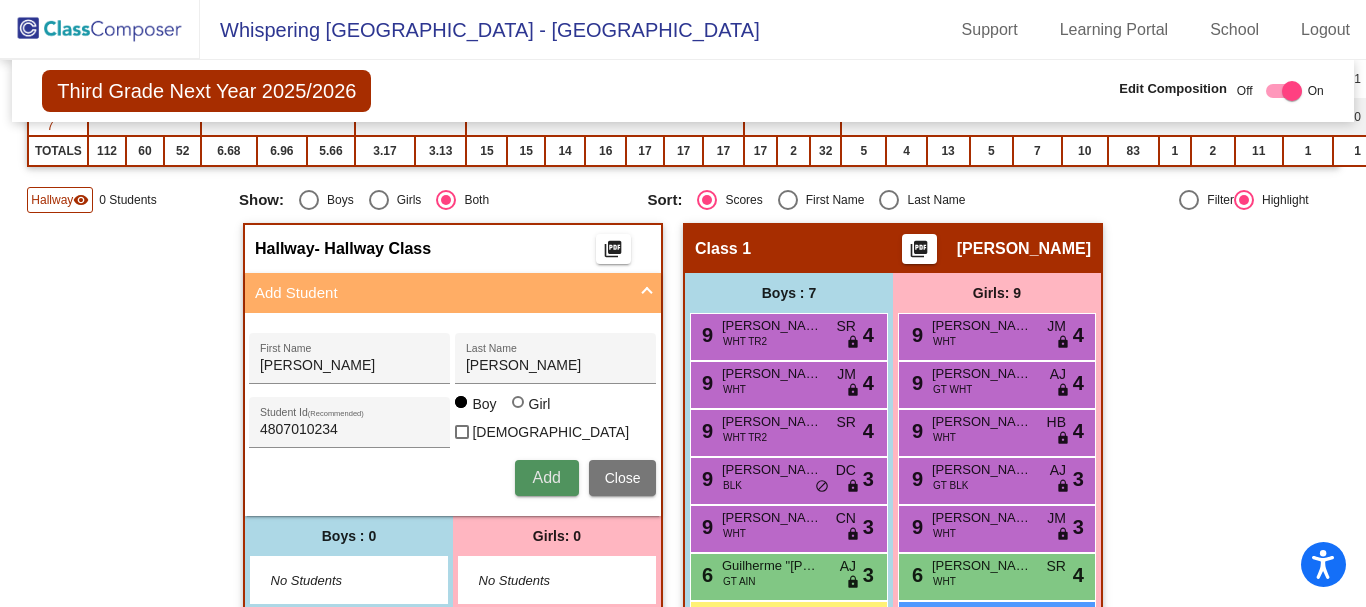 click on "Add" at bounding box center (546, 477) 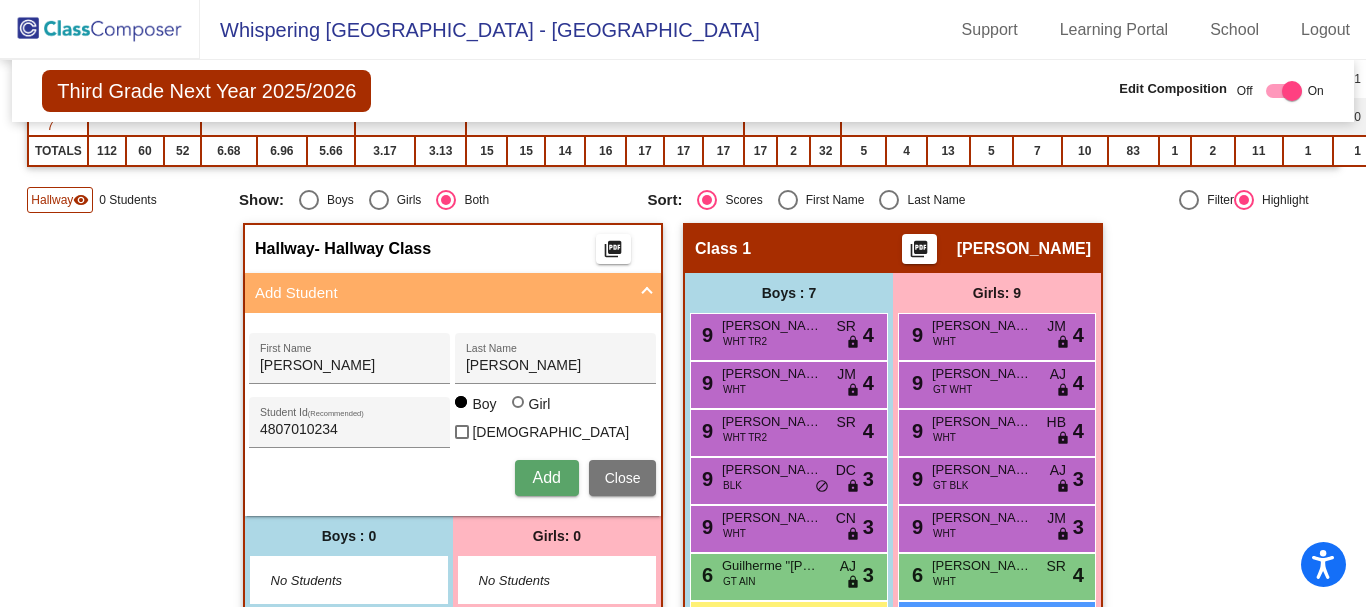 type 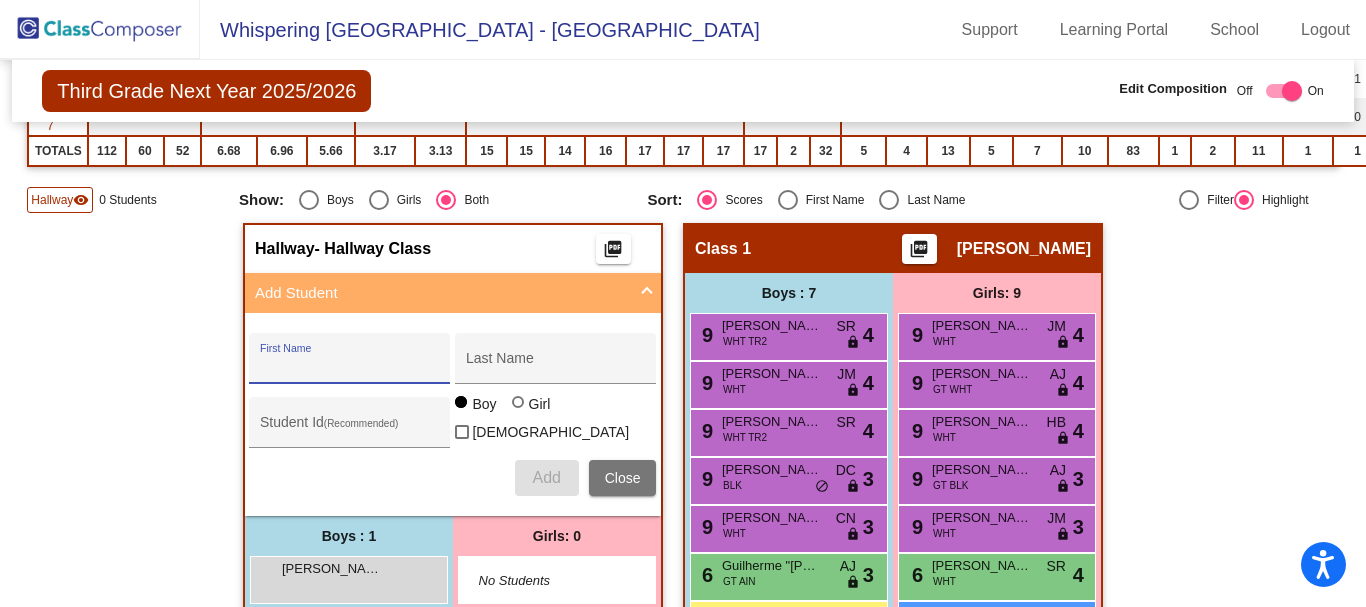 scroll, scrollTop: 900, scrollLeft: 0, axis: vertical 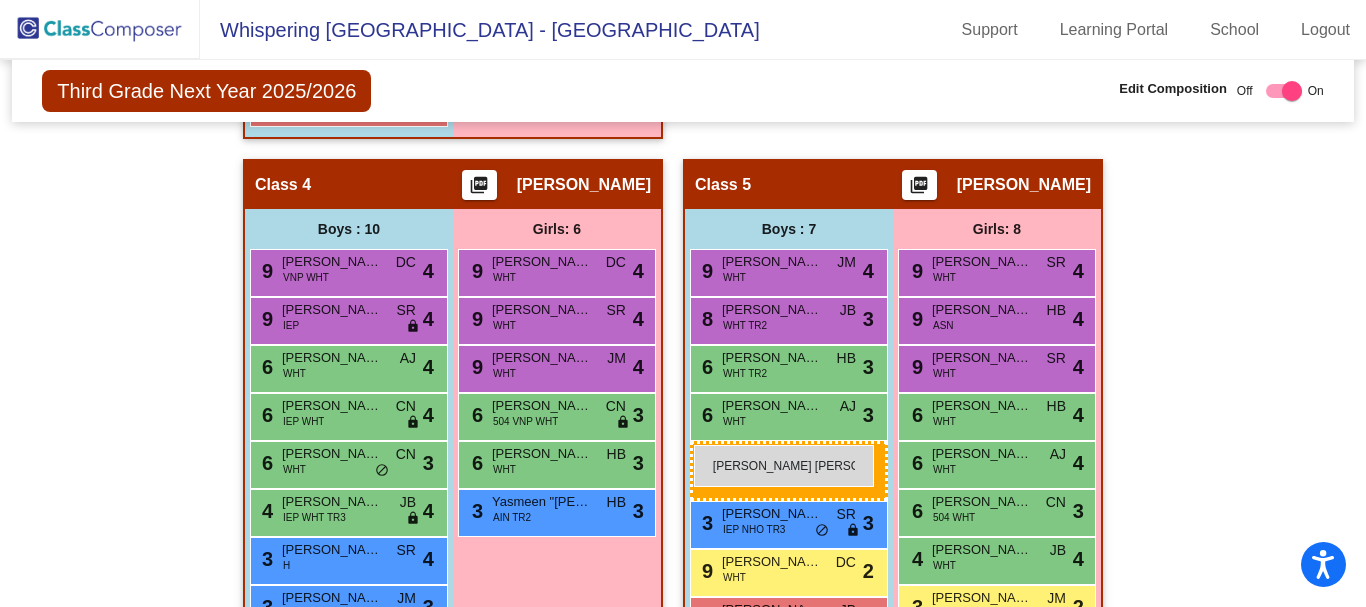 drag, startPoint x: 305, startPoint y: 175, endPoint x: 694, endPoint y: 445, distance: 473.5198 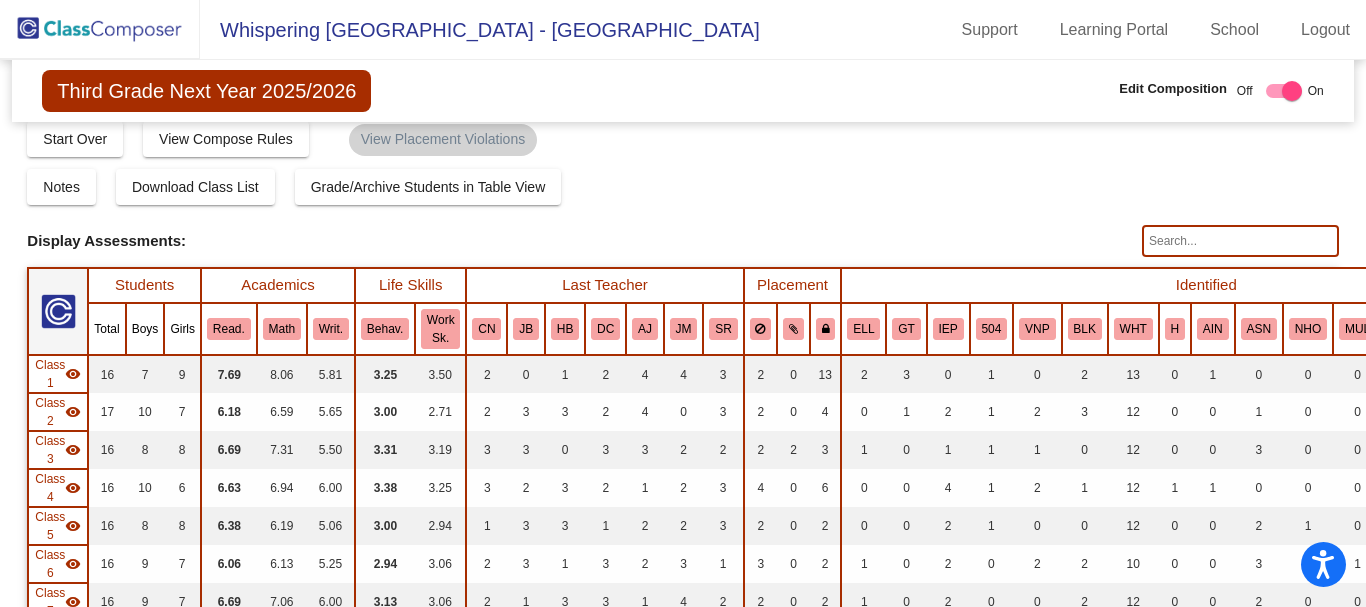 scroll, scrollTop: 0, scrollLeft: 0, axis: both 